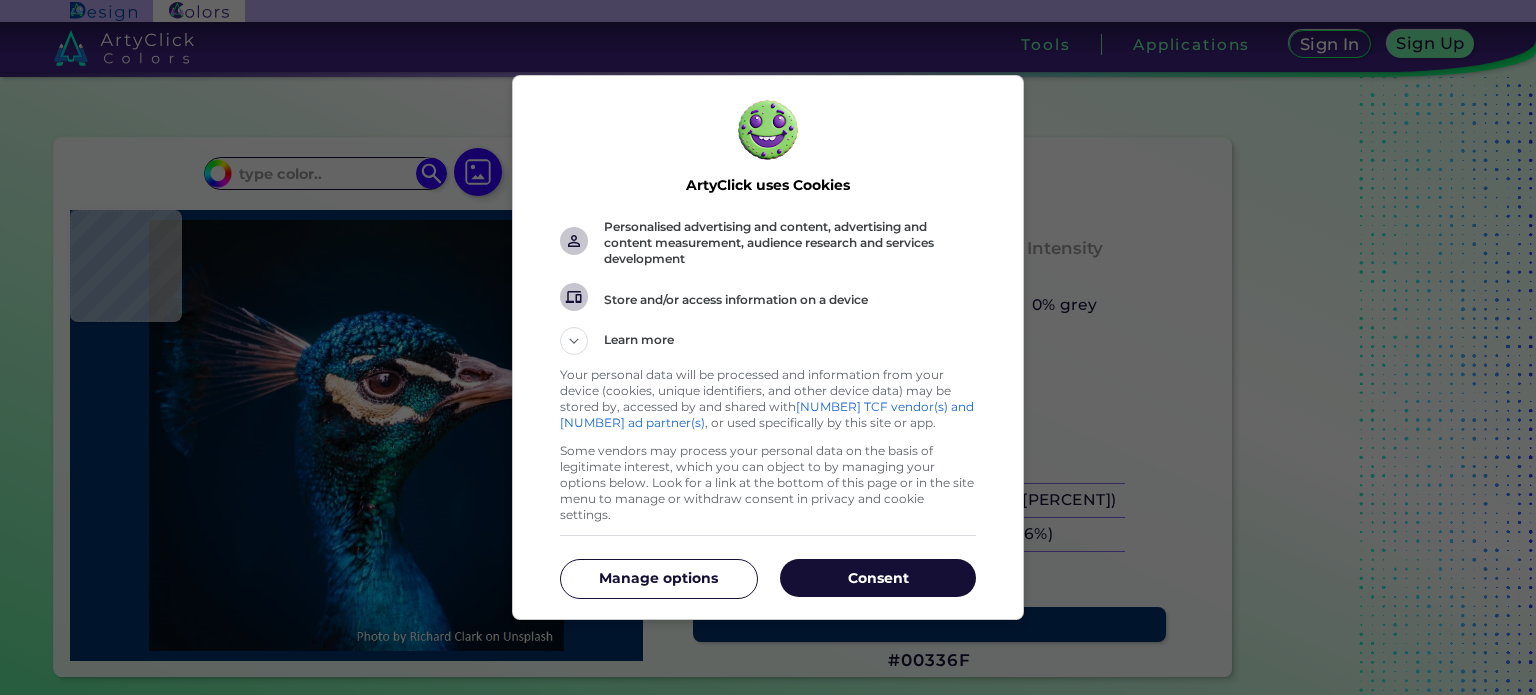 scroll, scrollTop: 0, scrollLeft: 0, axis: both 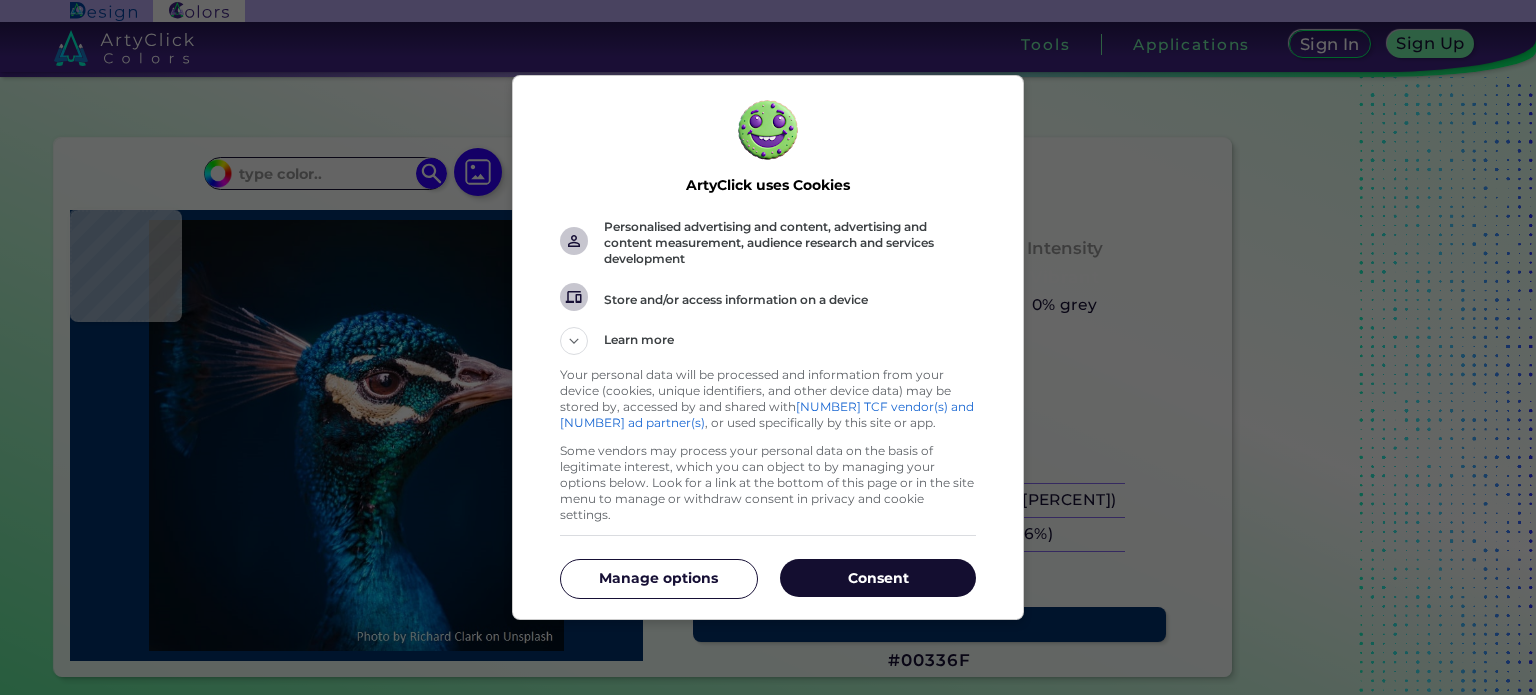 click on "Consent" at bounding box center [878, 578] 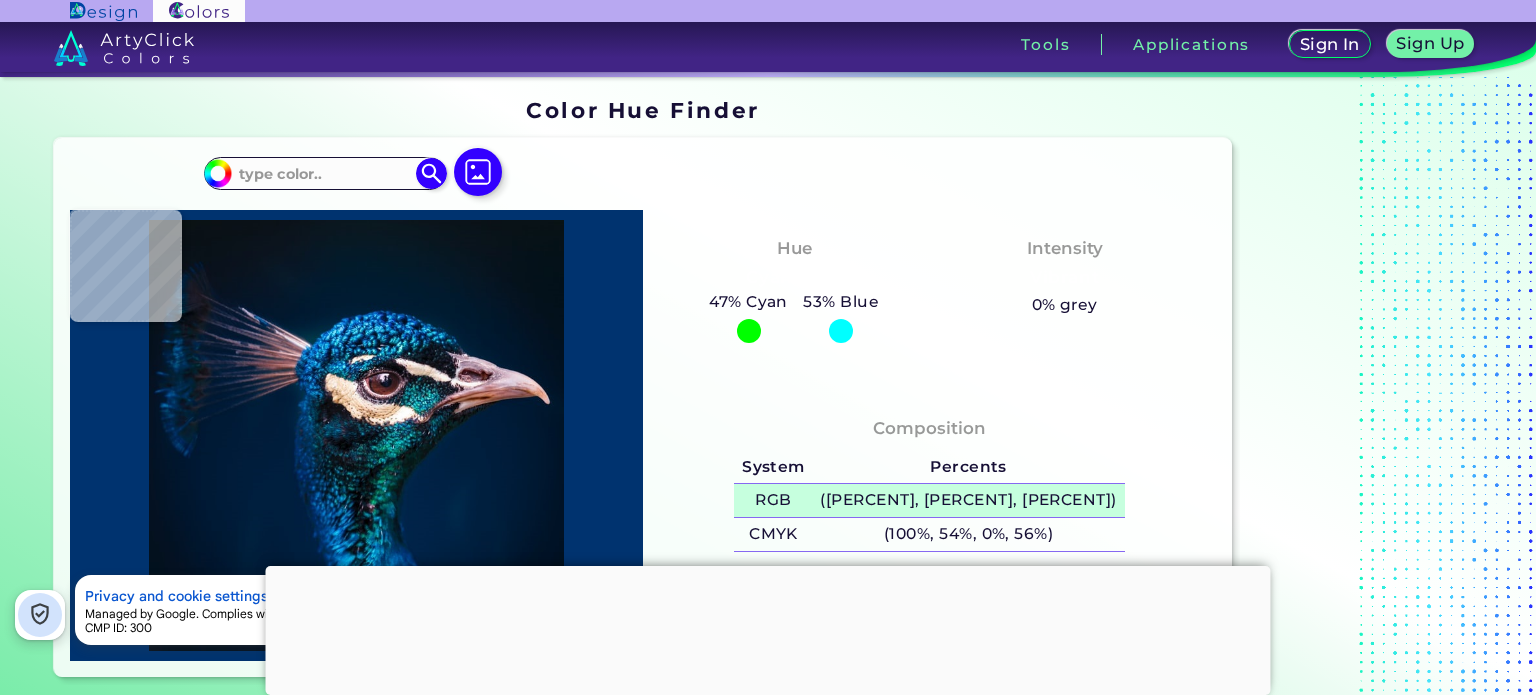 click on "([PERCENT], [PERCENT], [PERCENT])" at bounding box center [969, 500] 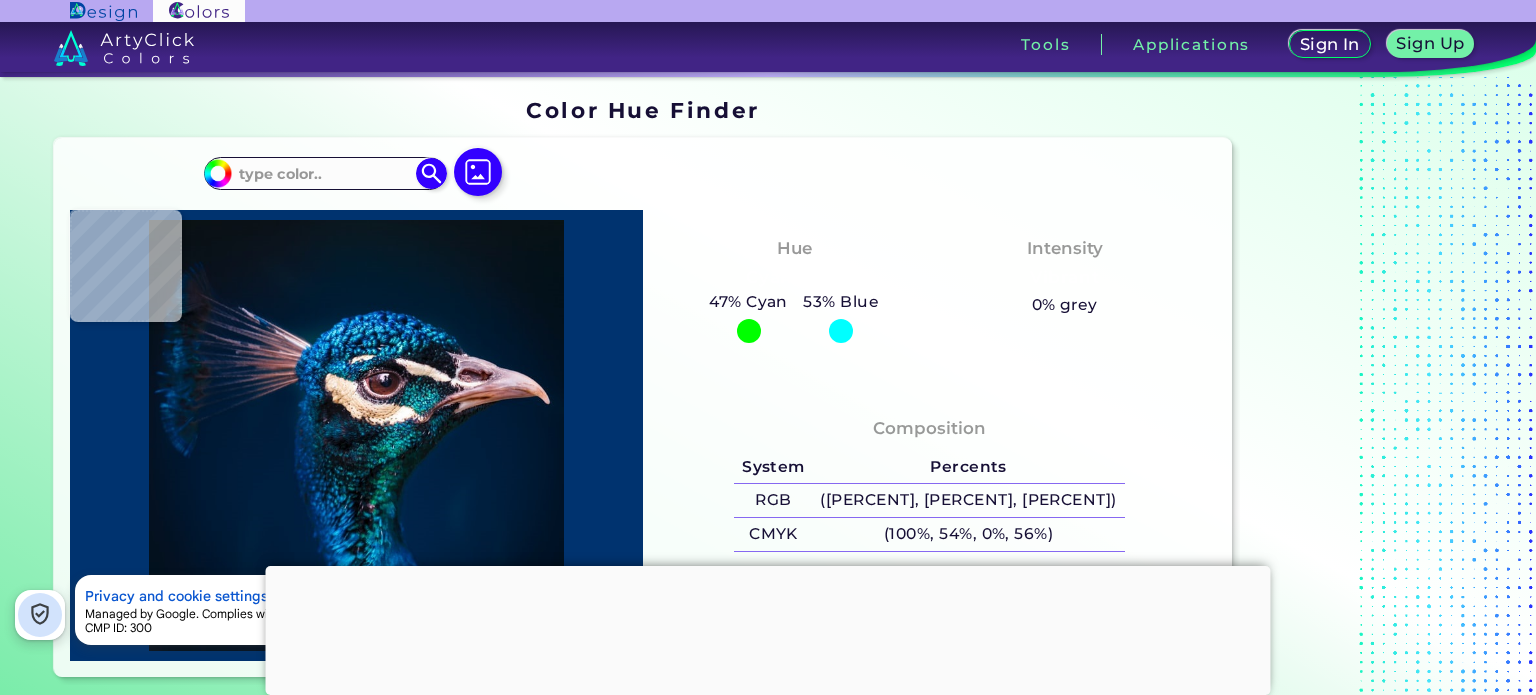 click on "0% grey" at bounding box center (1065, 305) 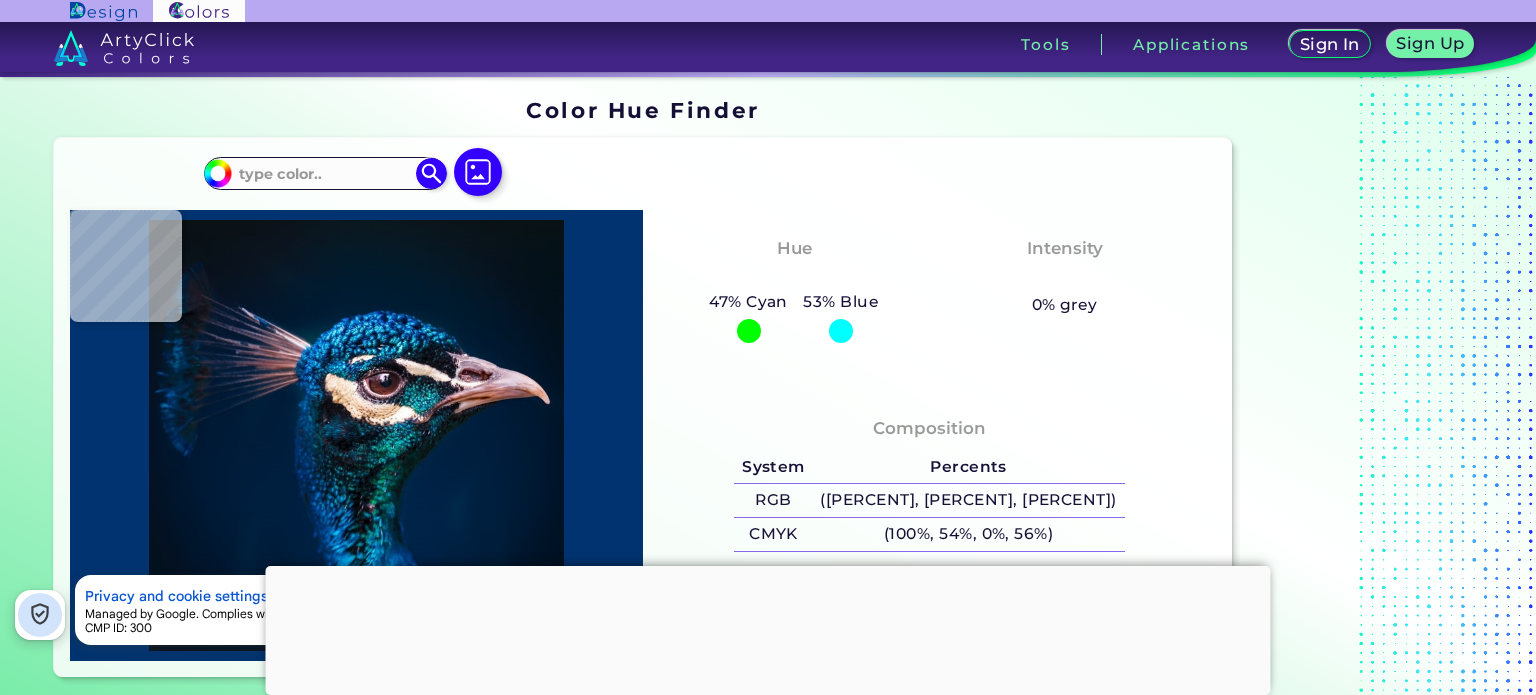 click at bounding box center [768, 566] 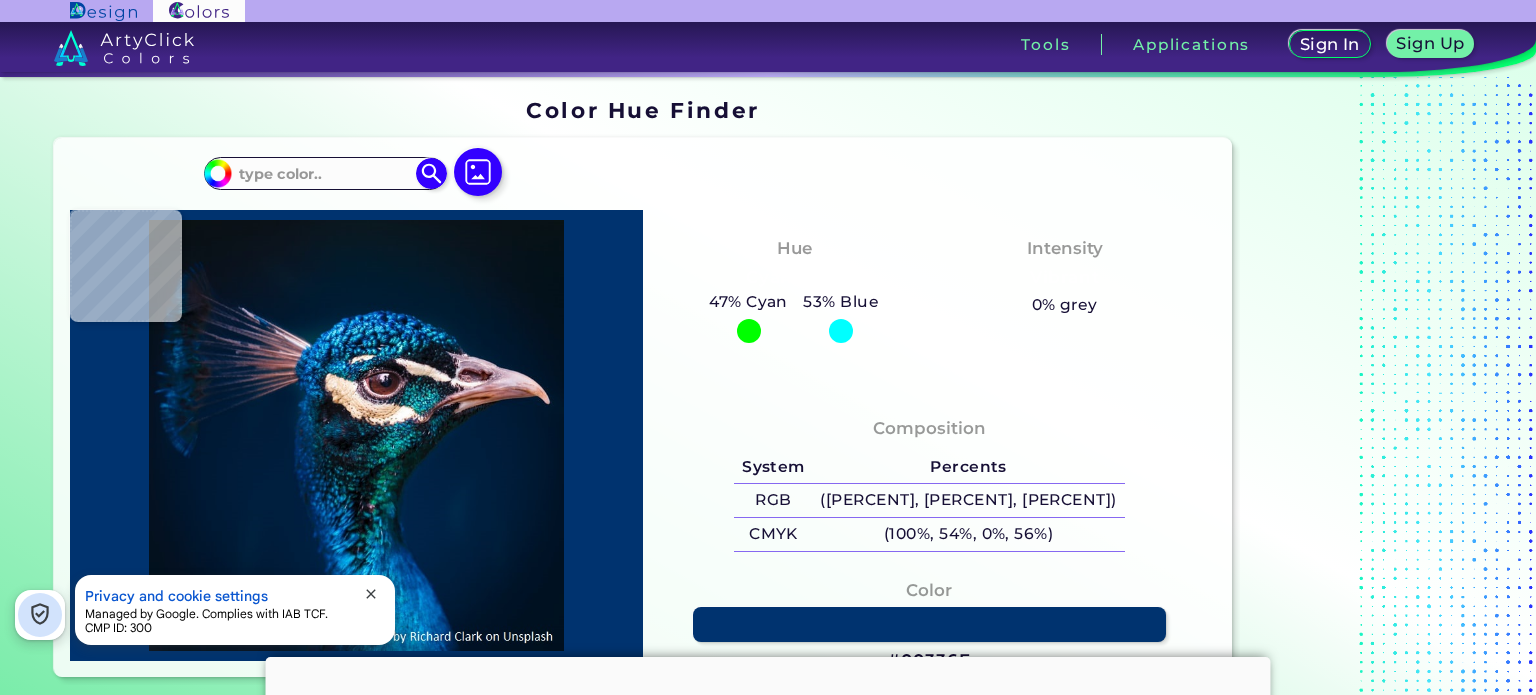 type on "#000000" 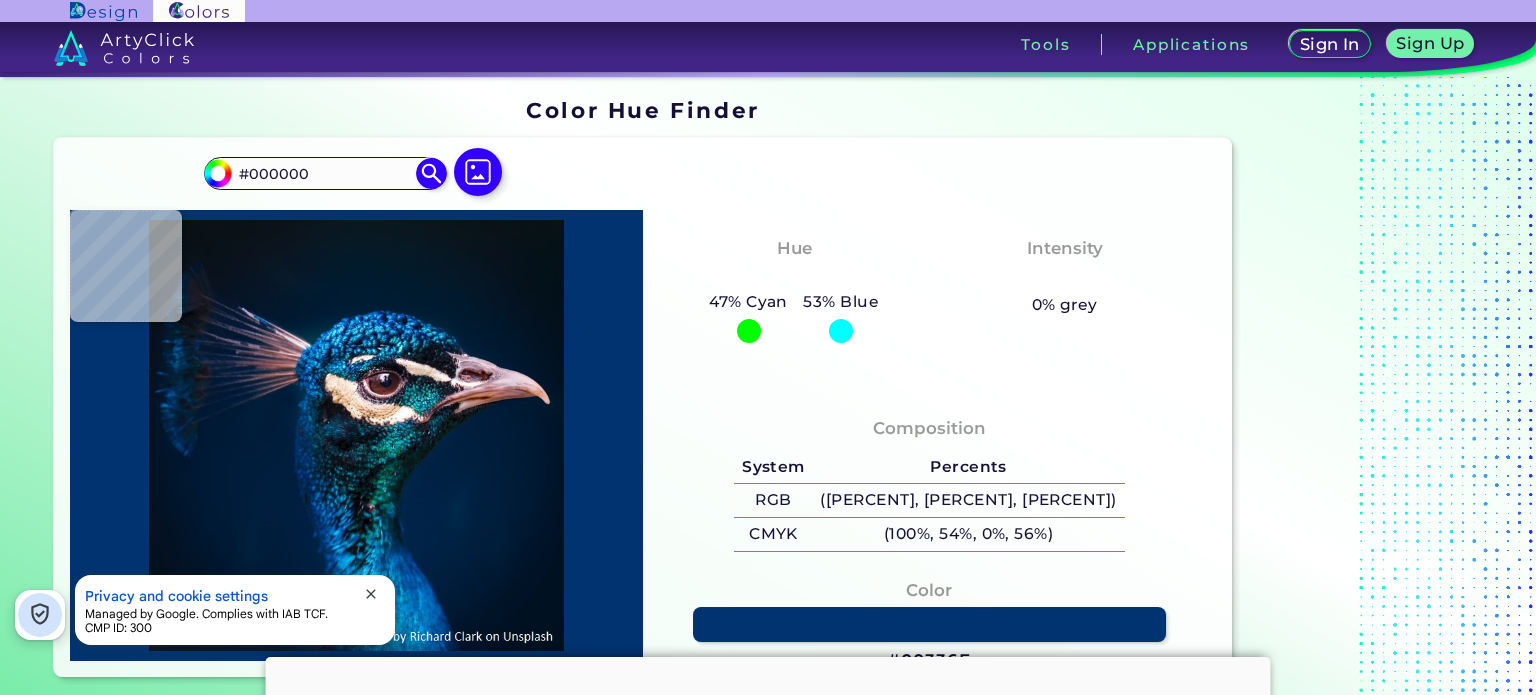 type on "#006b6b" 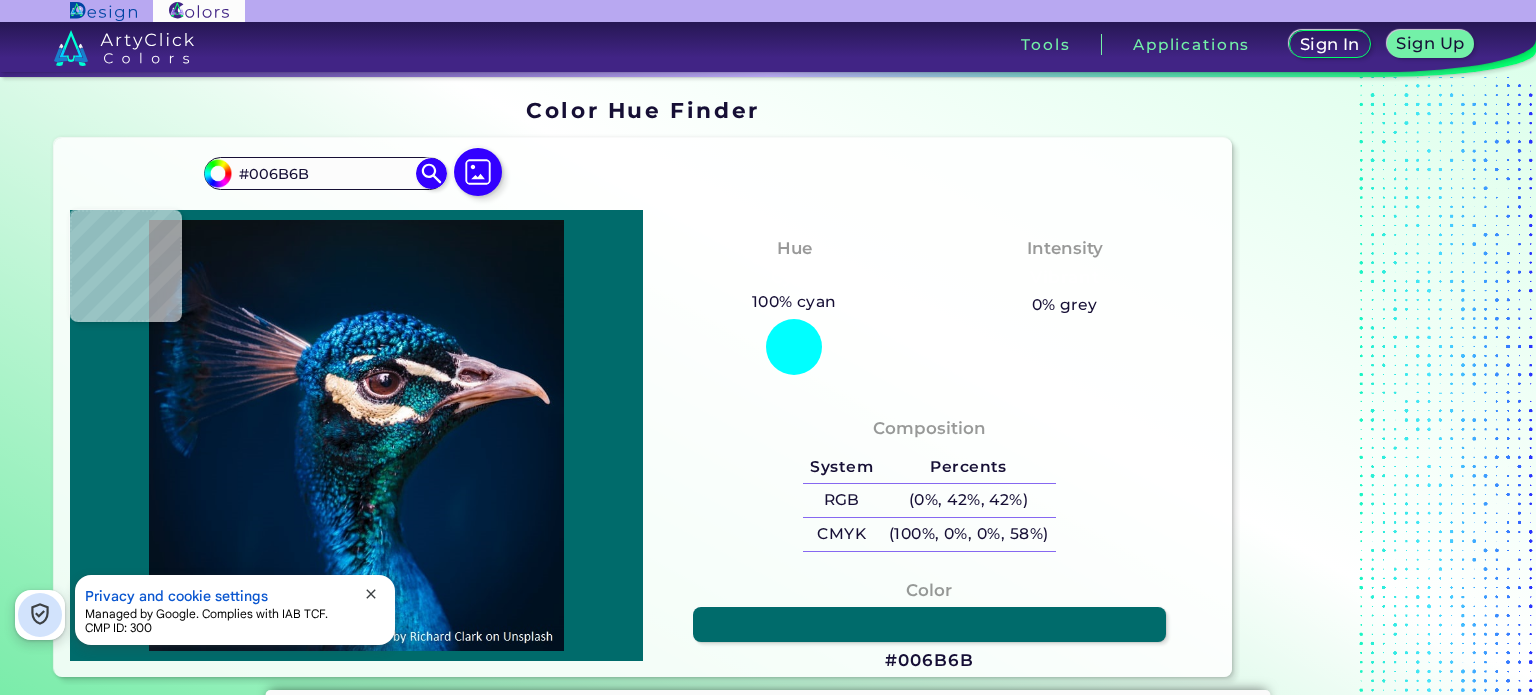 type on "#021e2f" 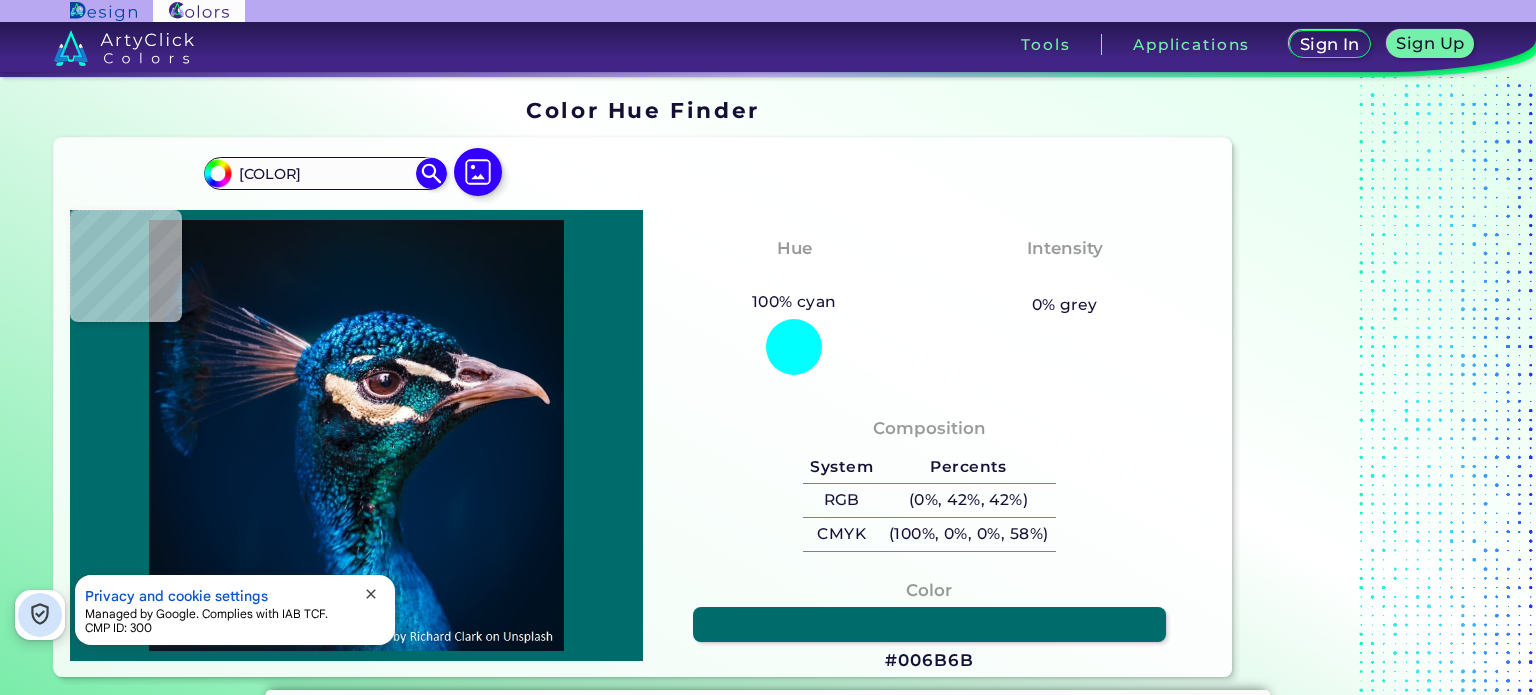 type on "#02182d" 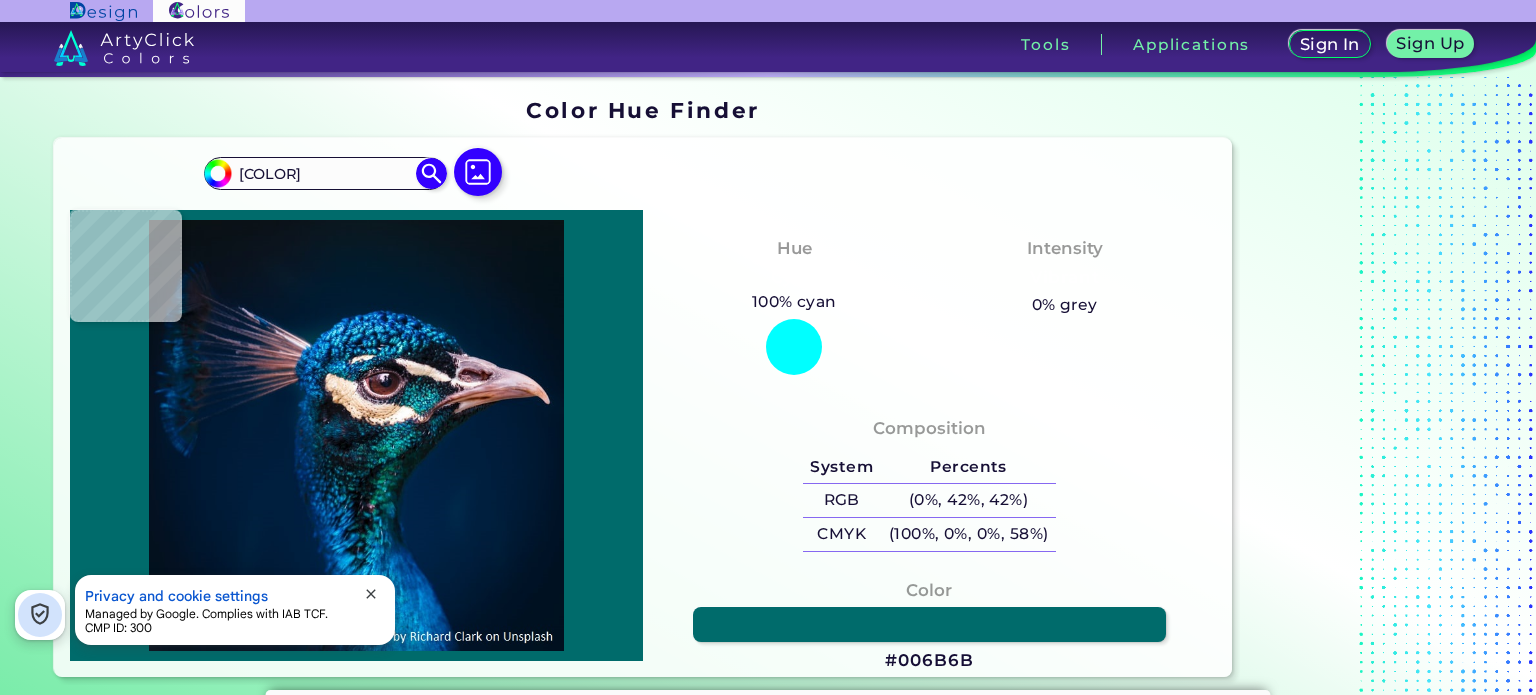 type on "[COLOR]" 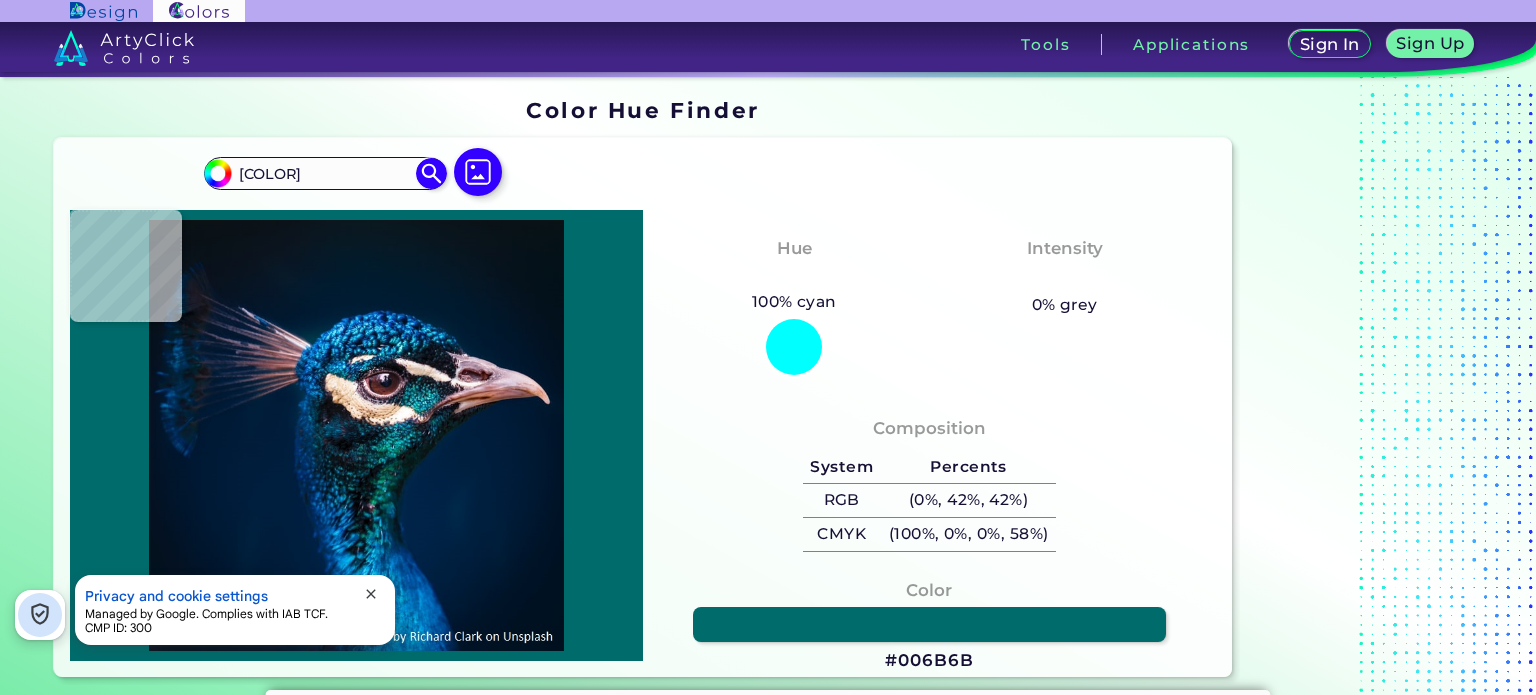 type on "#041728" 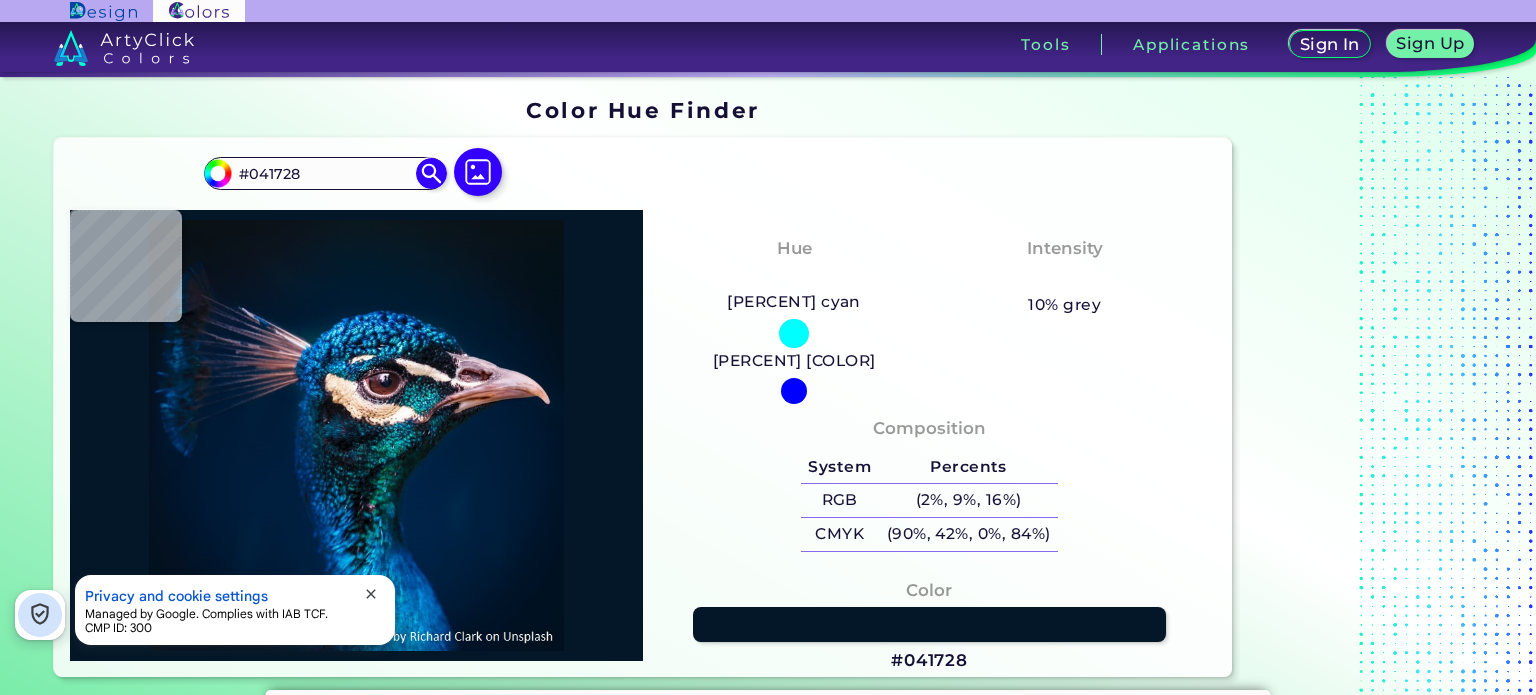 type on "#051528" 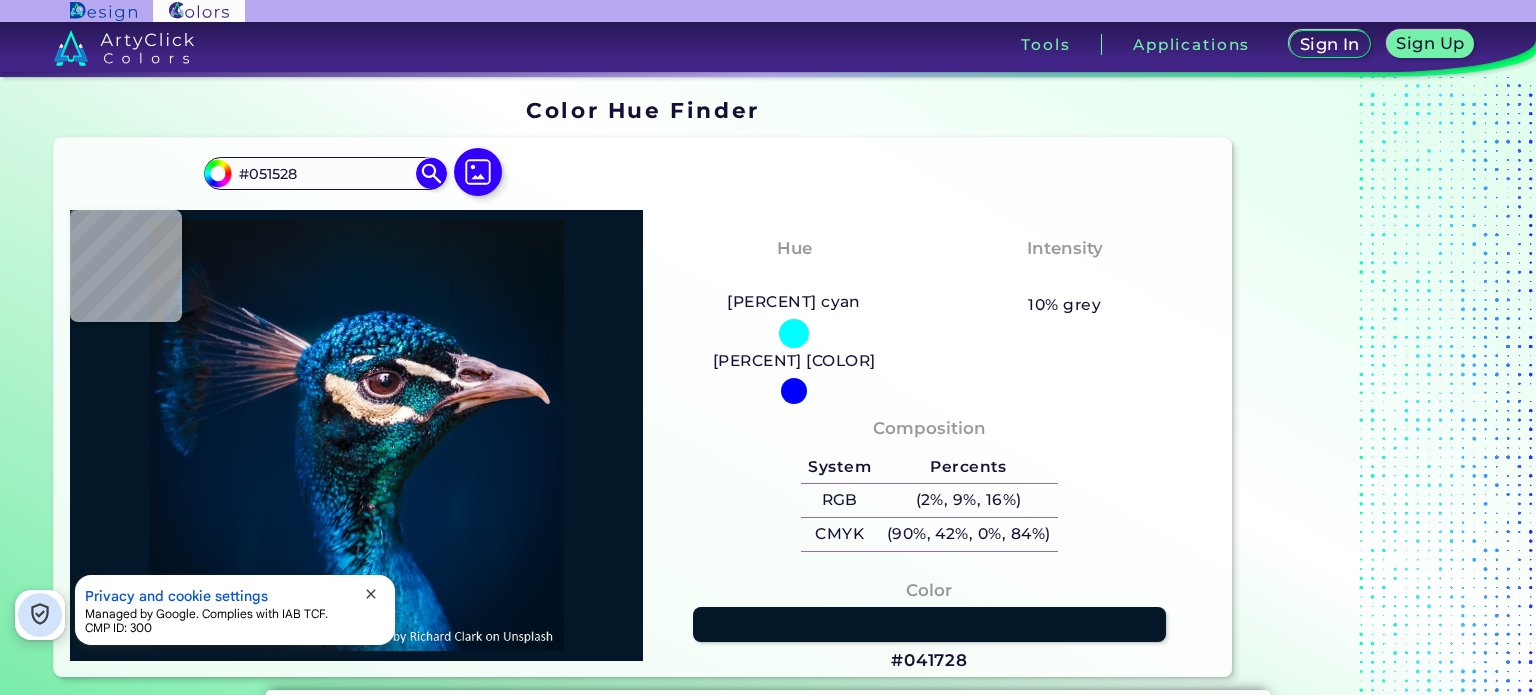 type on "[COLOR]" 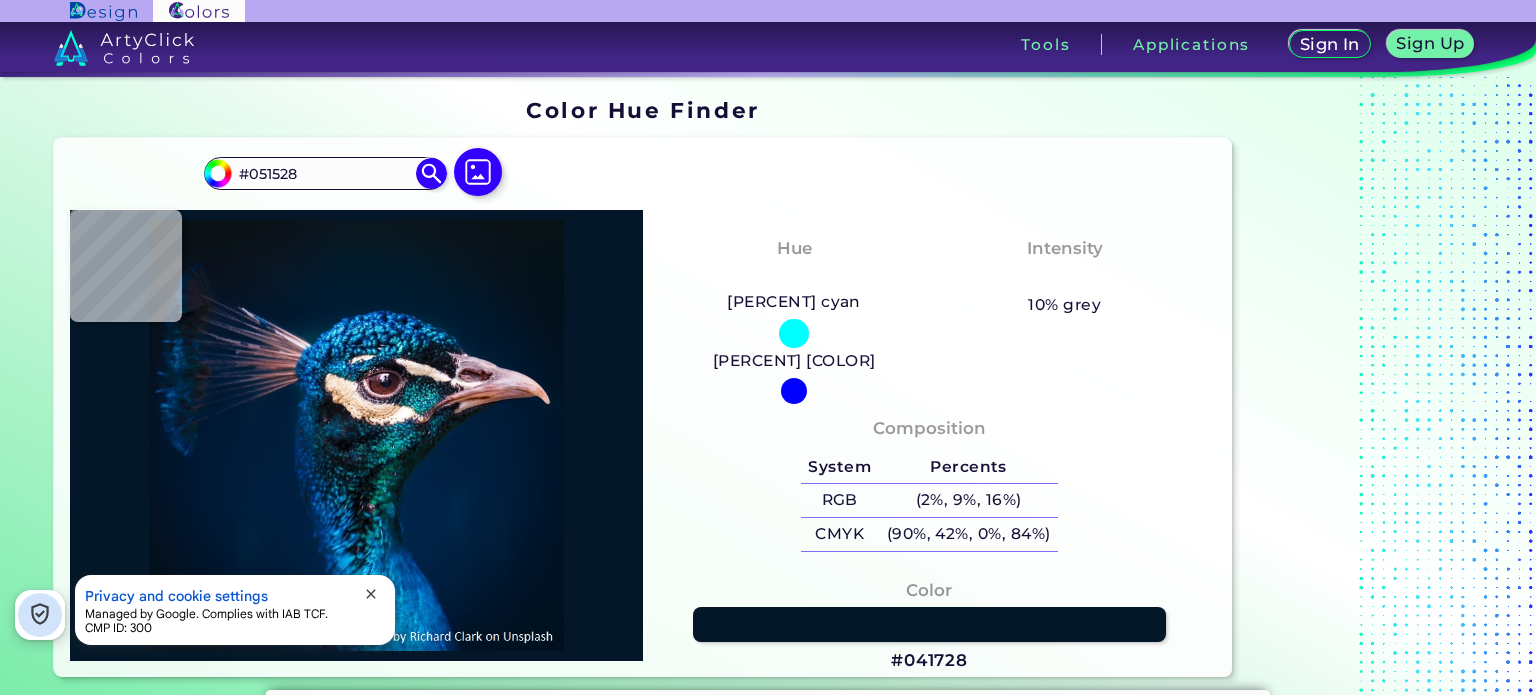 type on "[COLOR]" 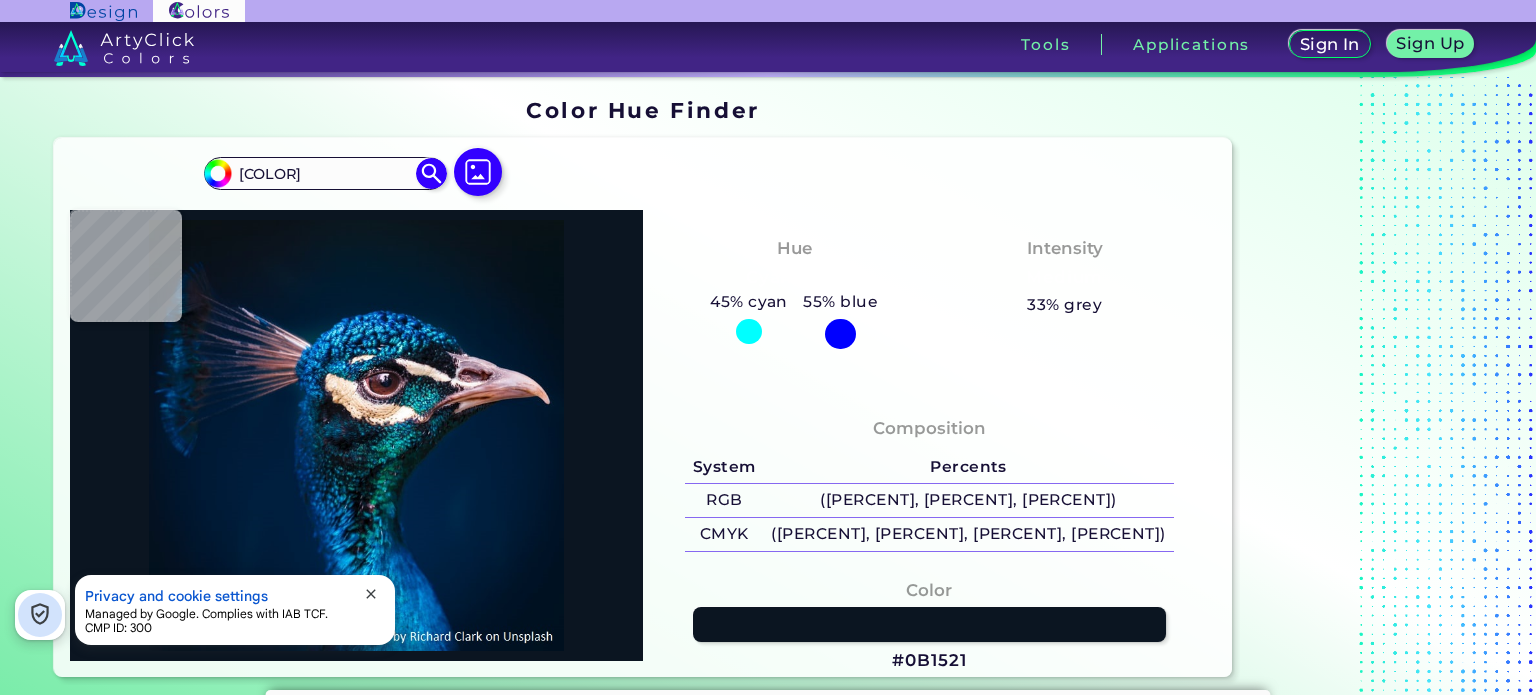 type on "#0b1521" 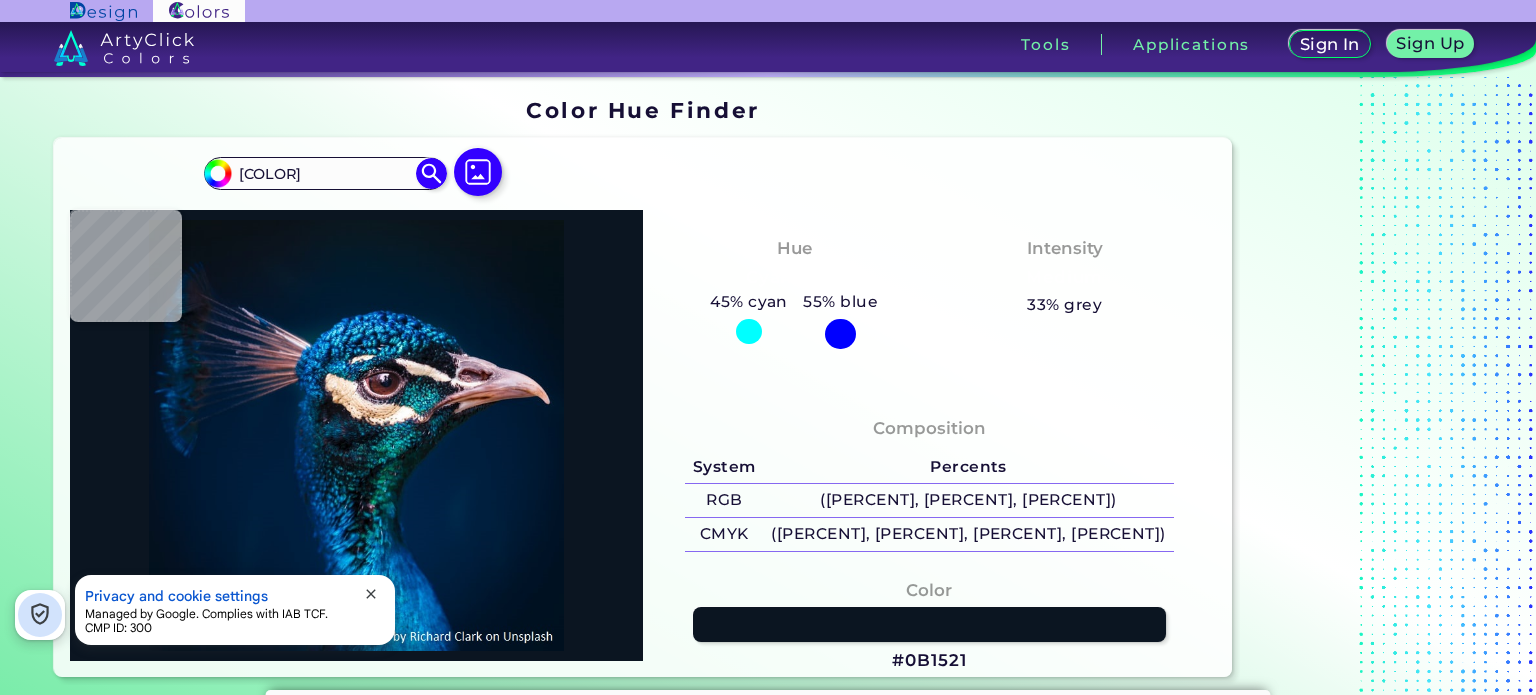 type on "#0B1521" 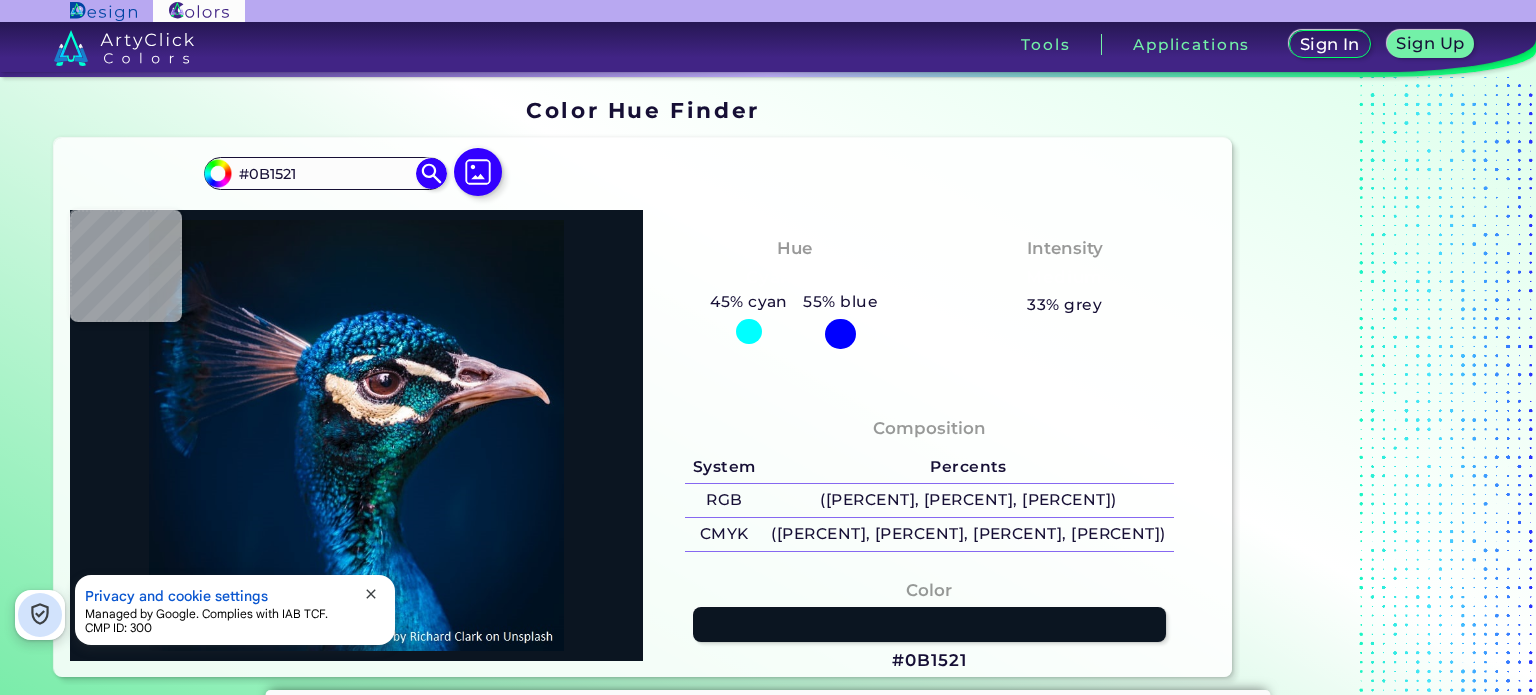 type on "#09161e" 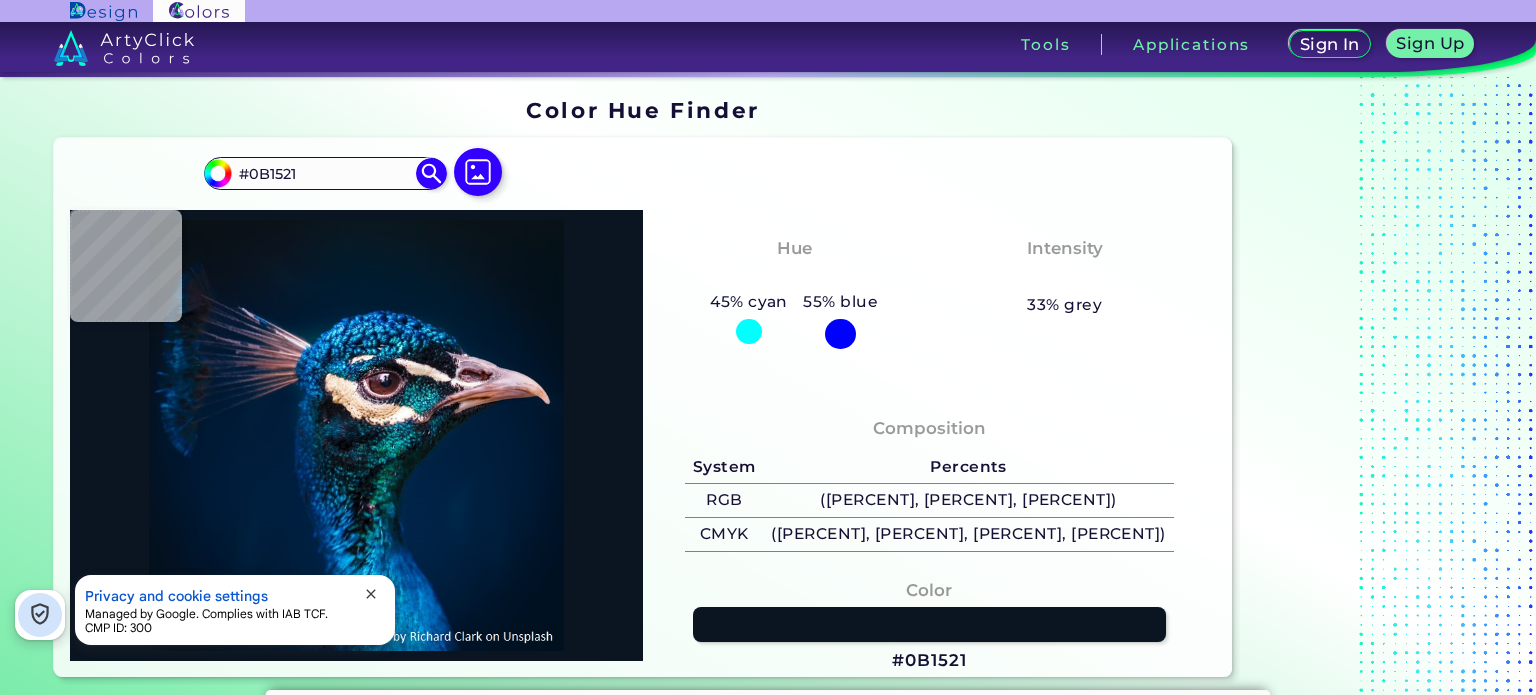 type on "#09161E" 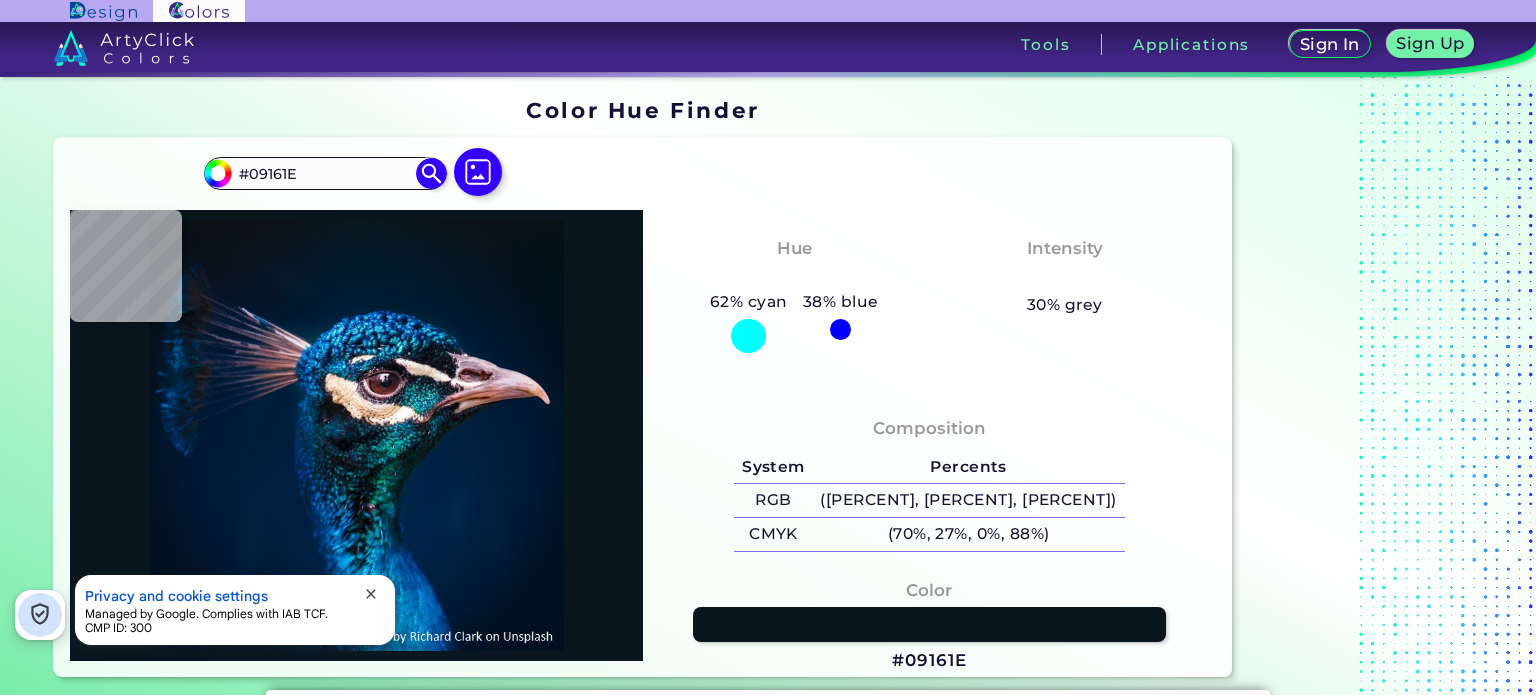 type on "#0a171f" 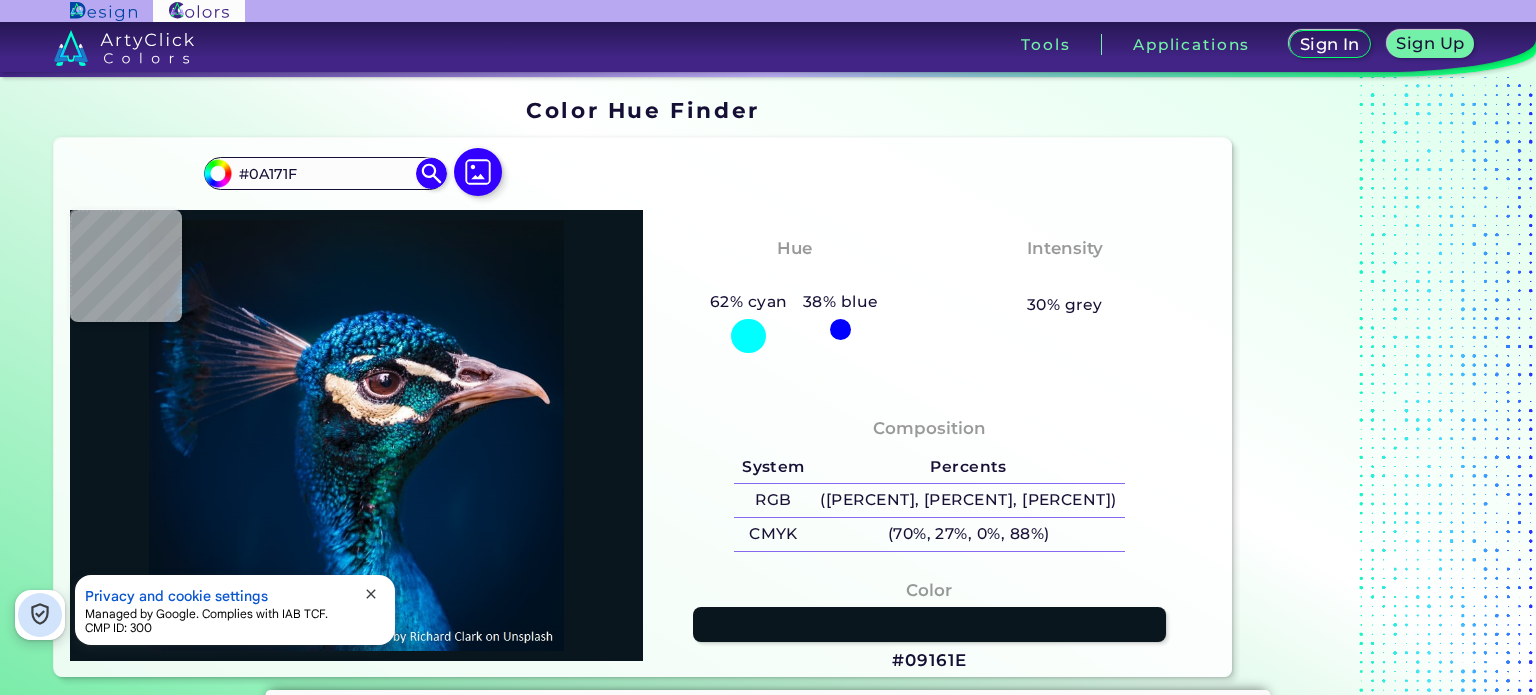 type on "#081626" 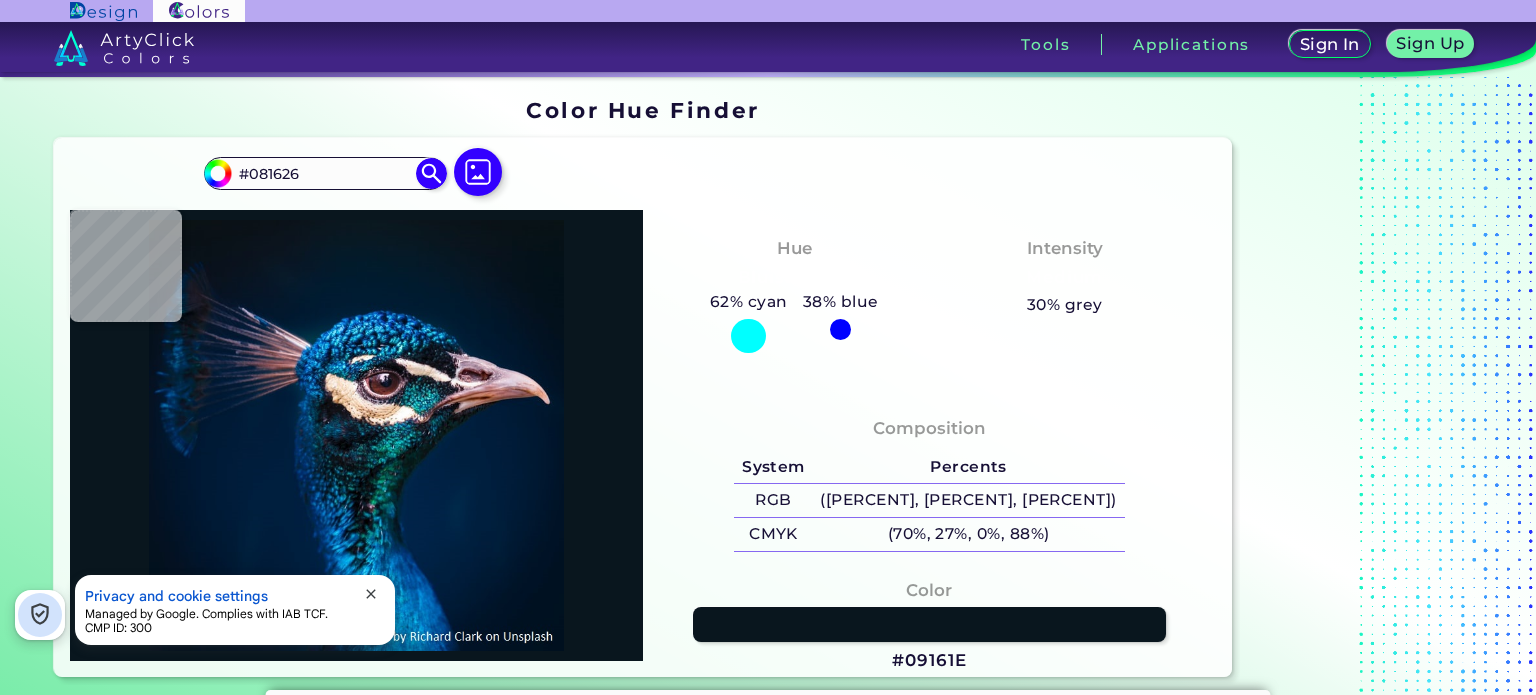 type on "#041a2f" 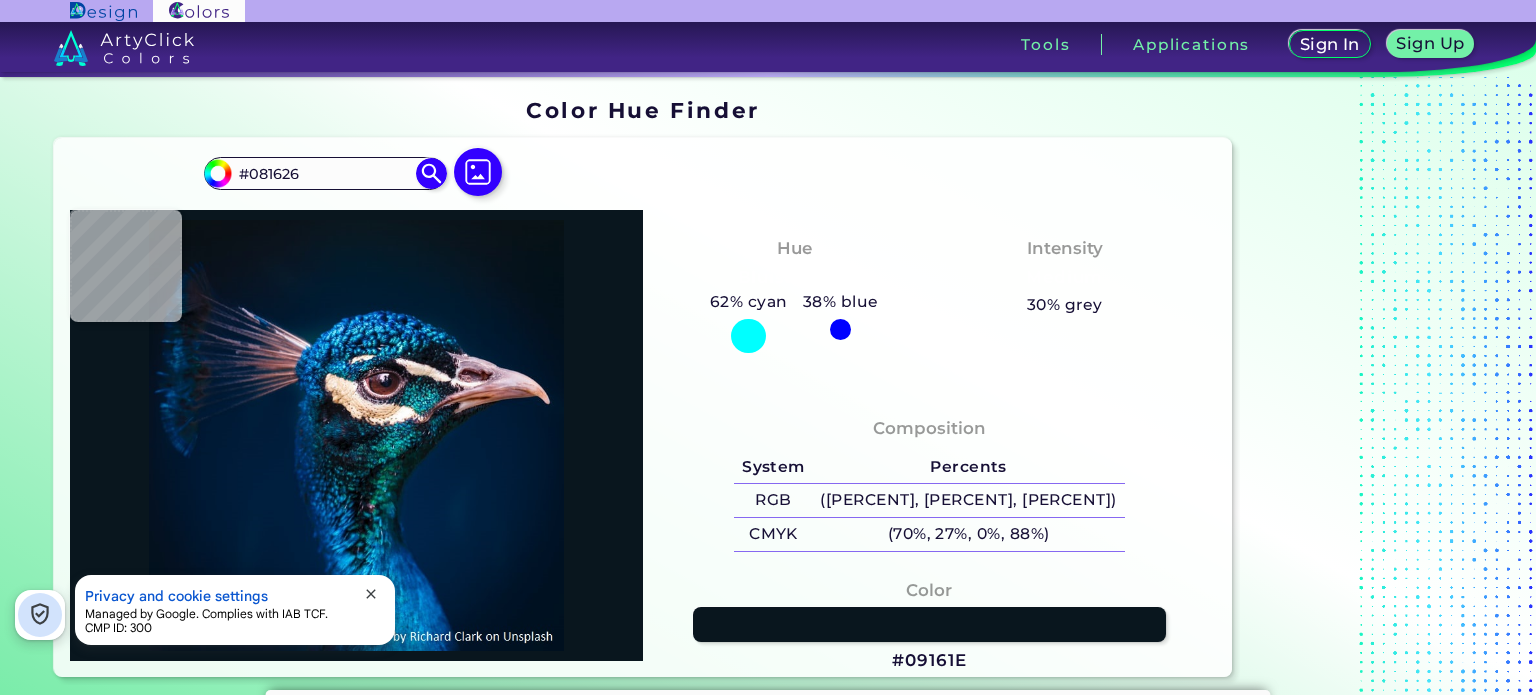 type on "[COLOR]" 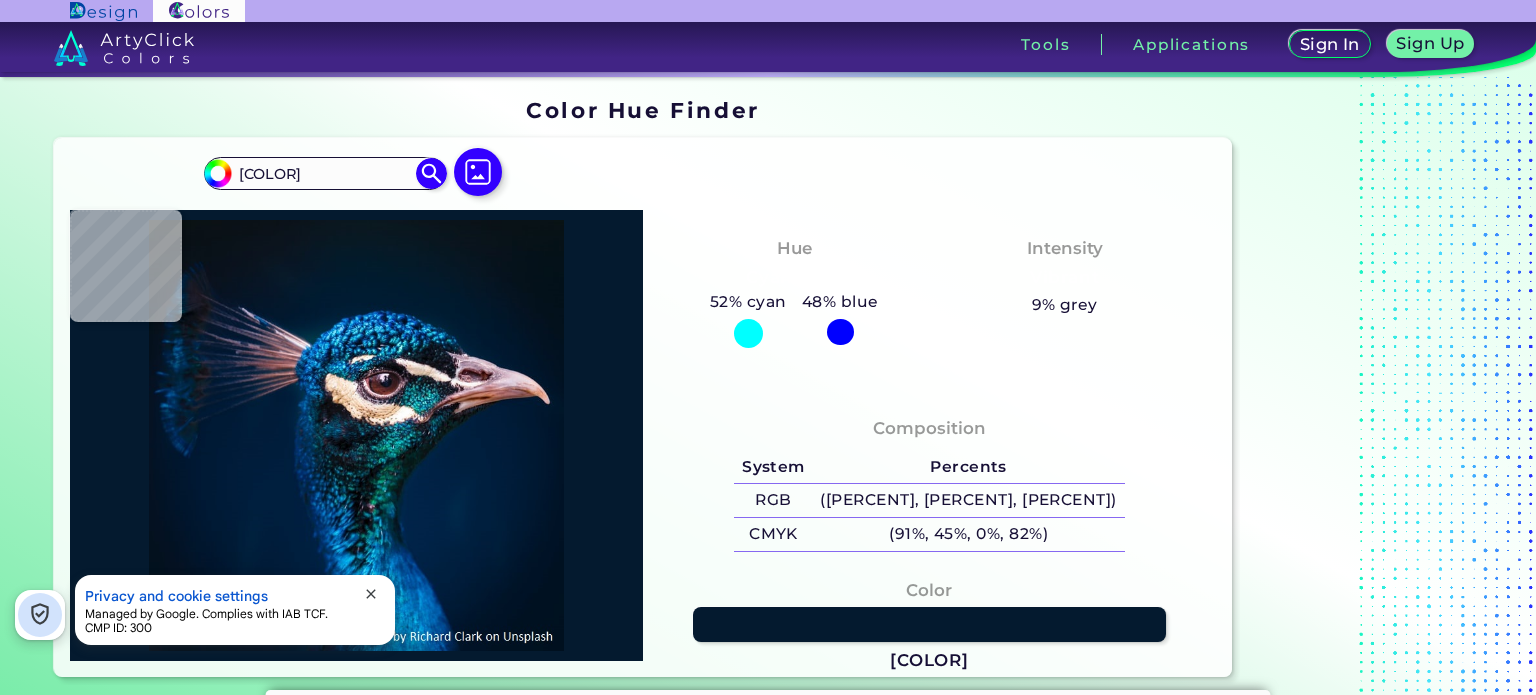 type on "#011930" 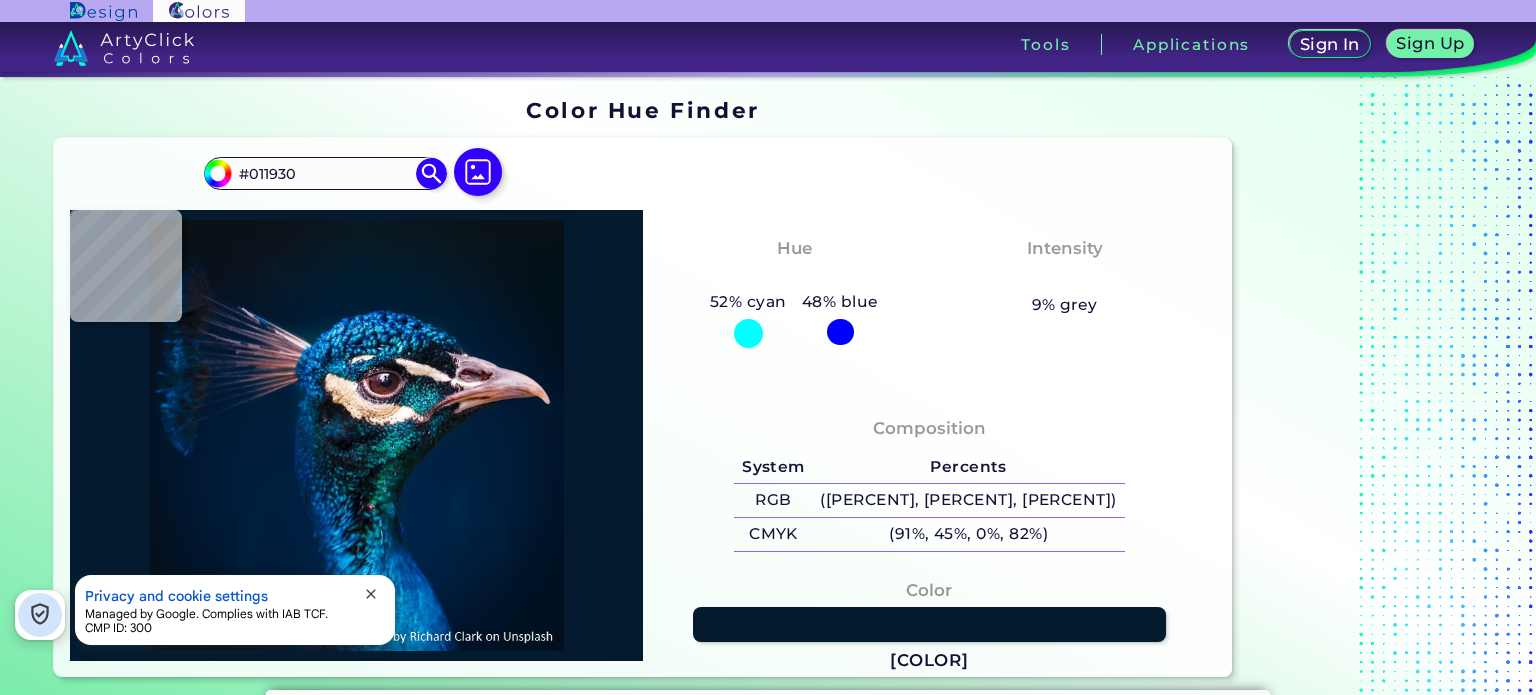 type on "#011c36" 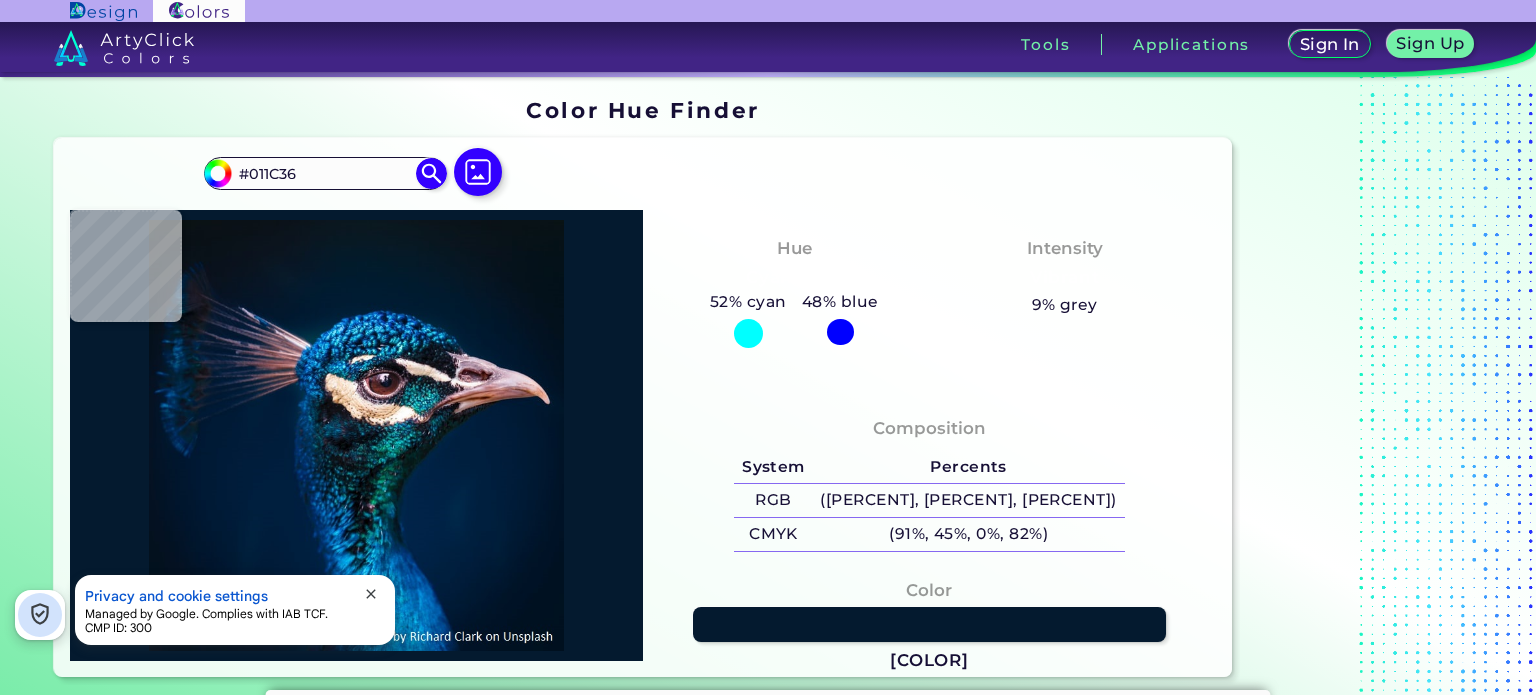 type on "#002037" 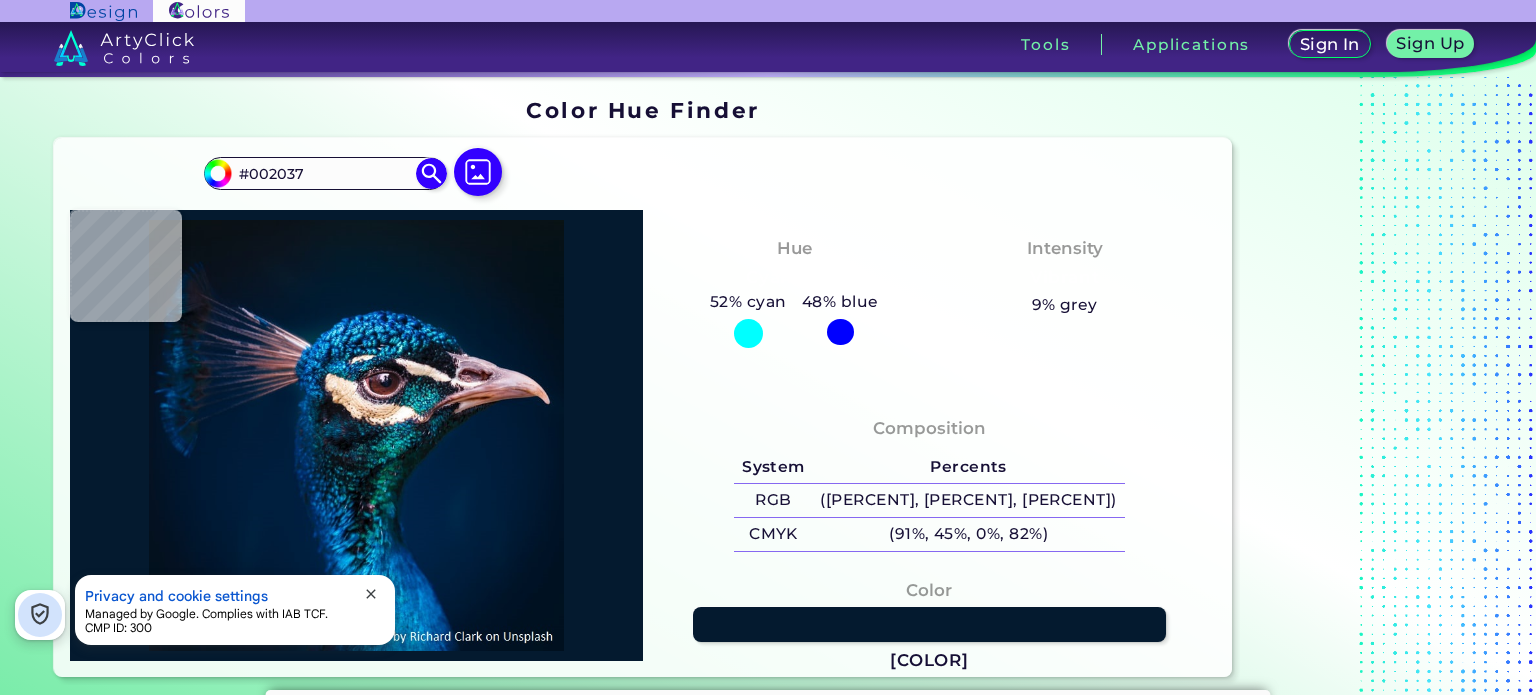 type on "#00223d" 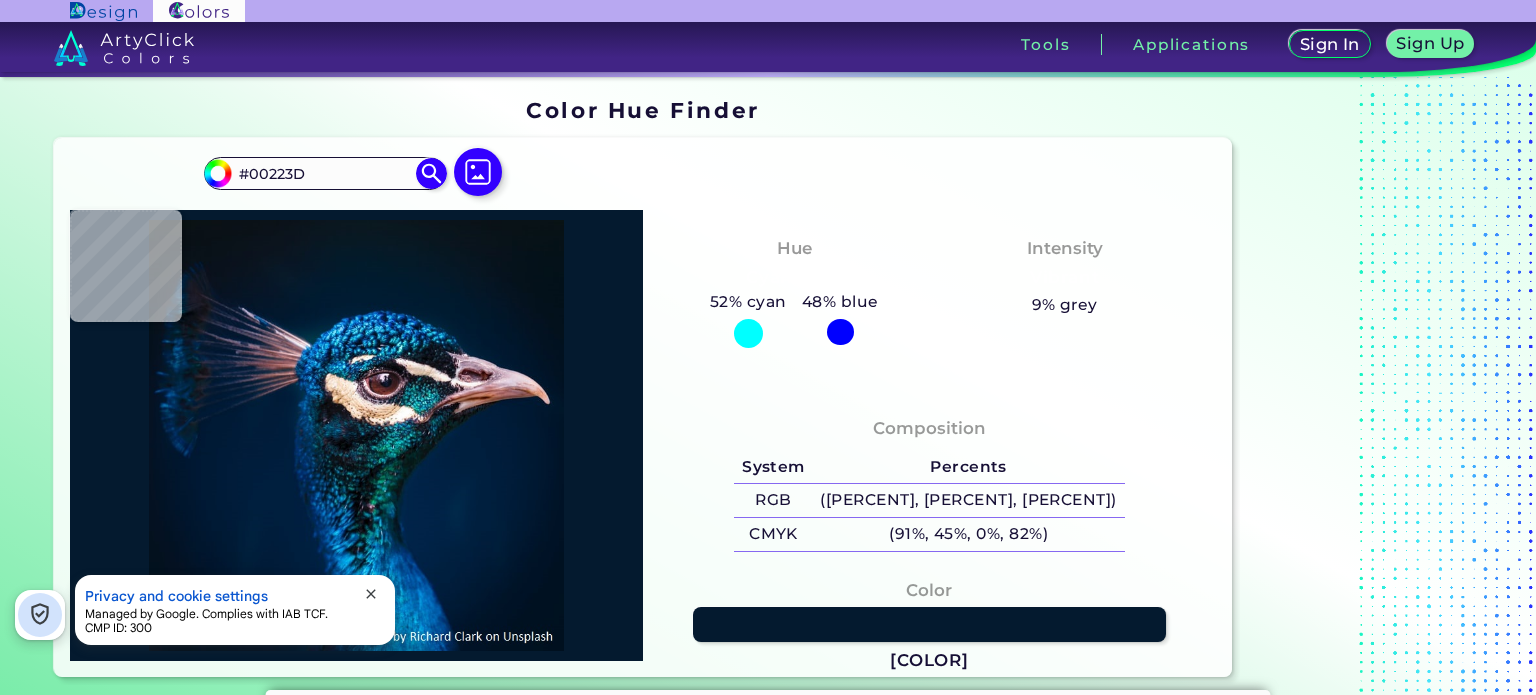 type on "#107db8" 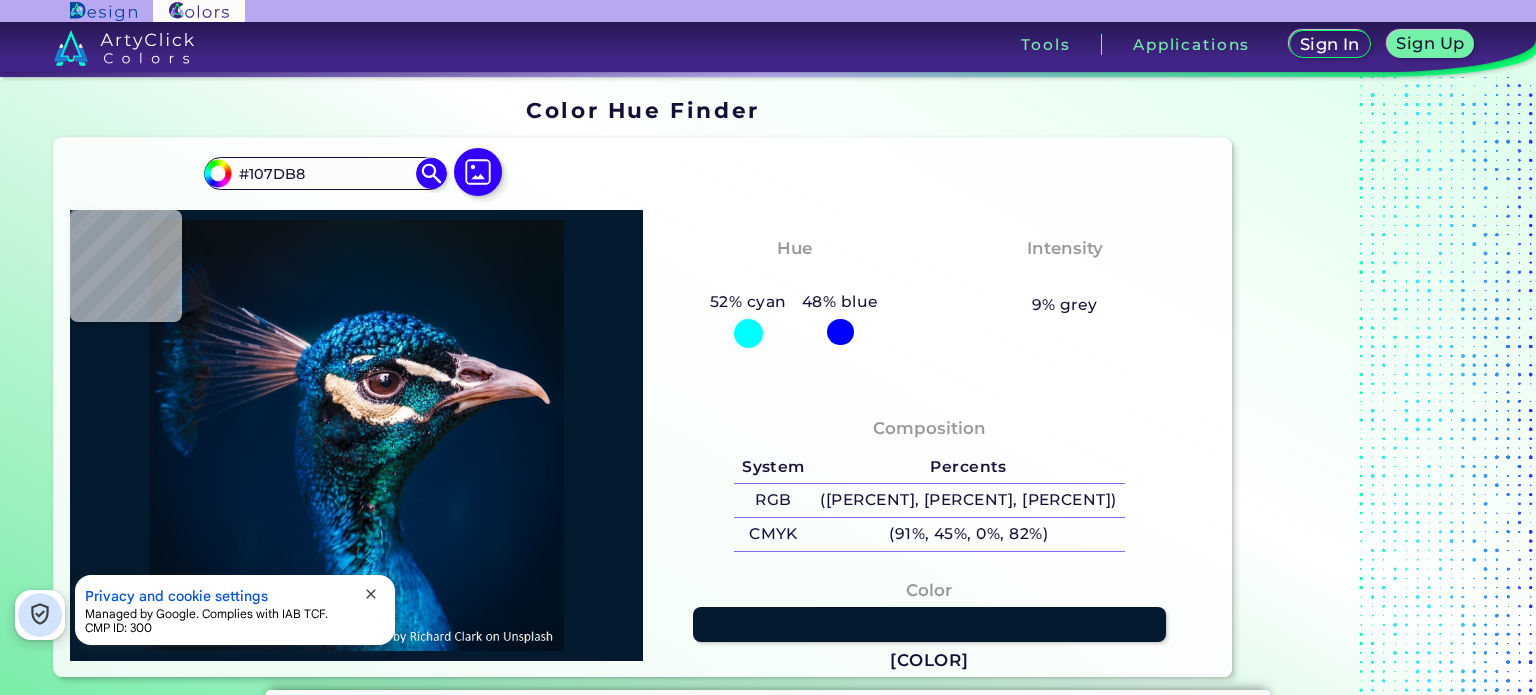 type on "Data collected and processed: IP addresses, Device characteristics, Device identifiers, Probabilistic identifiers, Browsing and interaction data, User-provided data, Non-precise location data, Precise location data, Users’ profiles, Privacy choices" 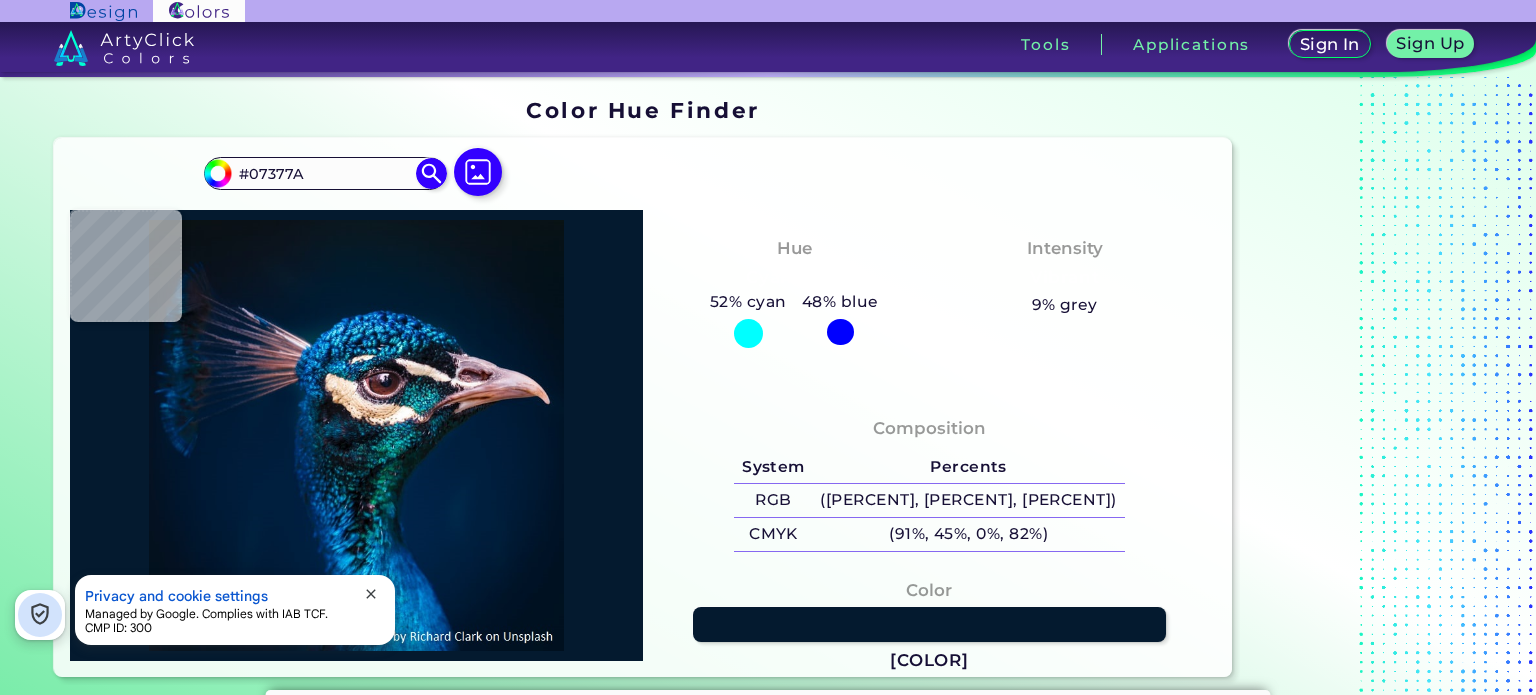type on "#1590ba" 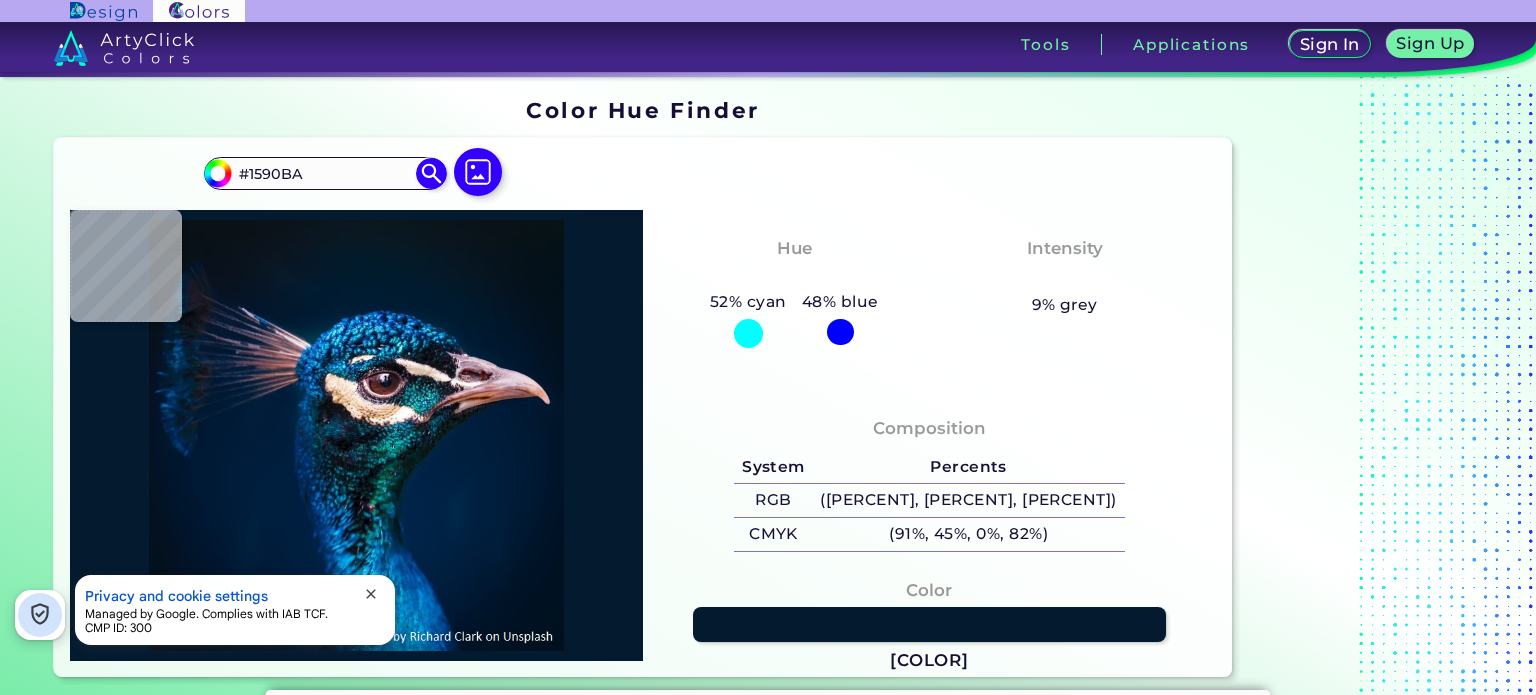 type on "#002157" 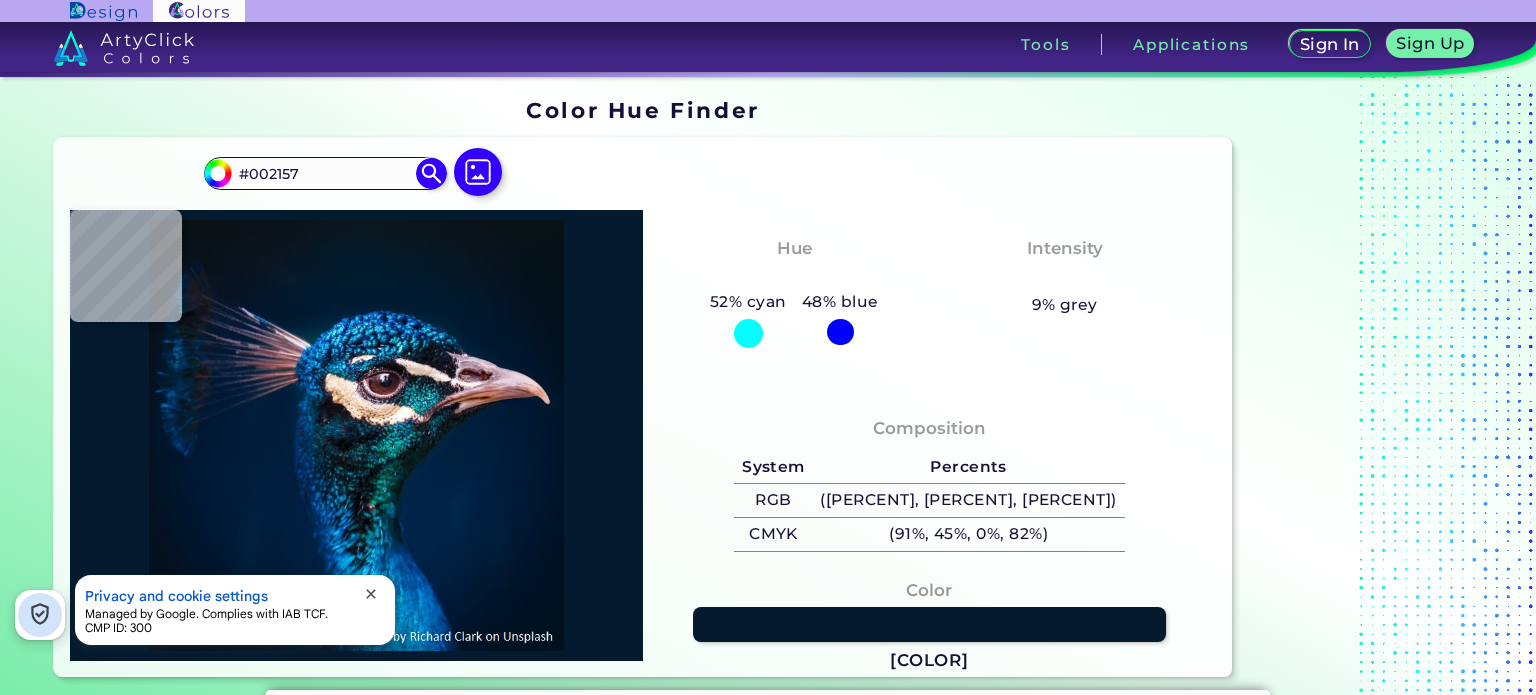 type on "#29b5ce" 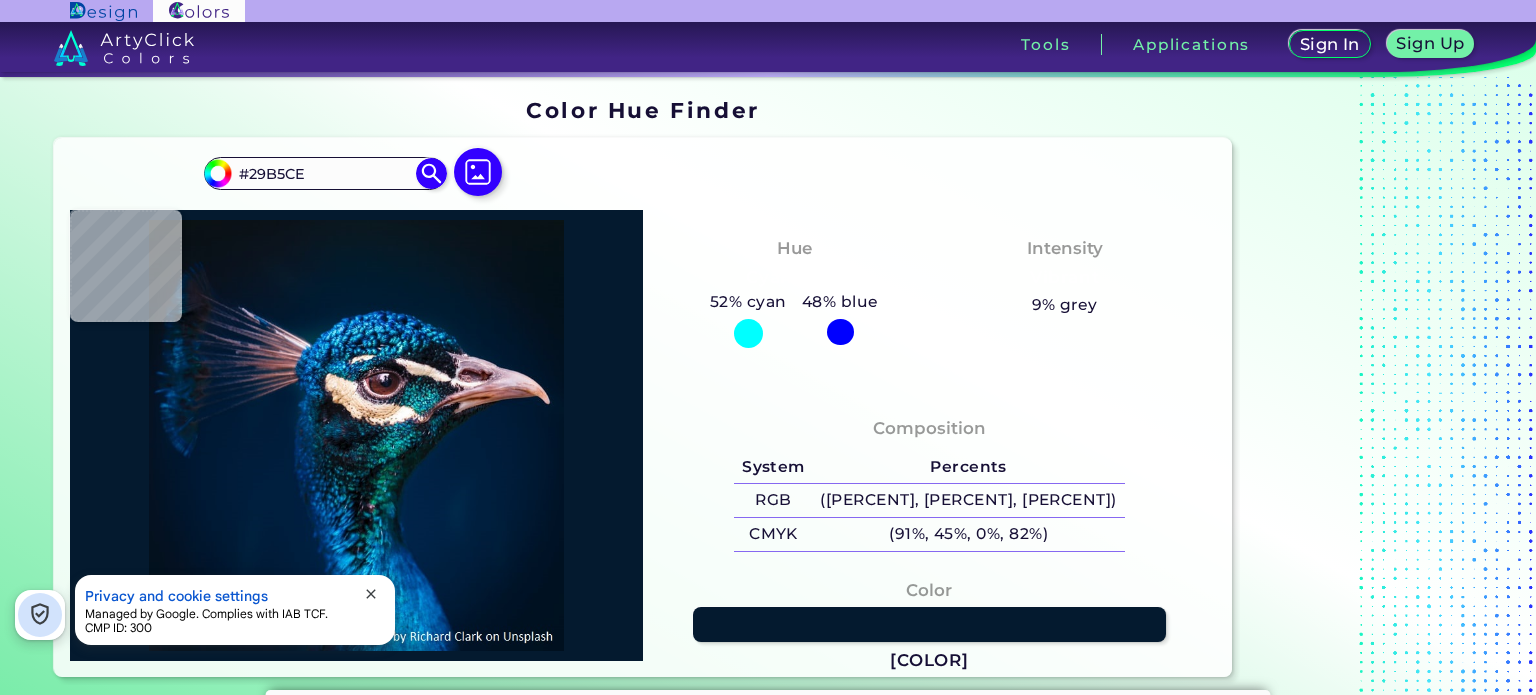 type on "Data collected and processed: IP addresses, Device characteristics, Device identifiers, Probabilistic identifiers, Browsing and interaction data, User-provided data, Non-precise location data, Precise location data, Users’ profiles, Privacy choices" 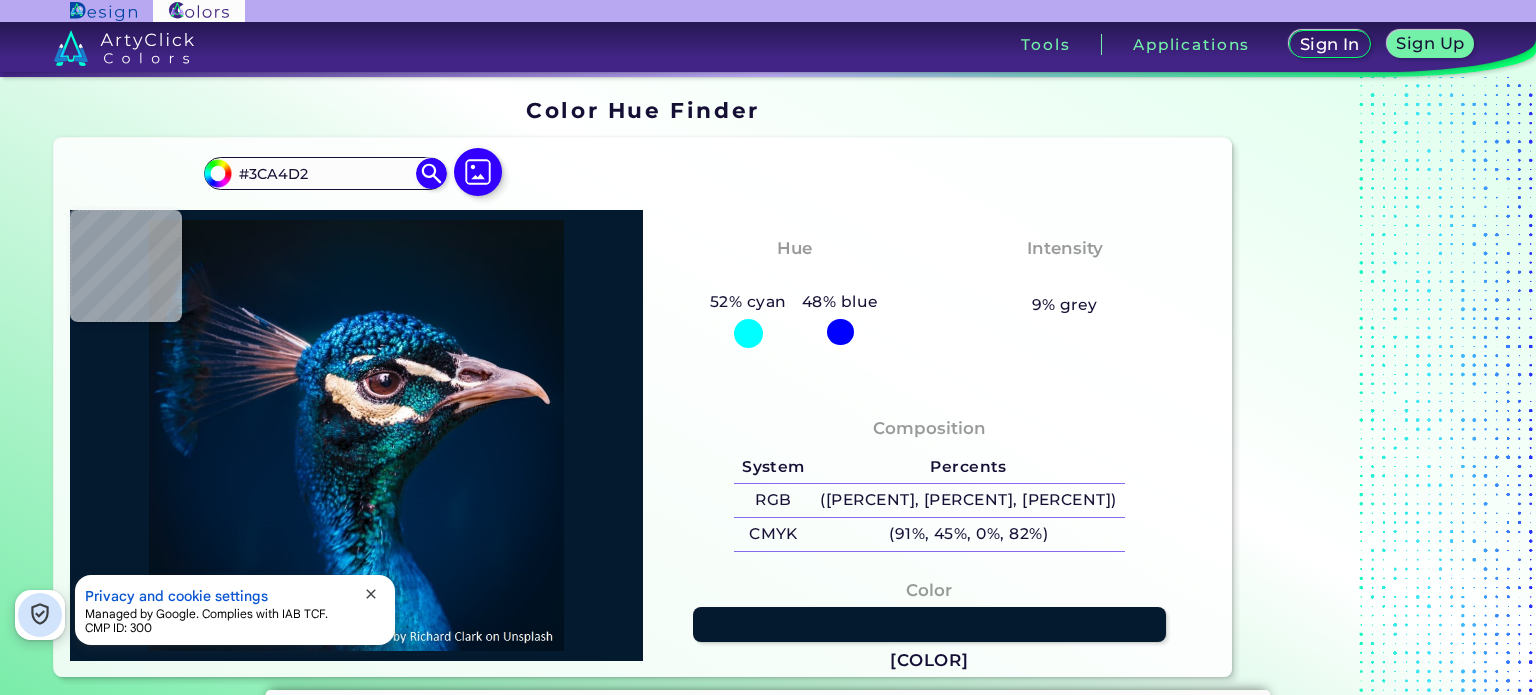 type on "#075370" 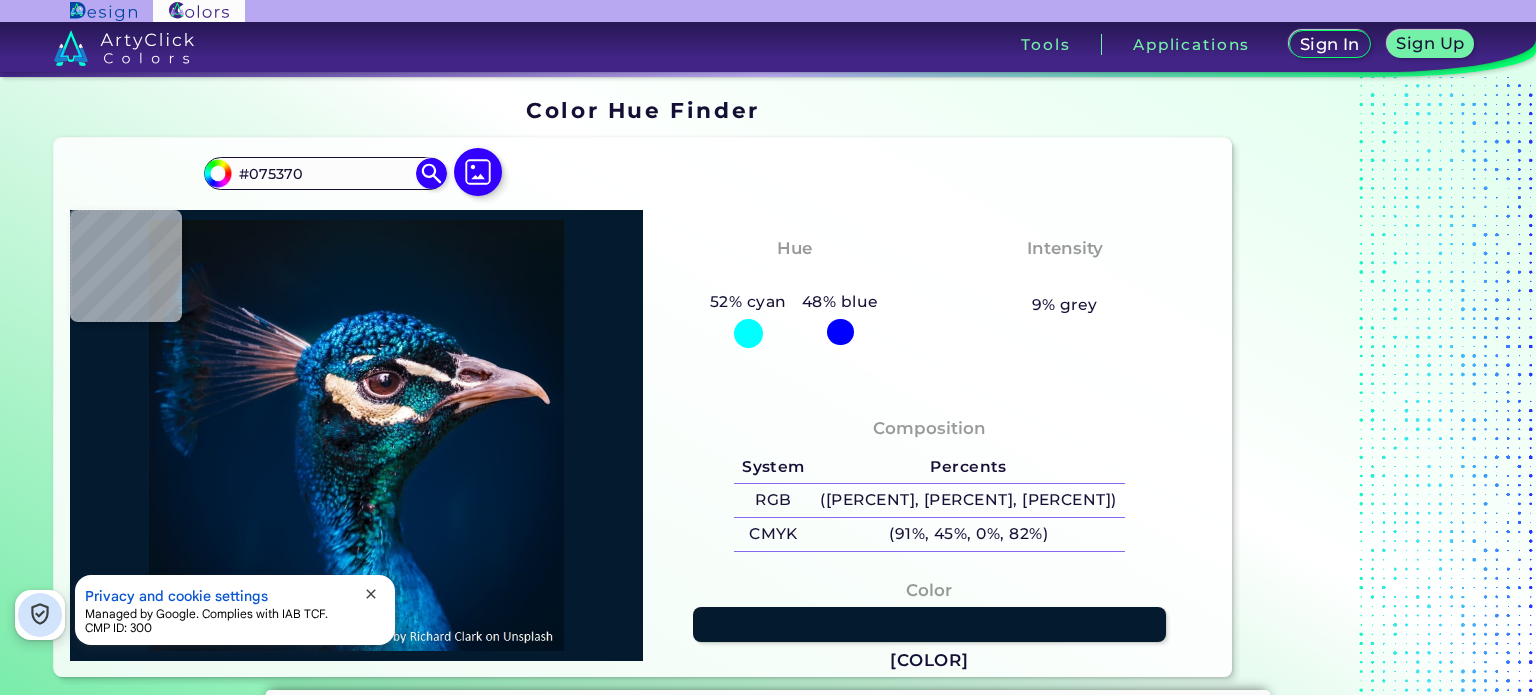 type on "#055471" 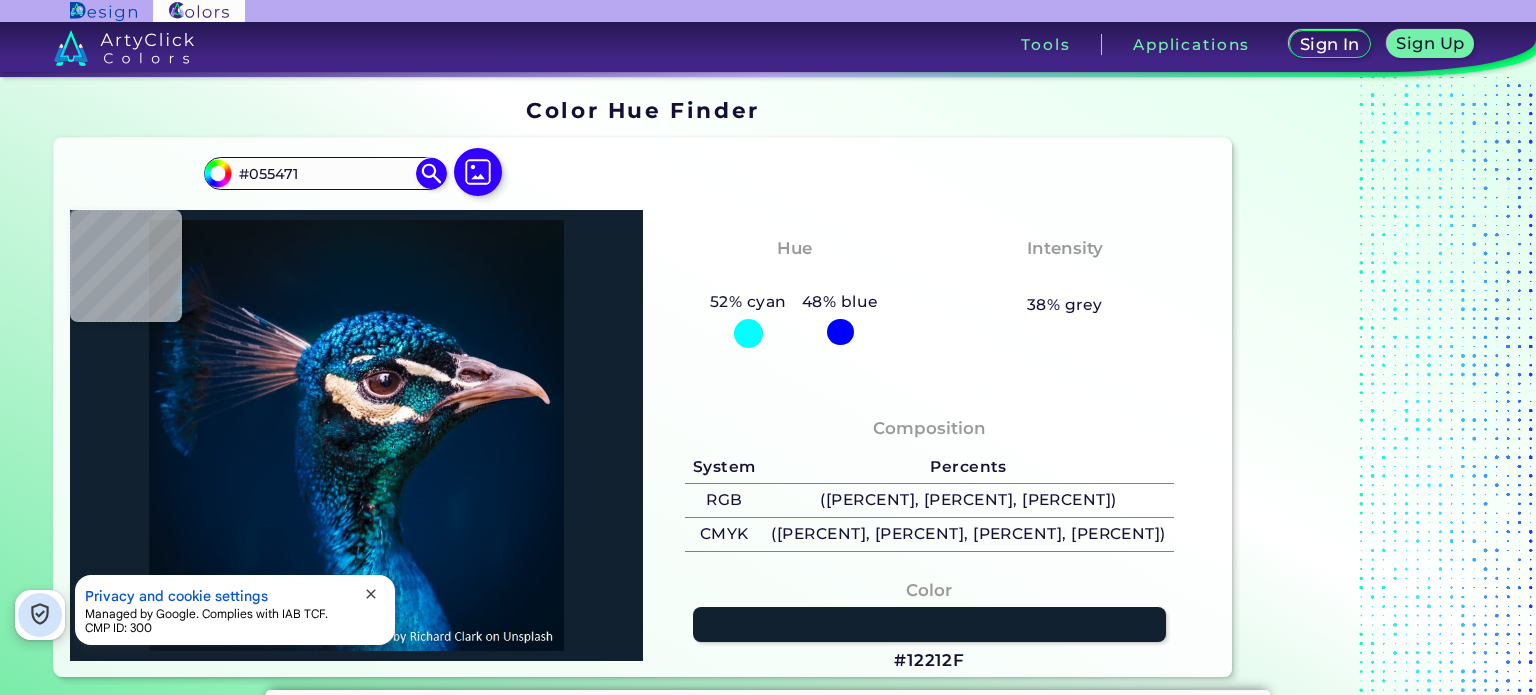 type on "#12212f" 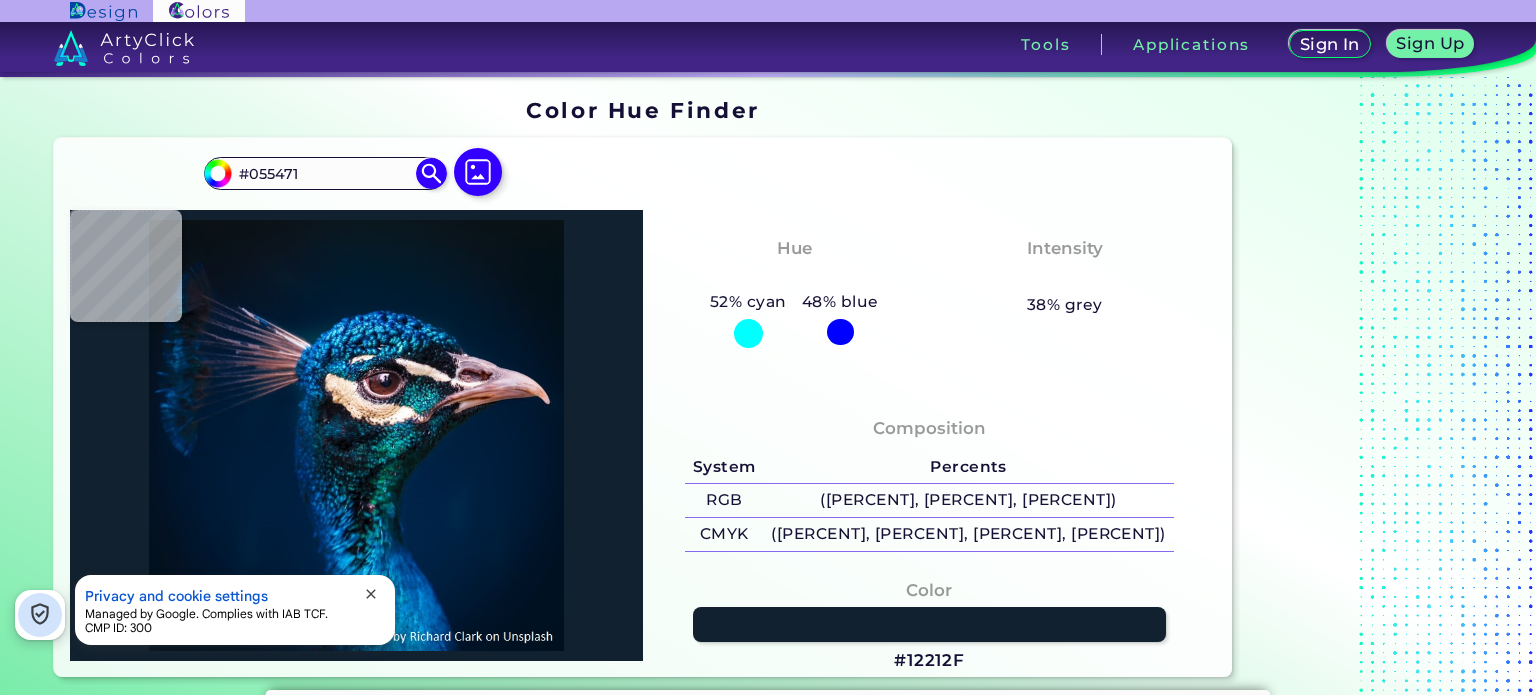 type on "#12212F" 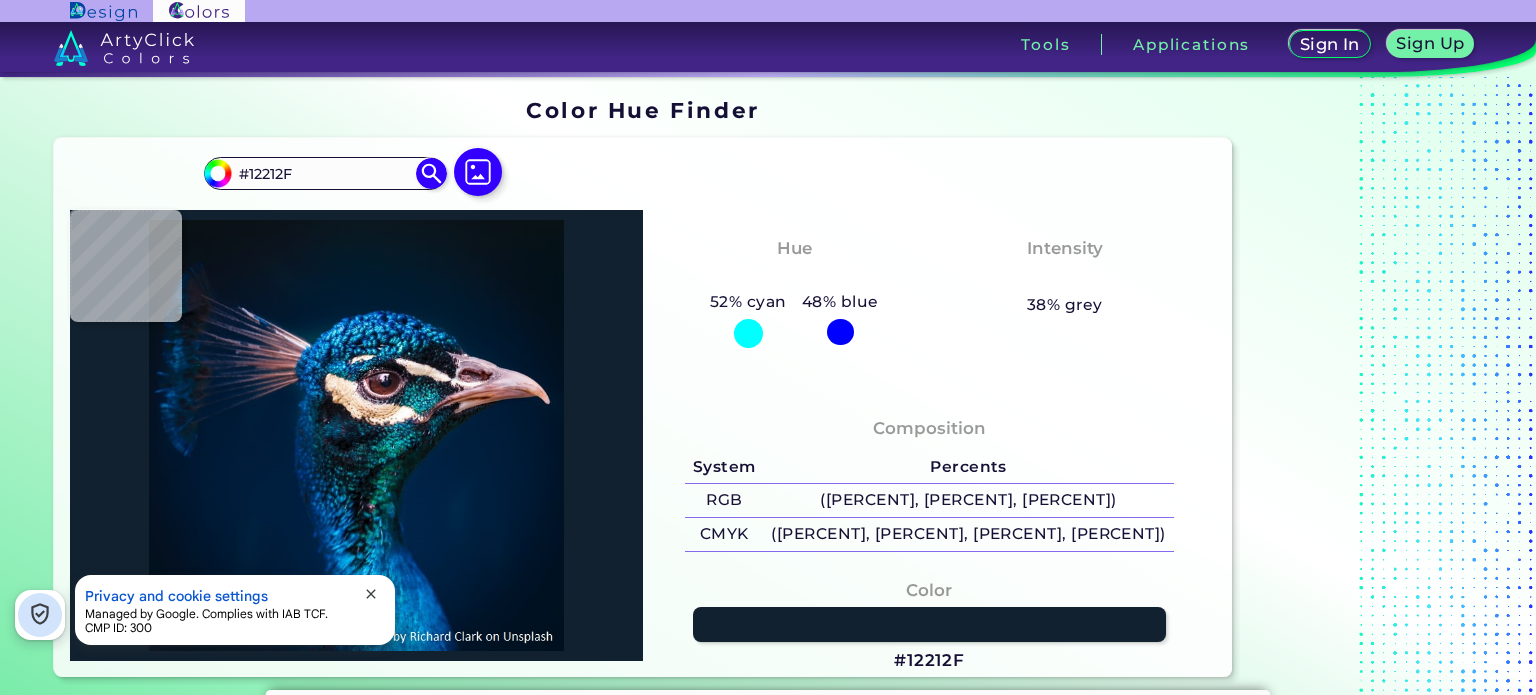 type on "#090c14" 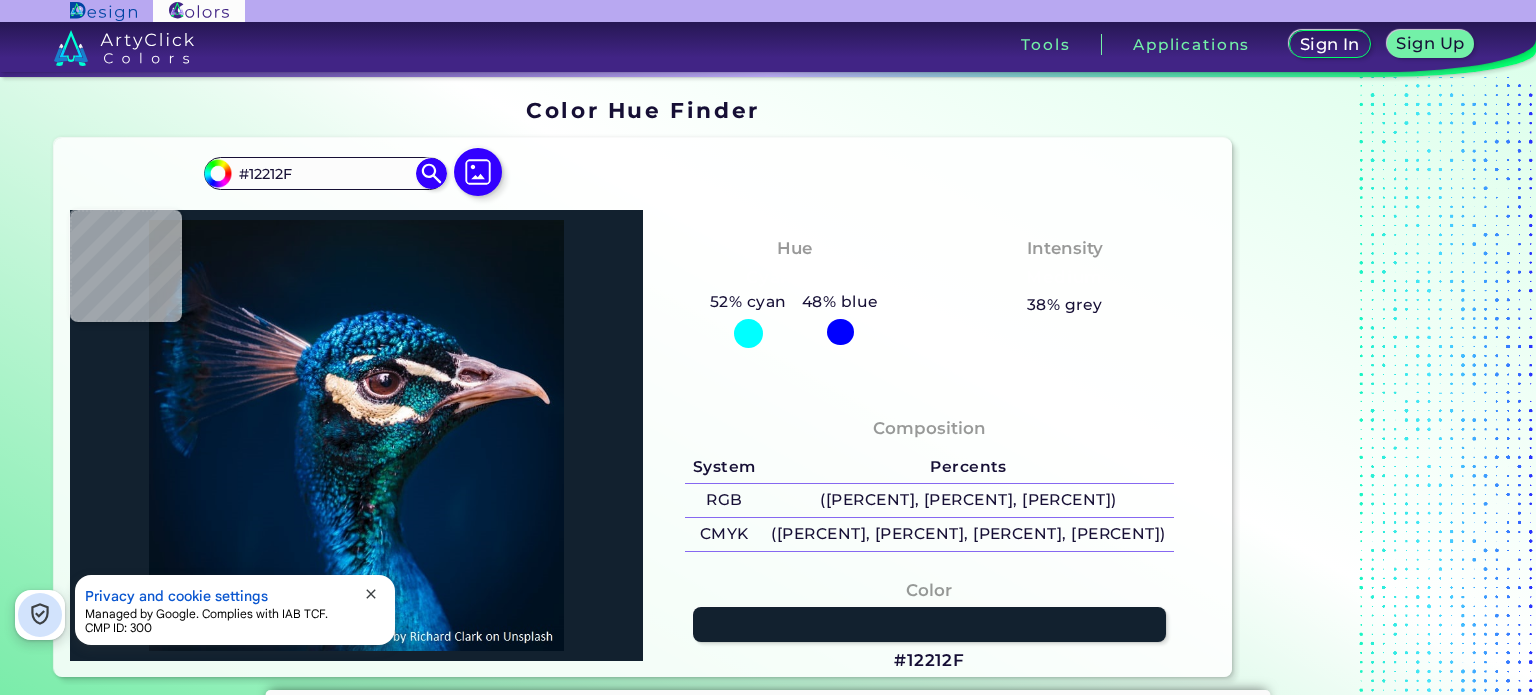 type on "#090C14" 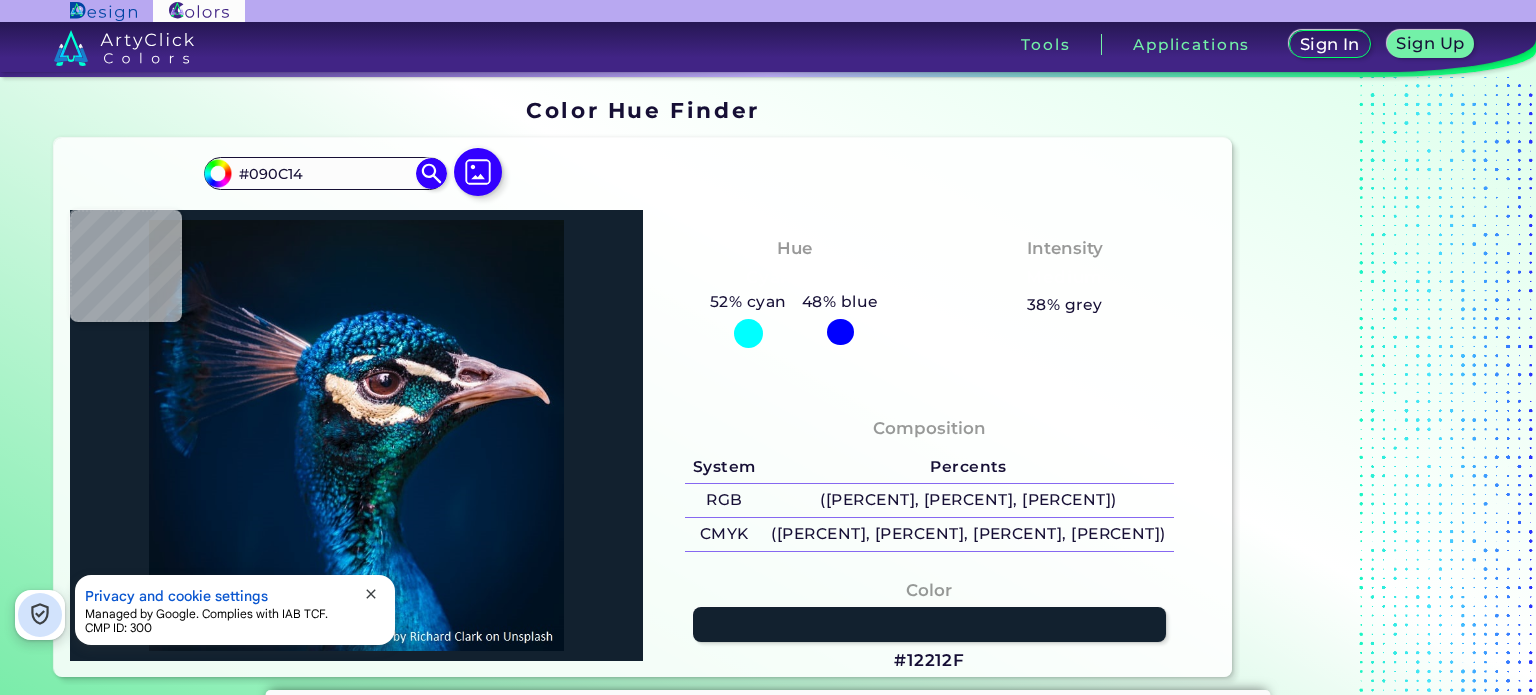 type on "#1f1118" 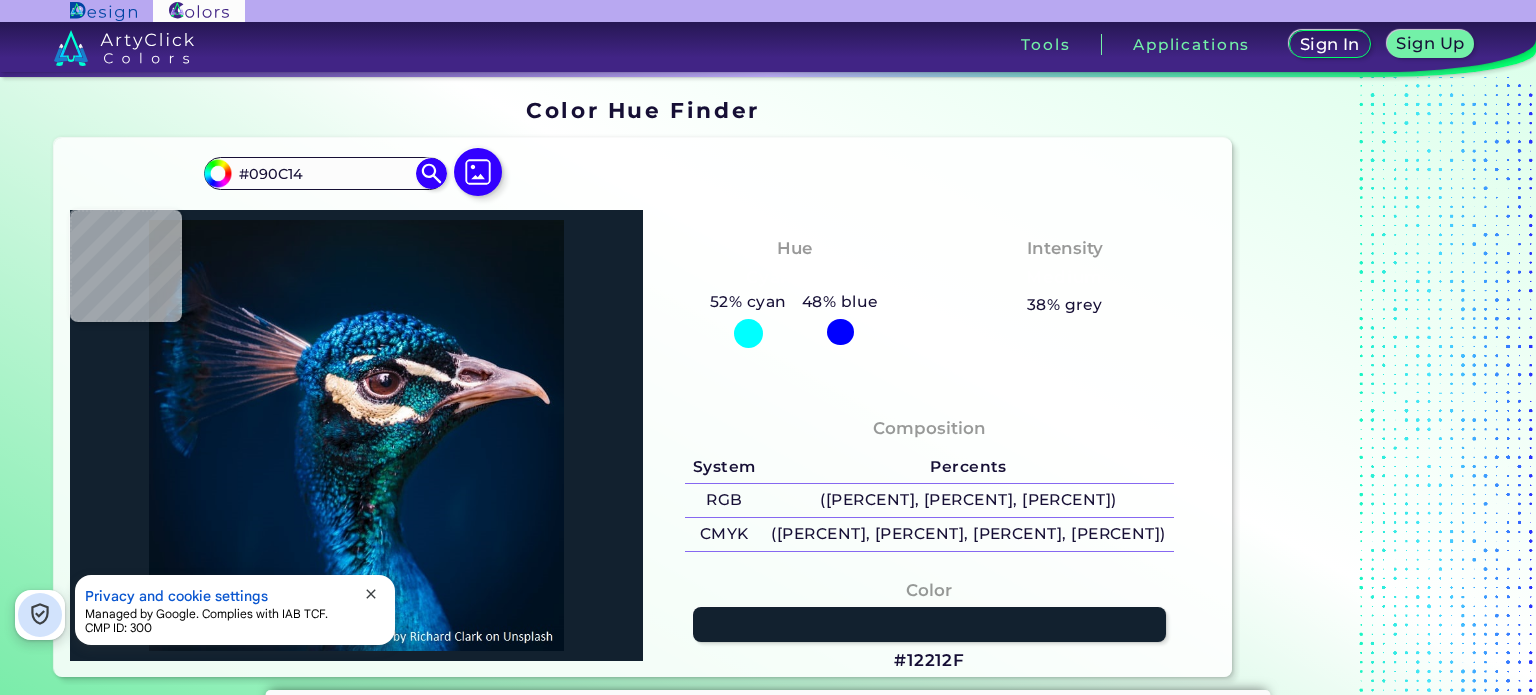 type on "#1F1118" 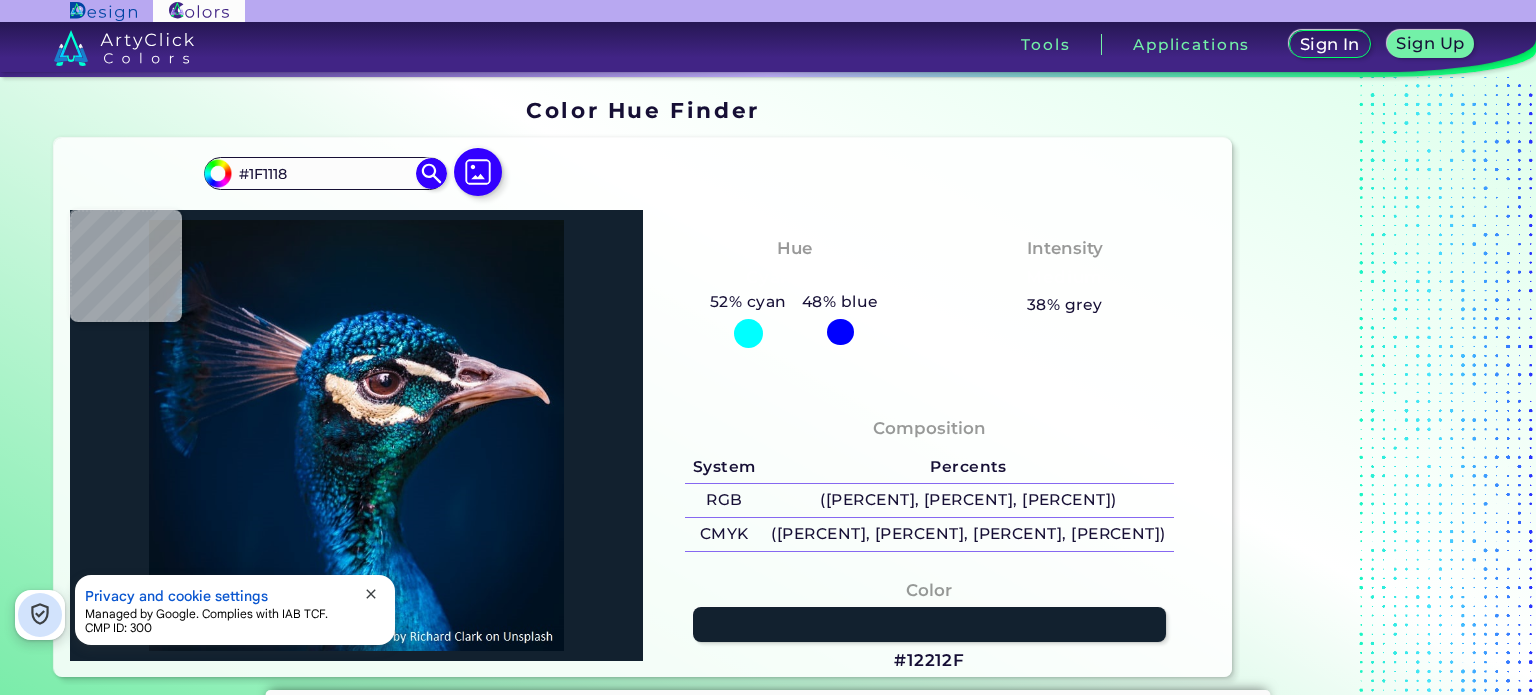 type on "#9387a0" 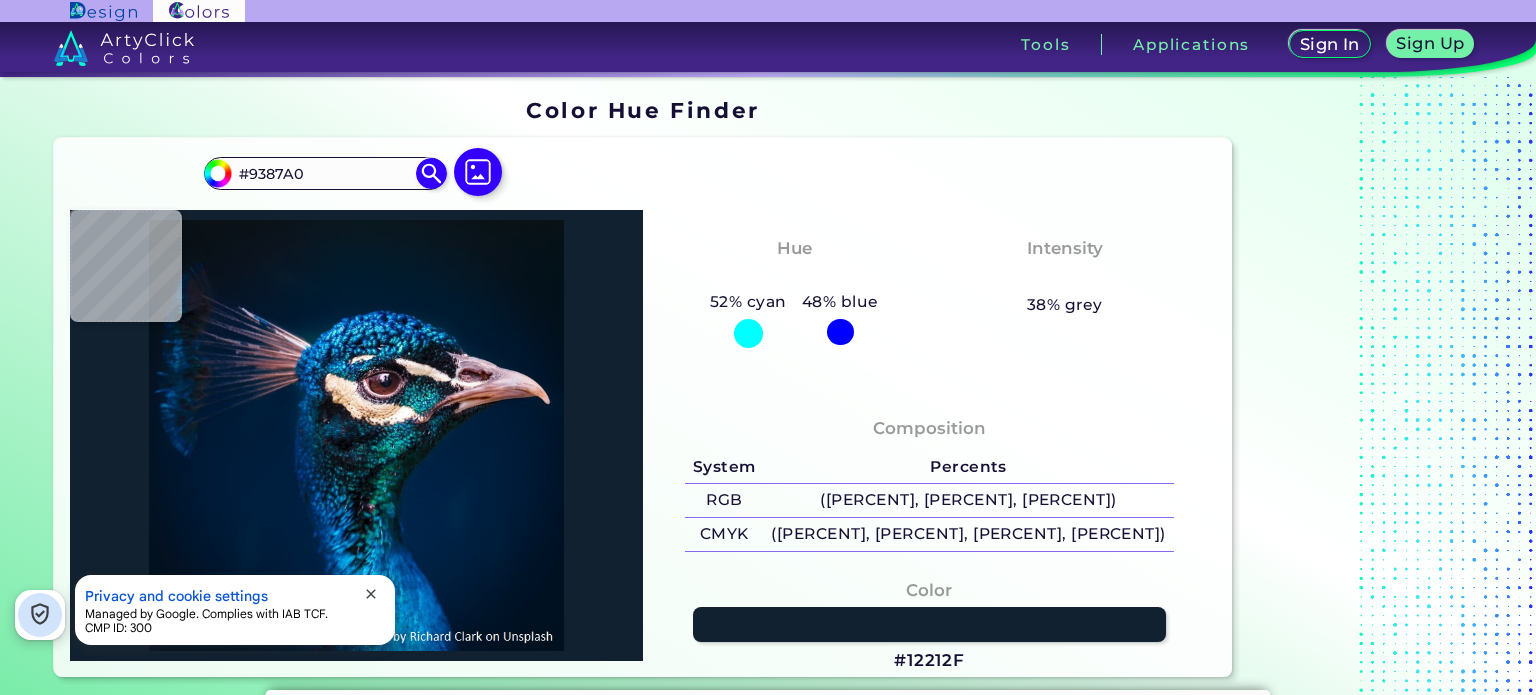 type on "#fcdee5" 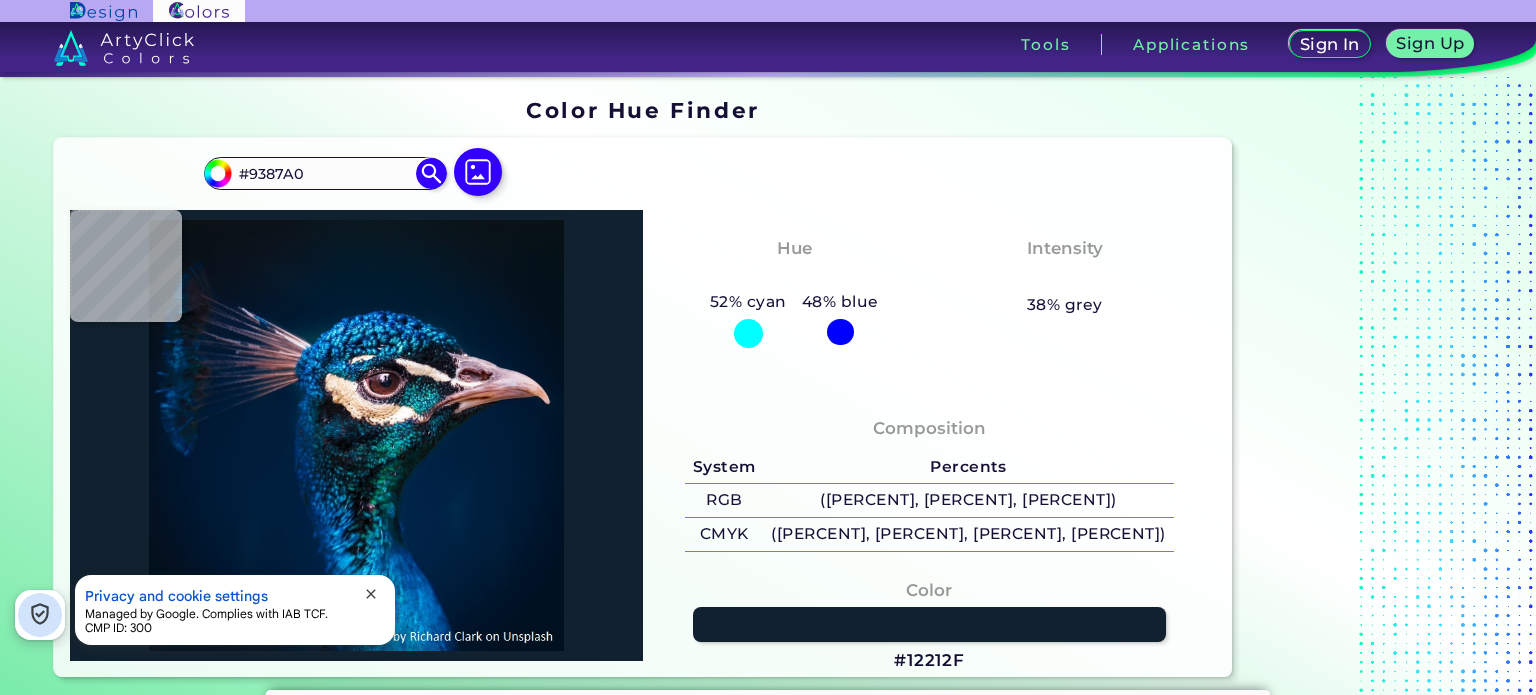 type on "#FCDEE5" 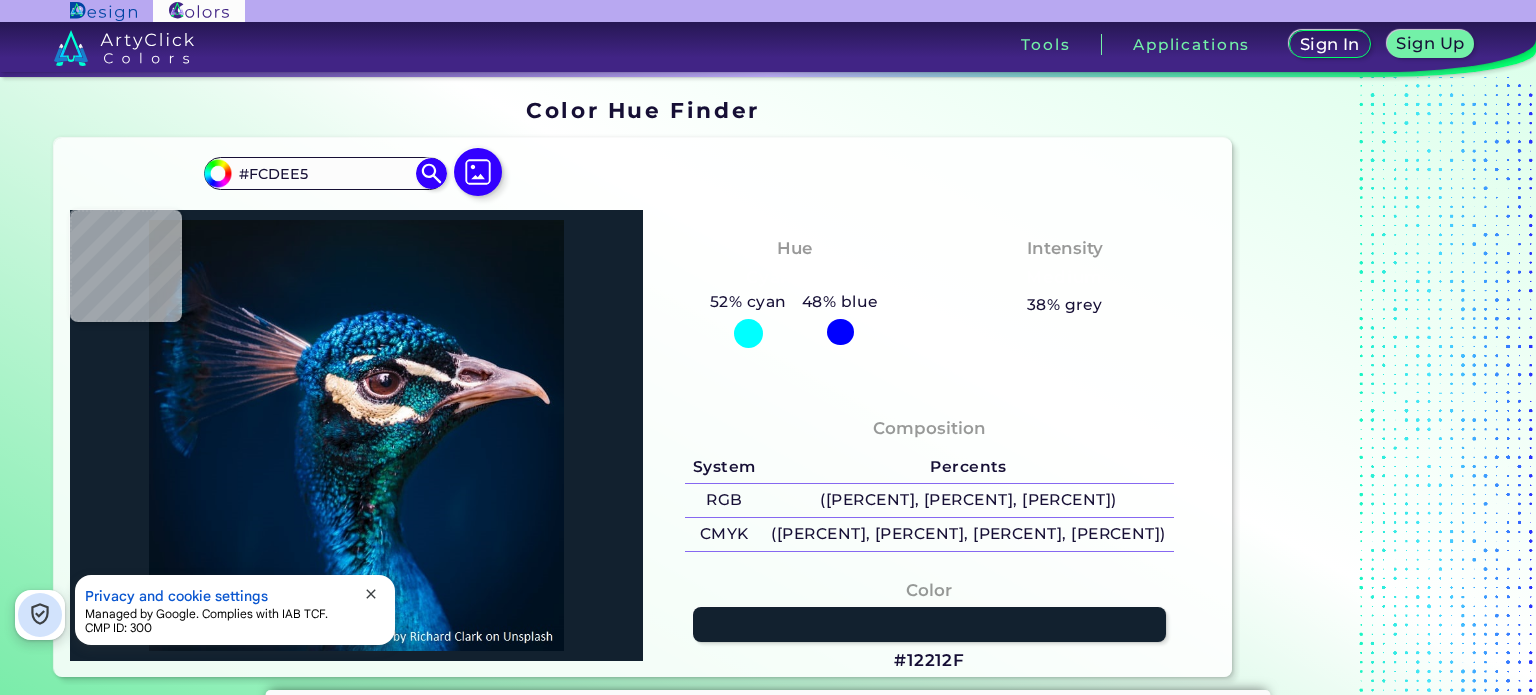 type on "#cb9c80" 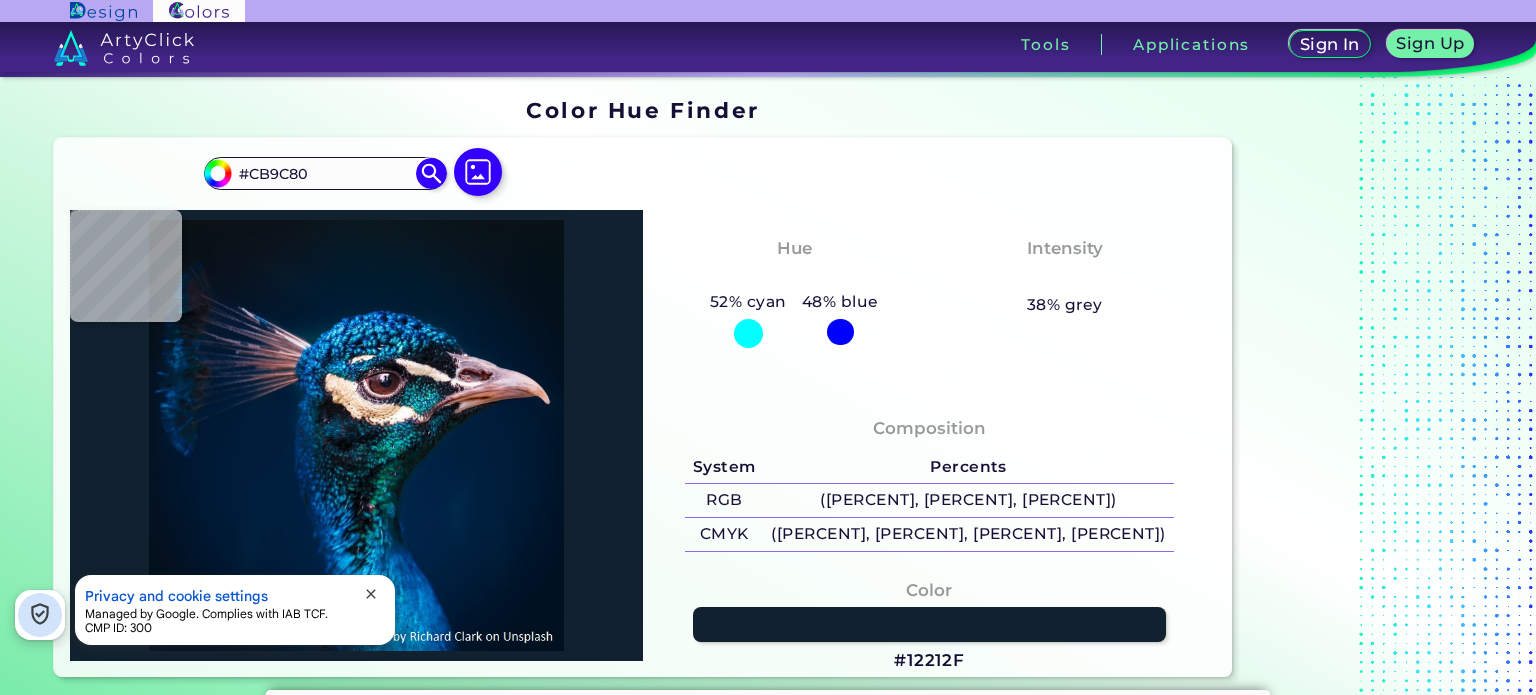 type on "#937f78" 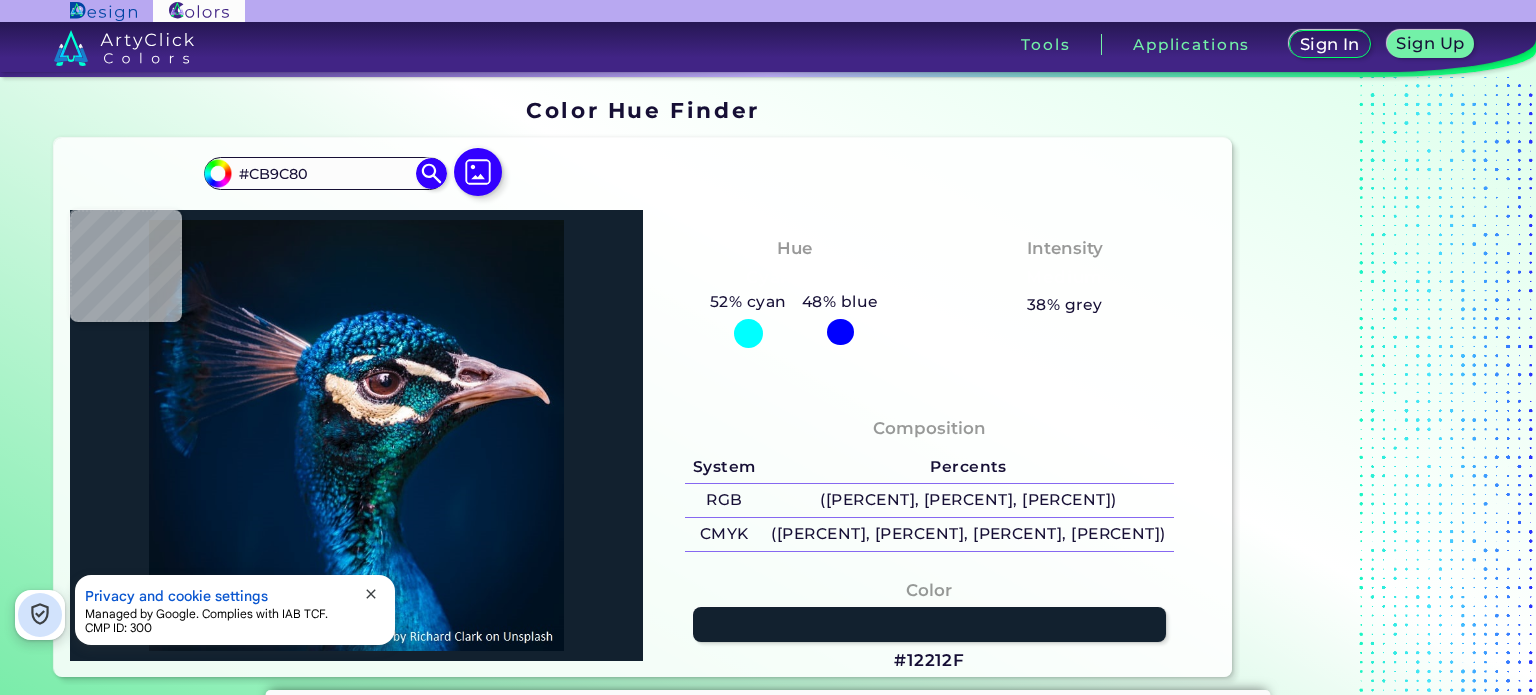 type on "Data collected and processed: IP addresses, Device characteristics, Device identifiers, Probabilistic identifiers, Browsing and interaction data, User-provided data, Non-precise location data, Precise location data, Users’ profiles" 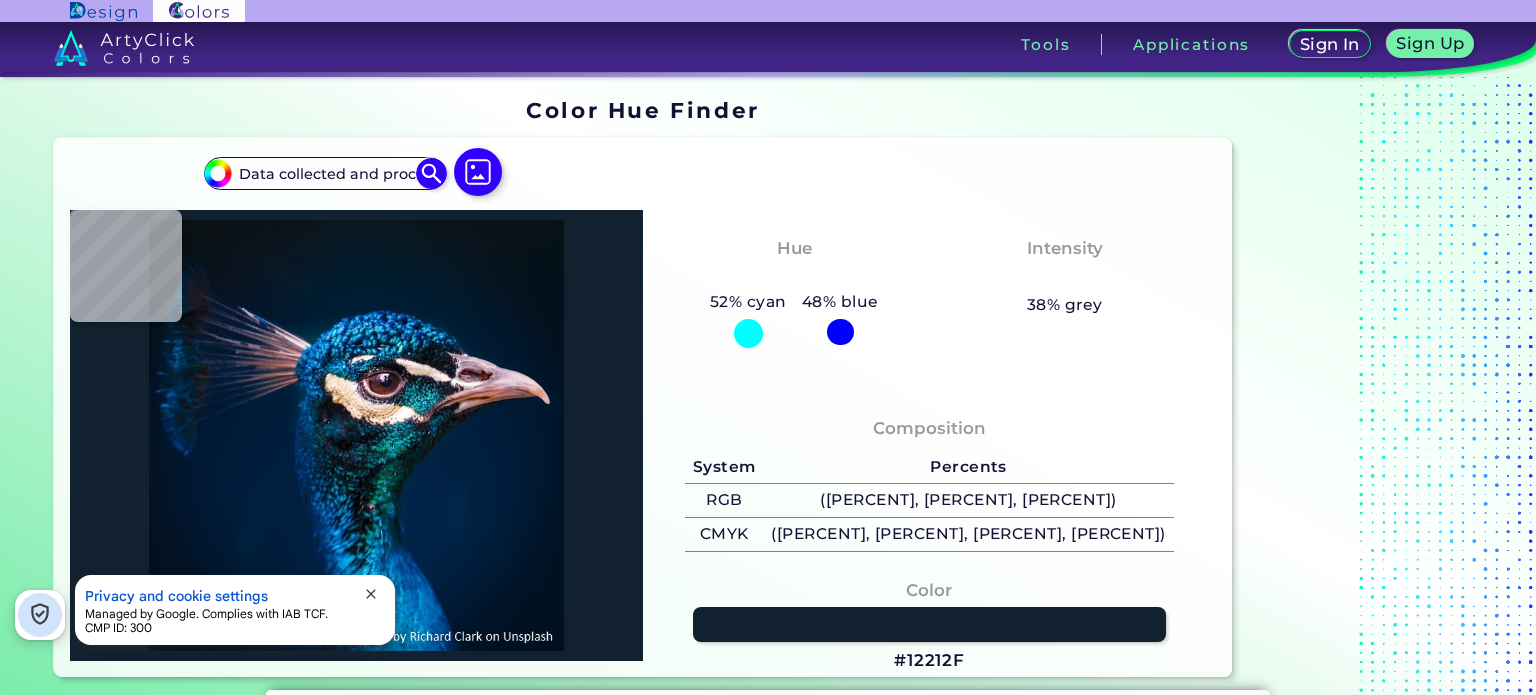 type on "#080f1f" 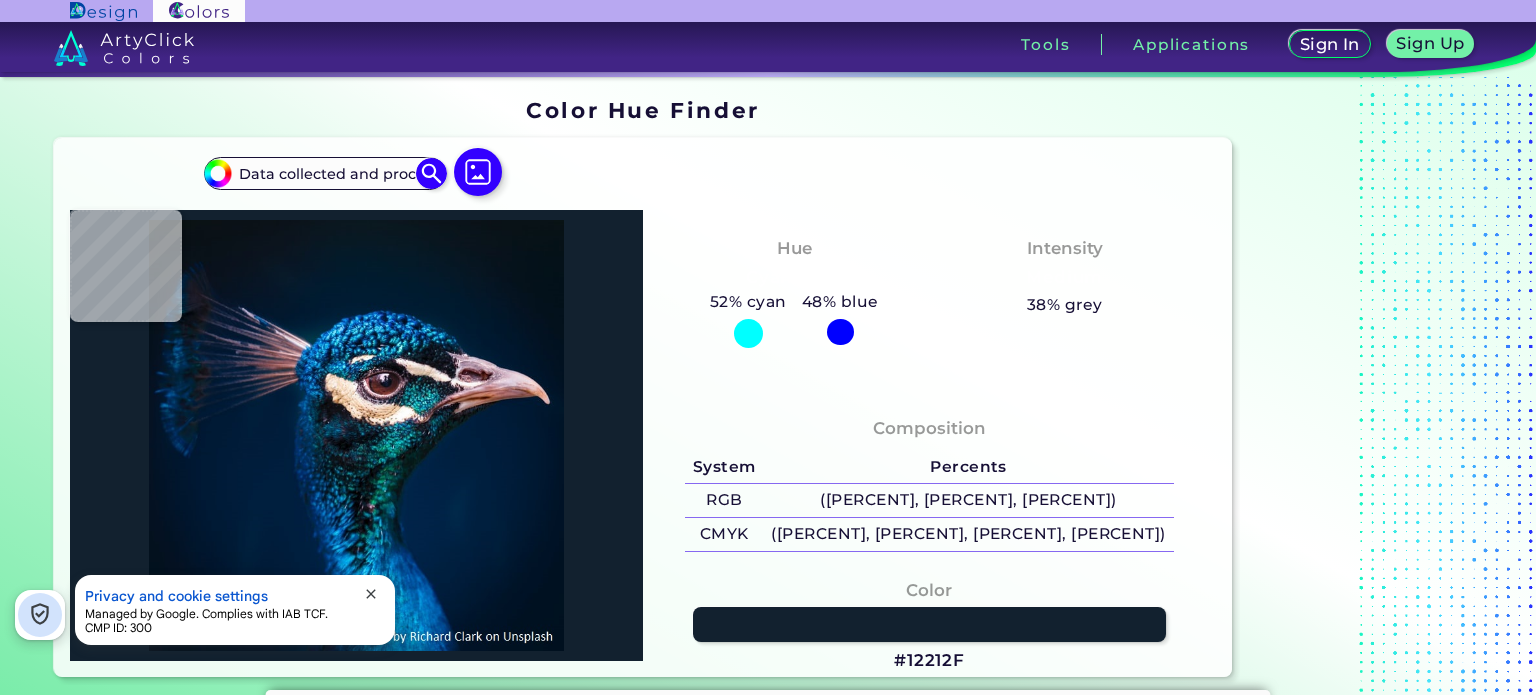 type on "#080F1F" 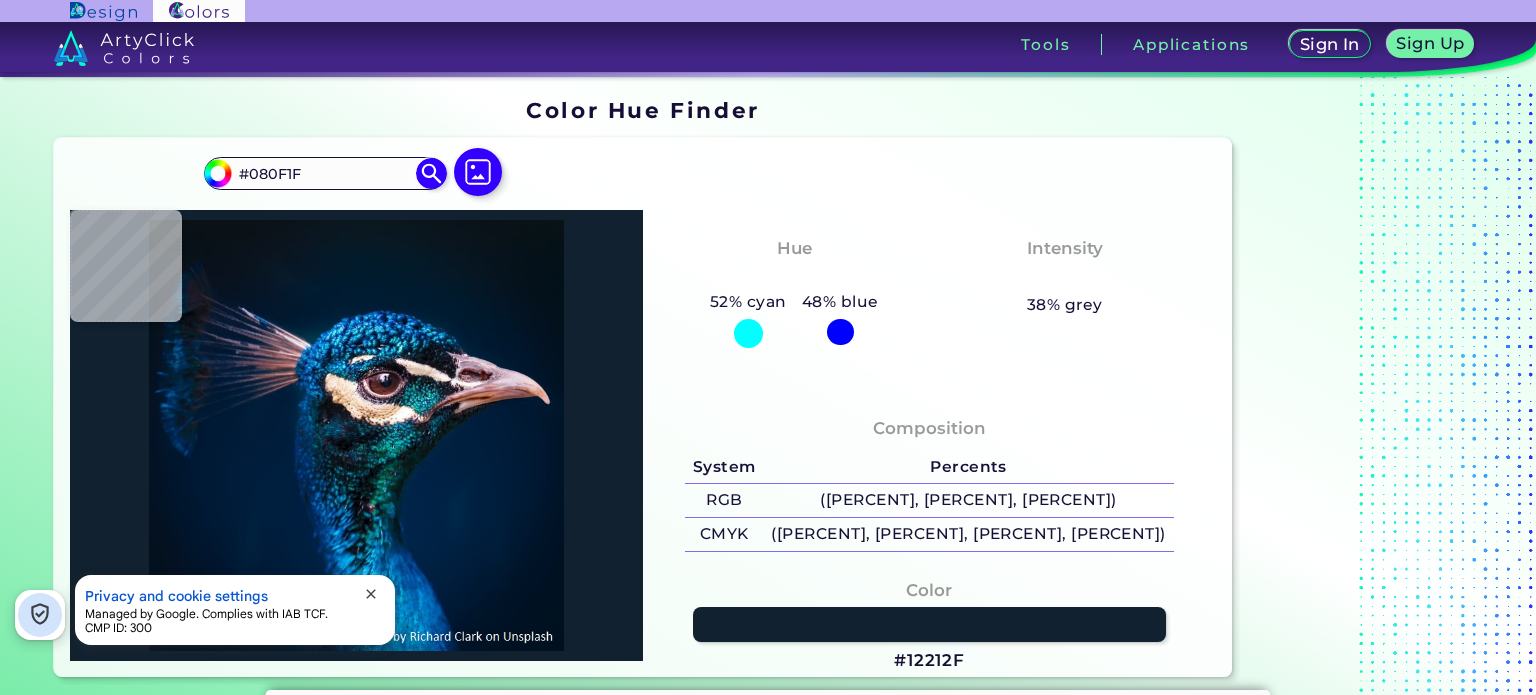 type on "#182b3b" 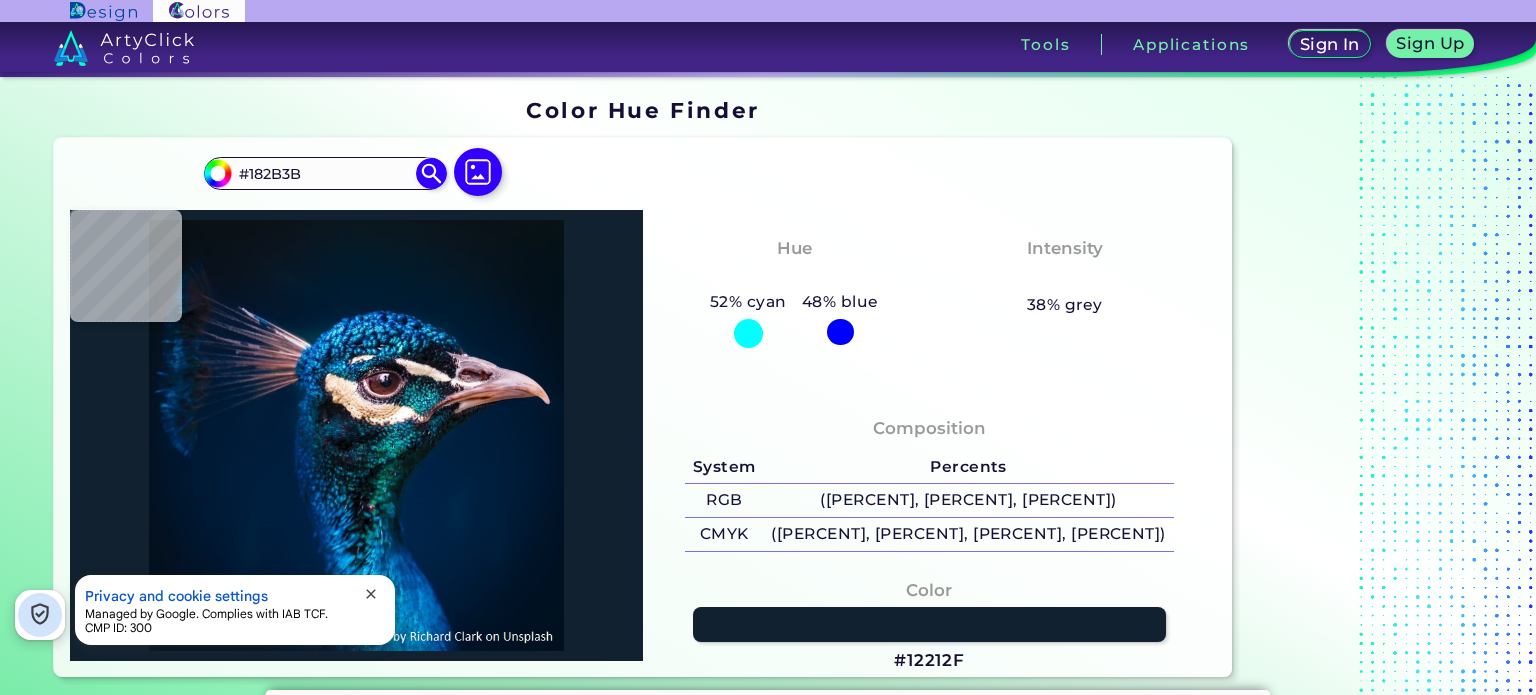 type on "[COLOR]" 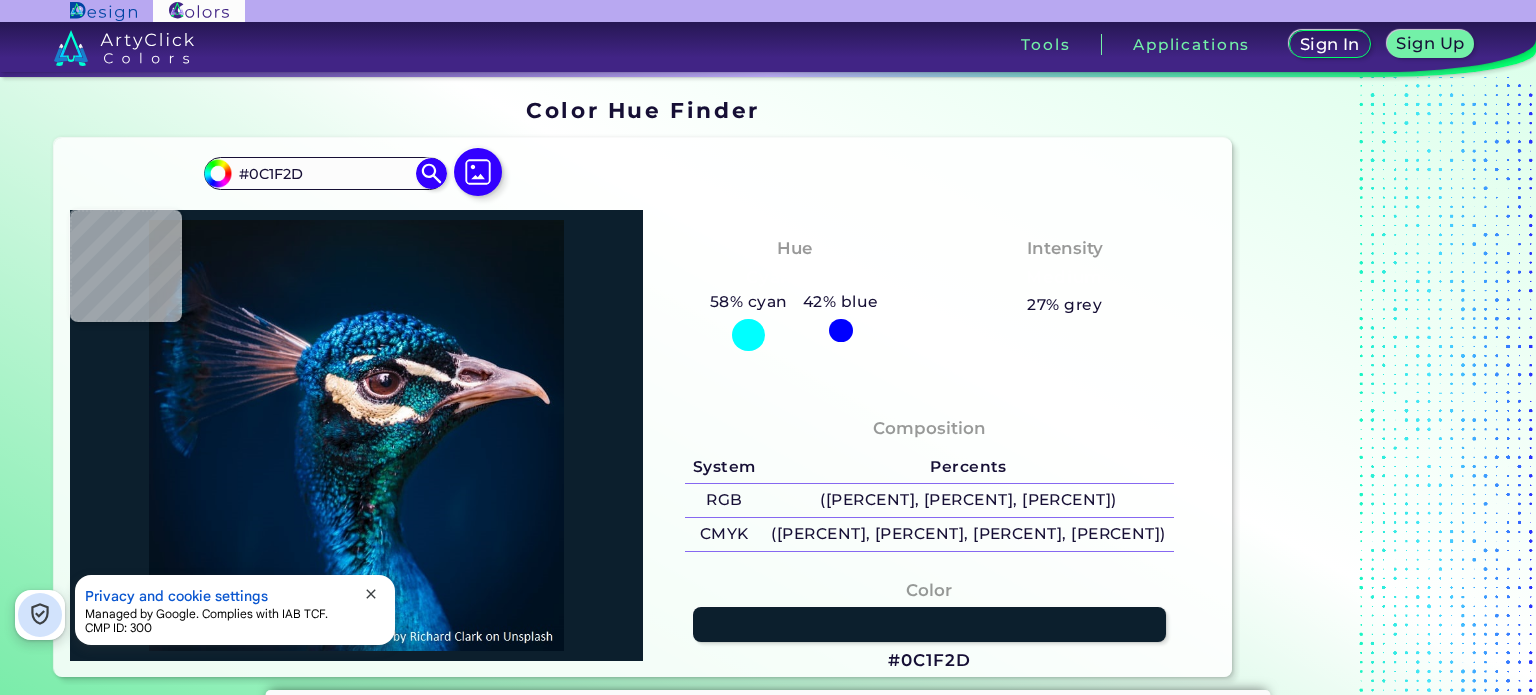 type on "#2d3a45" 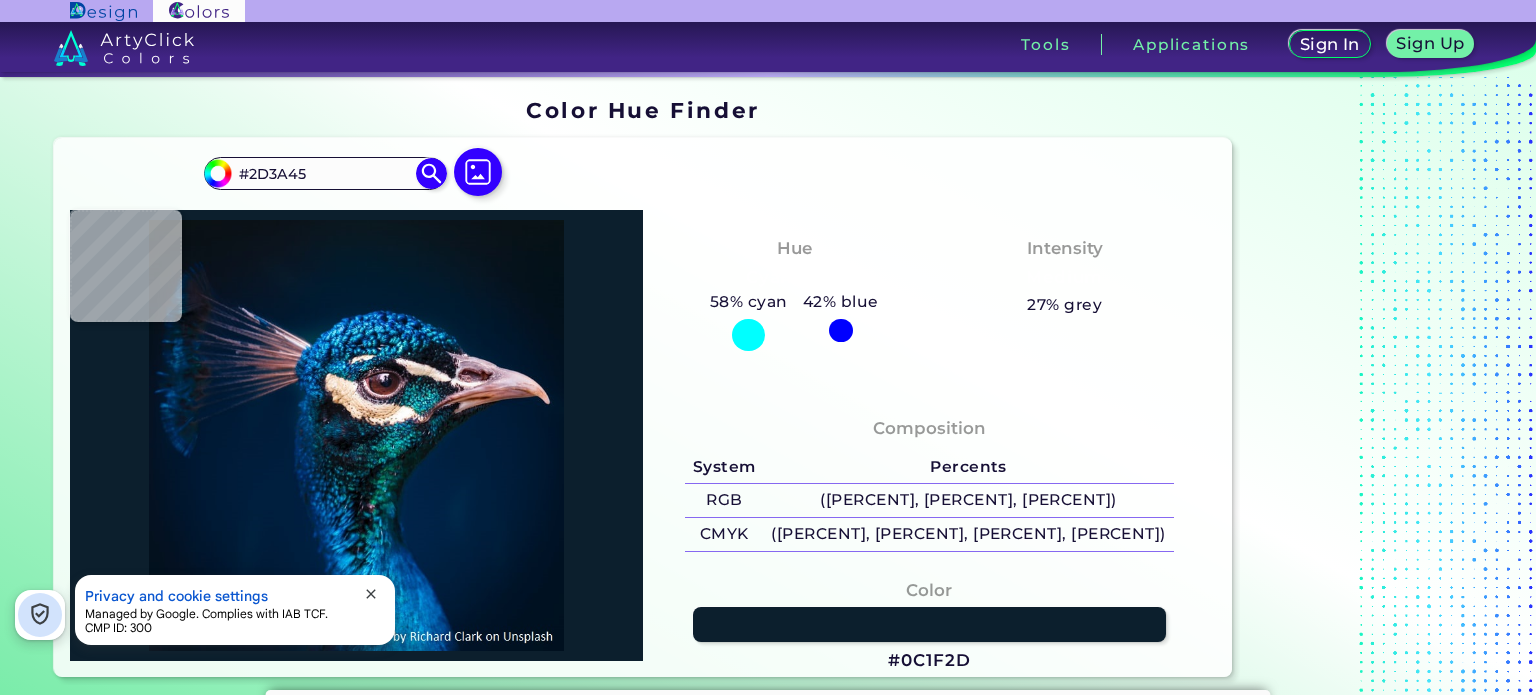 type on "#192433" 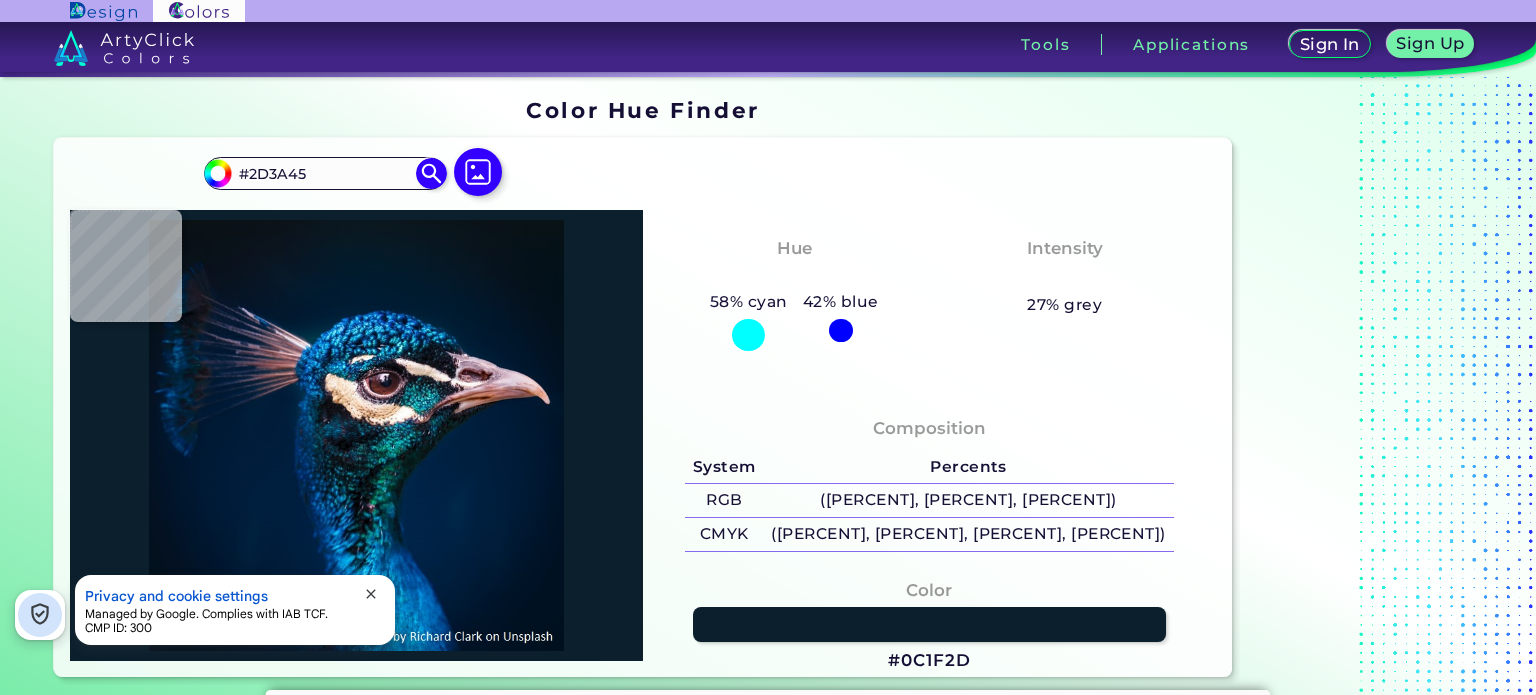 type on "#192433" 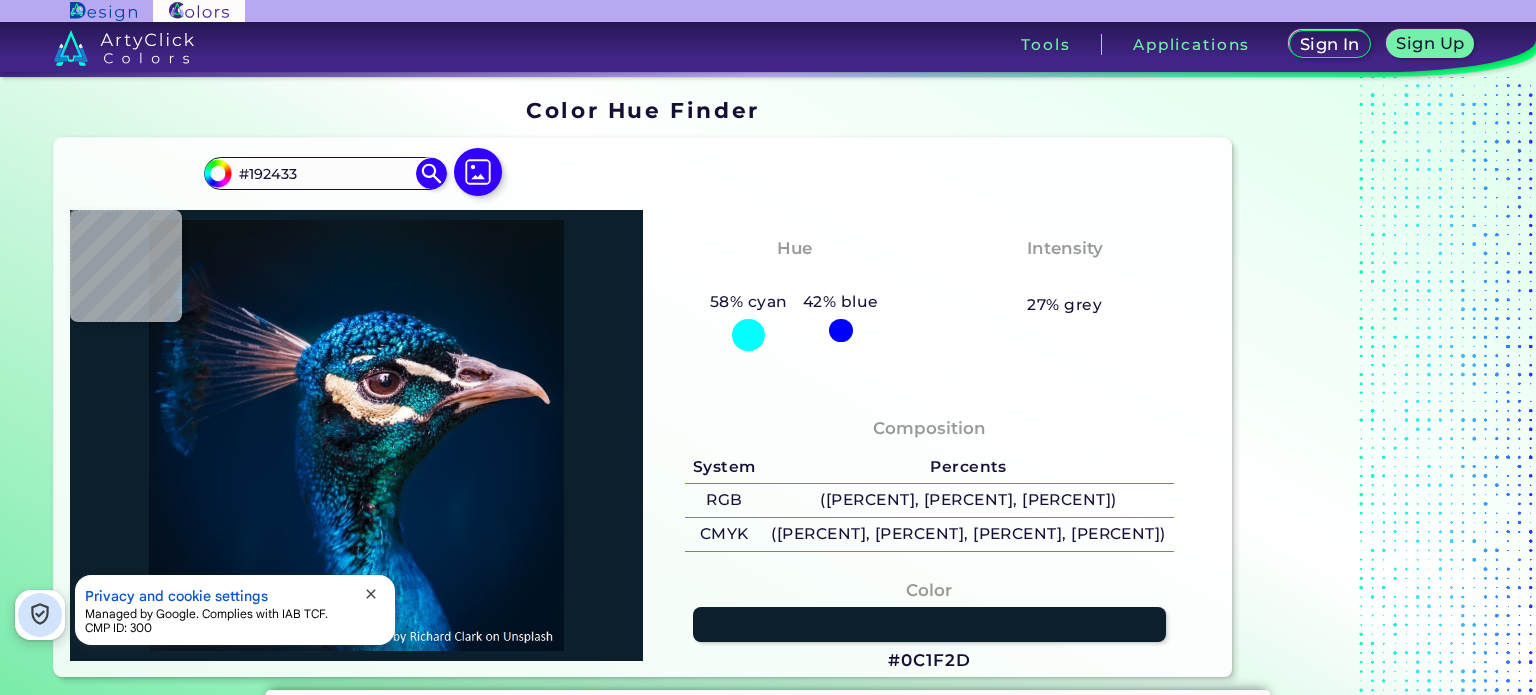 type on "#173b4c" 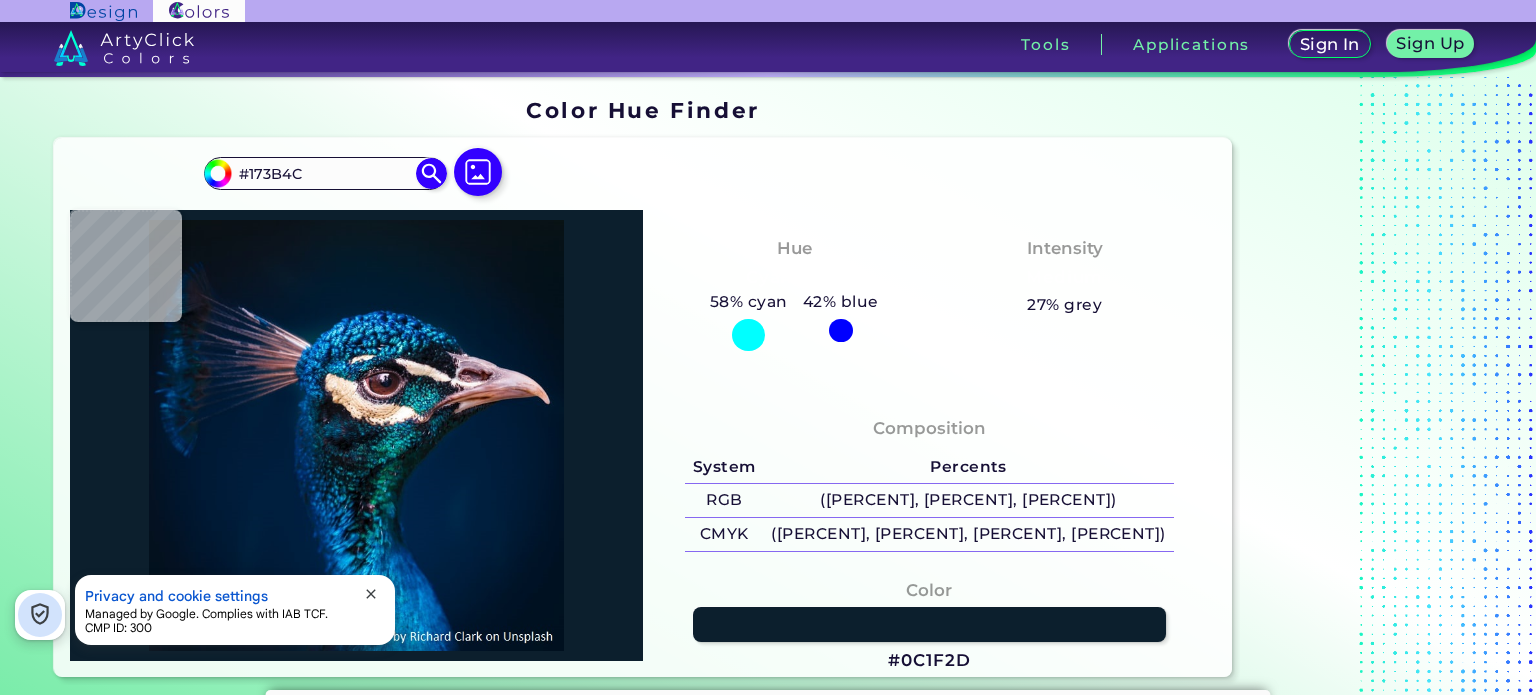 type on "#111f2c" 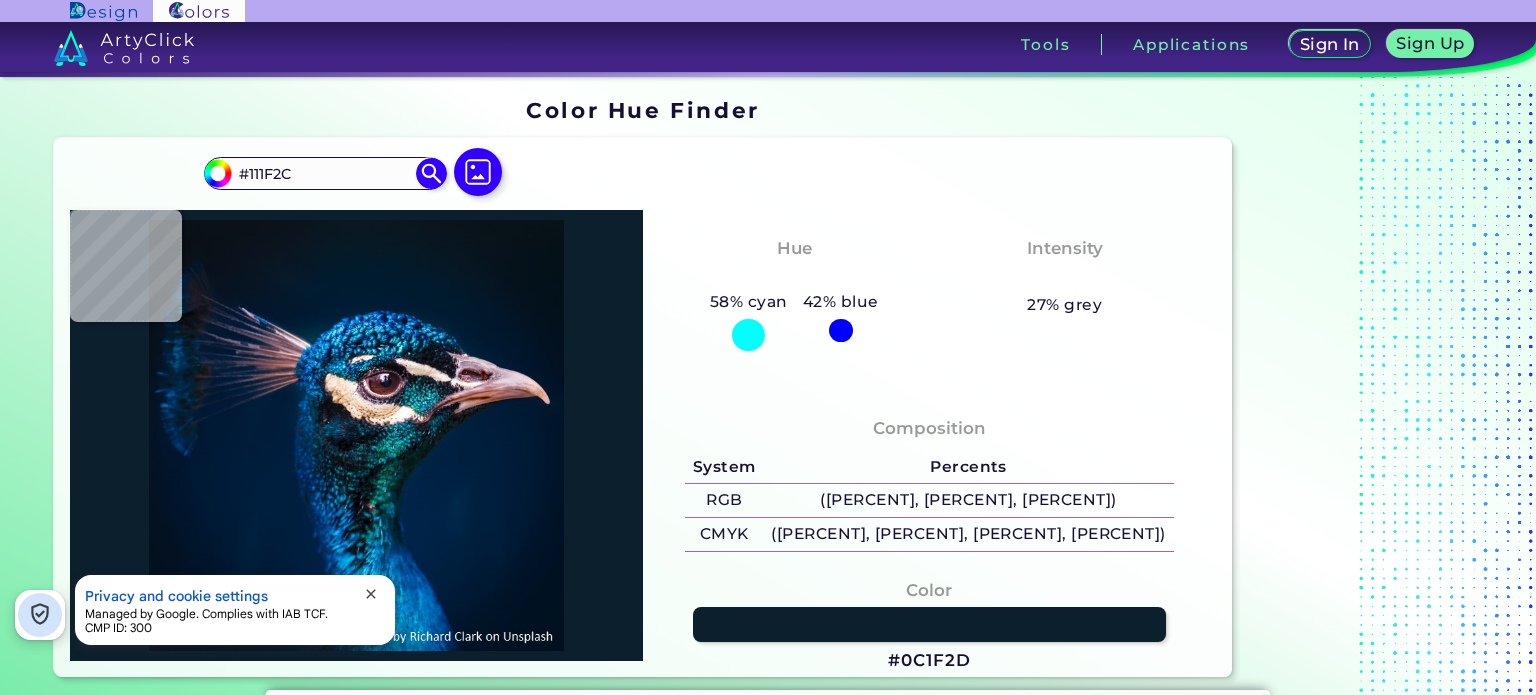 type on "[COLOR]" 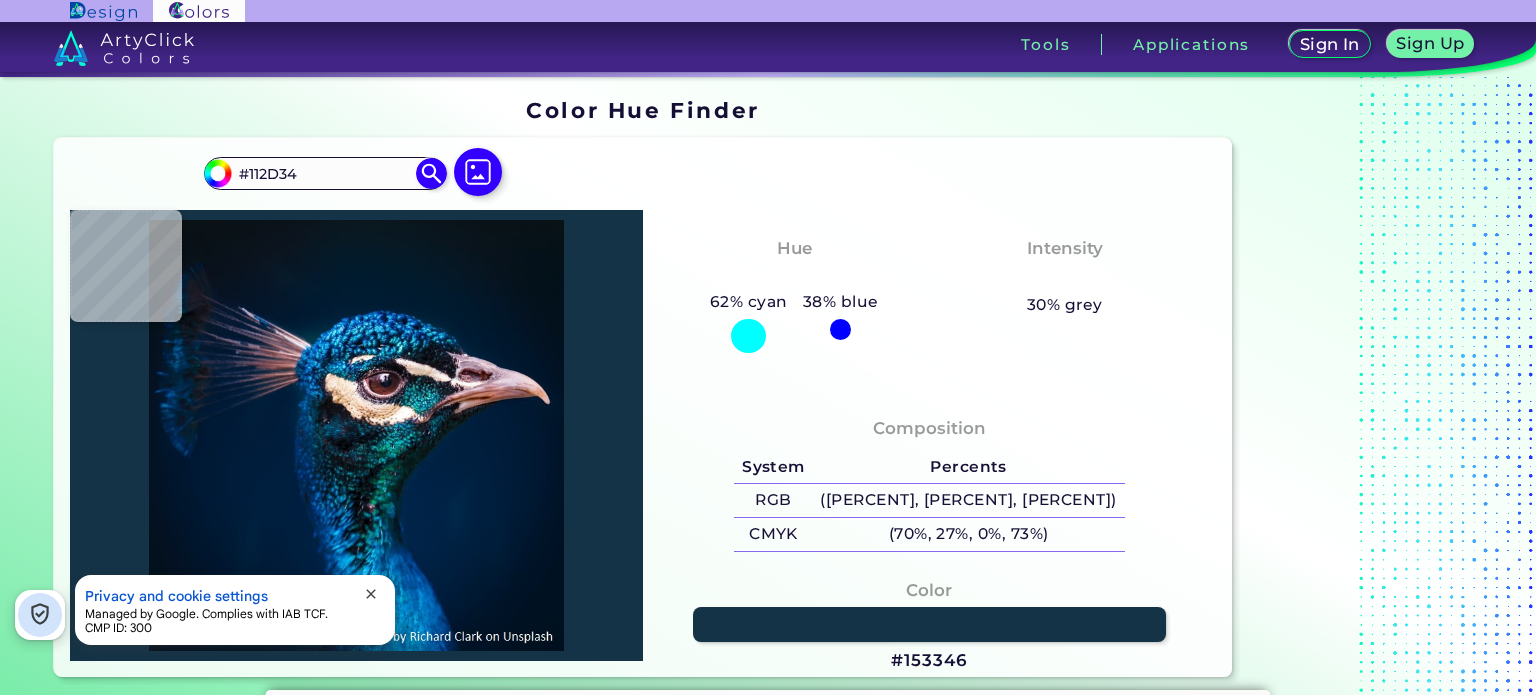 type on "#153346" 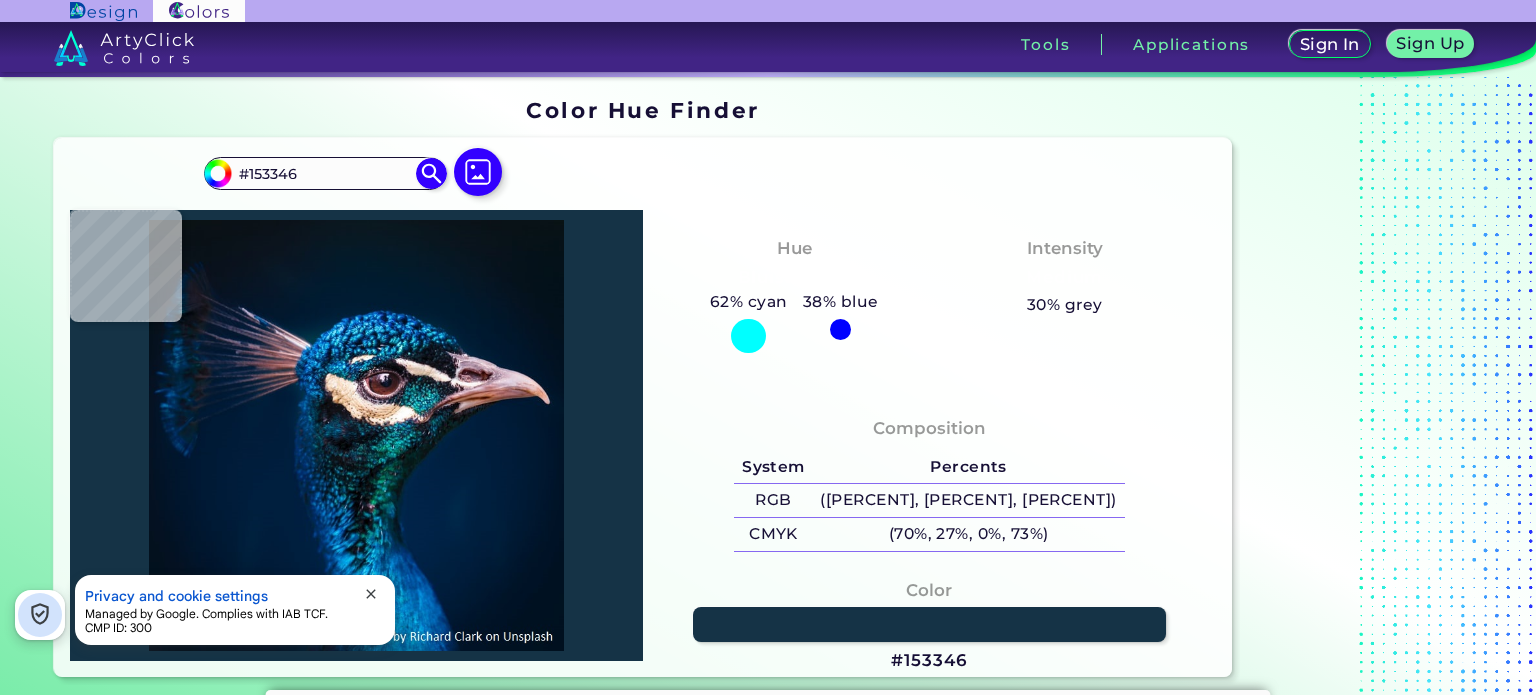 type on "#0d0e14" 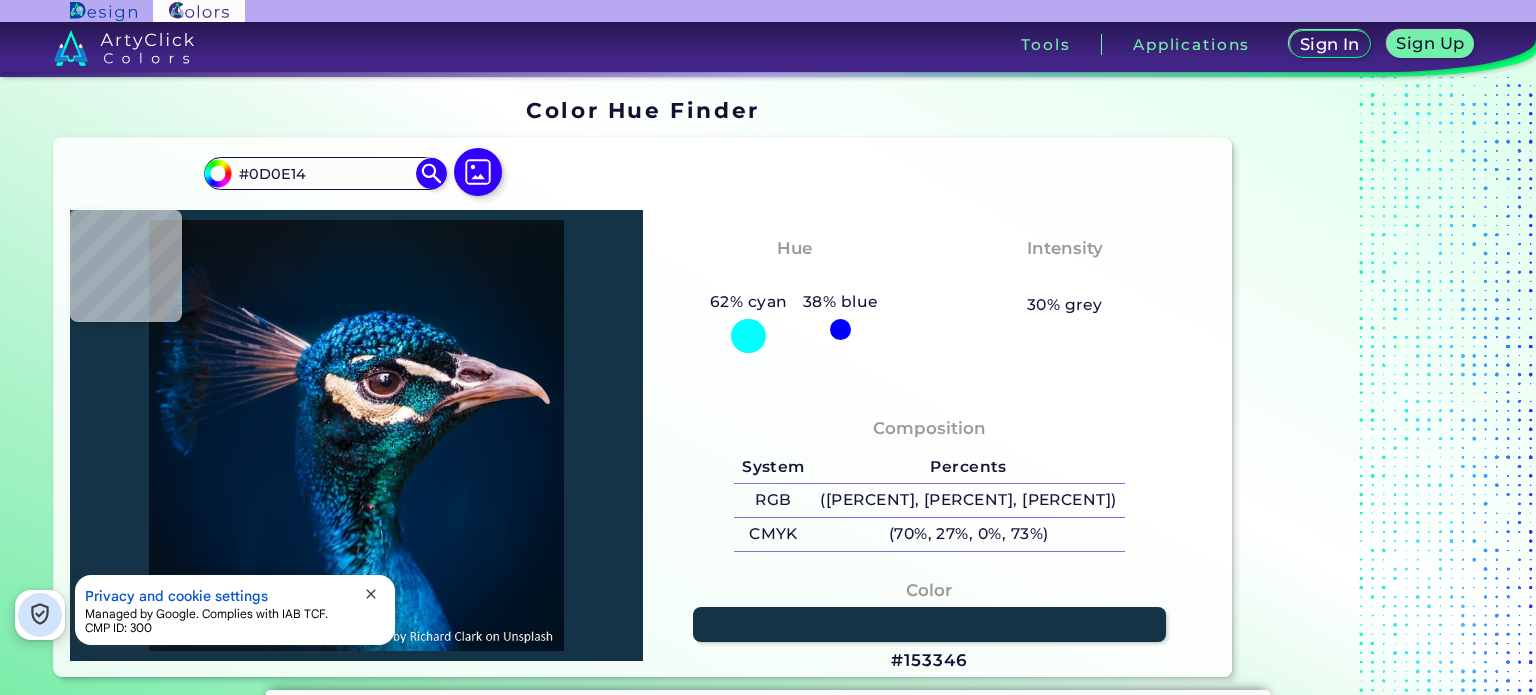 type on "#15141f" 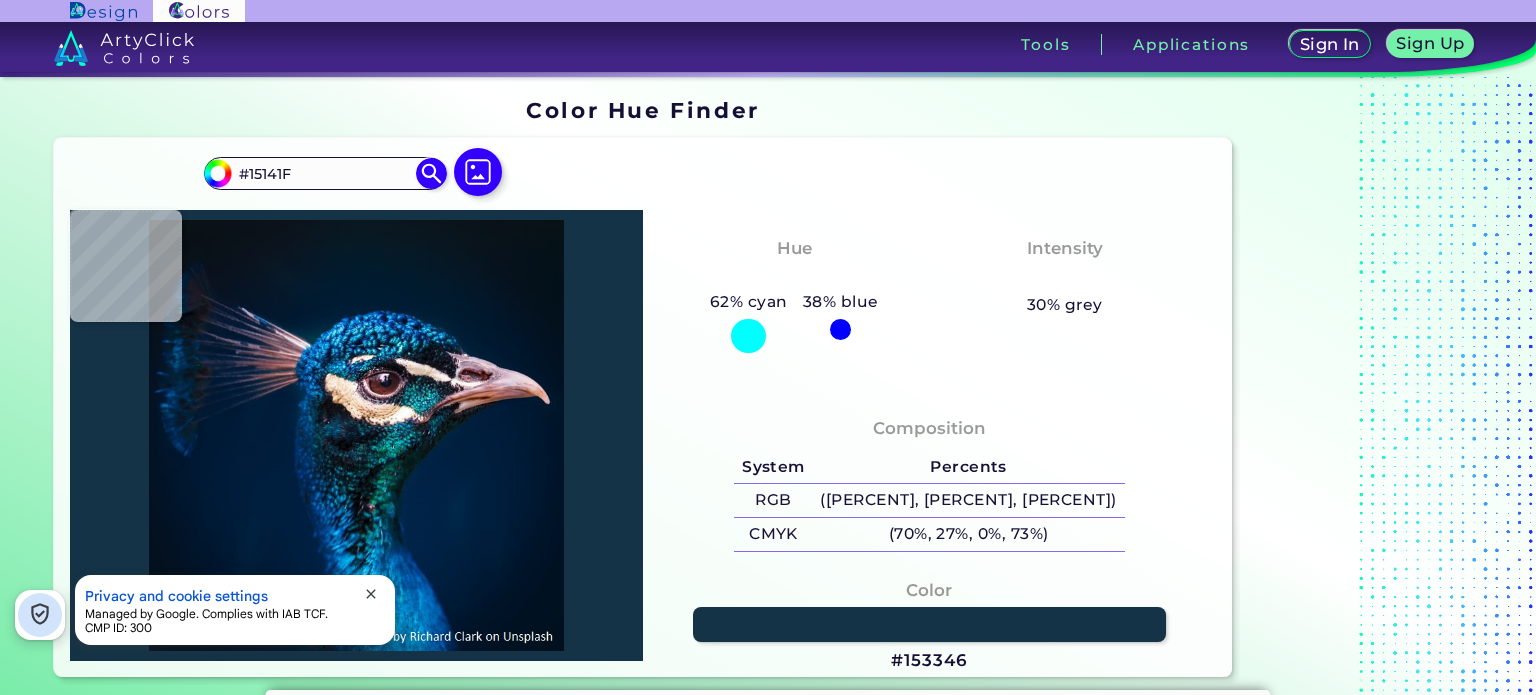type on "#1b2127" 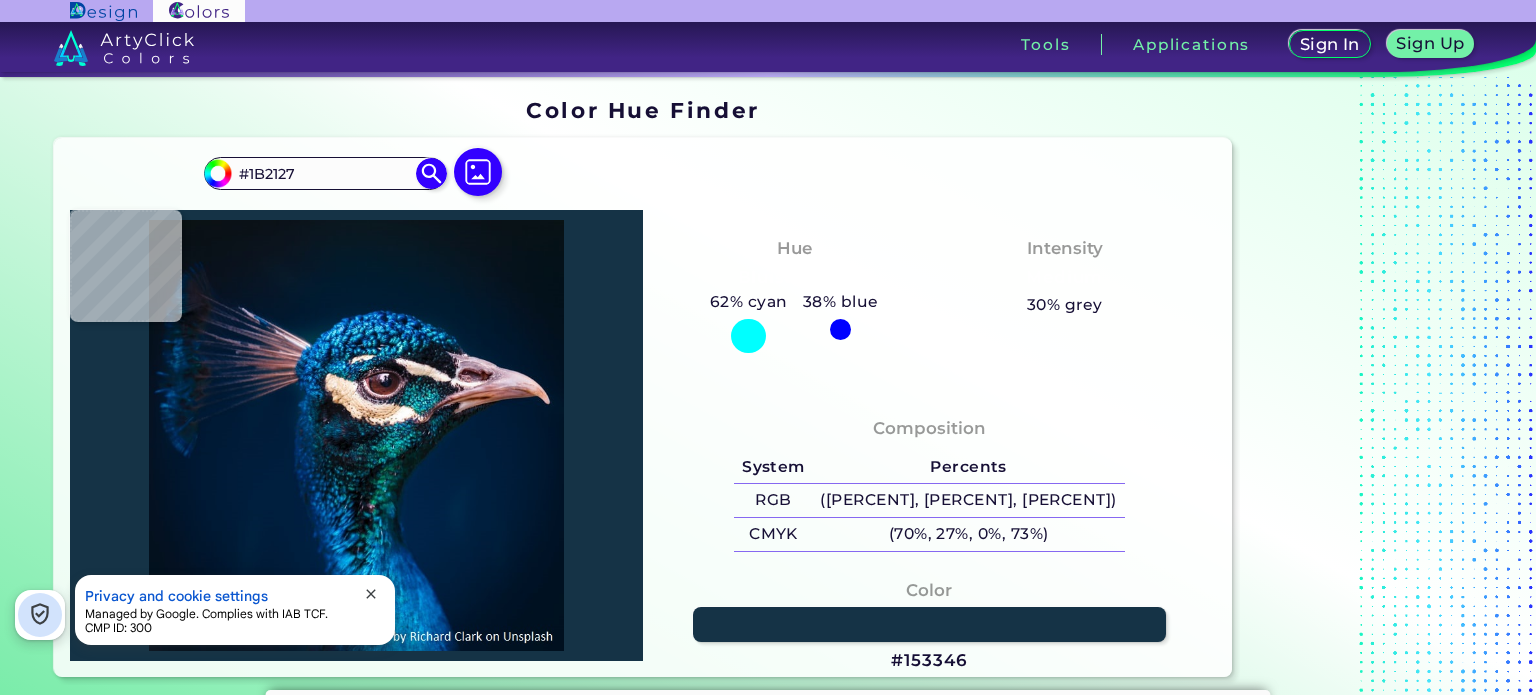 type on "#0c0c10" 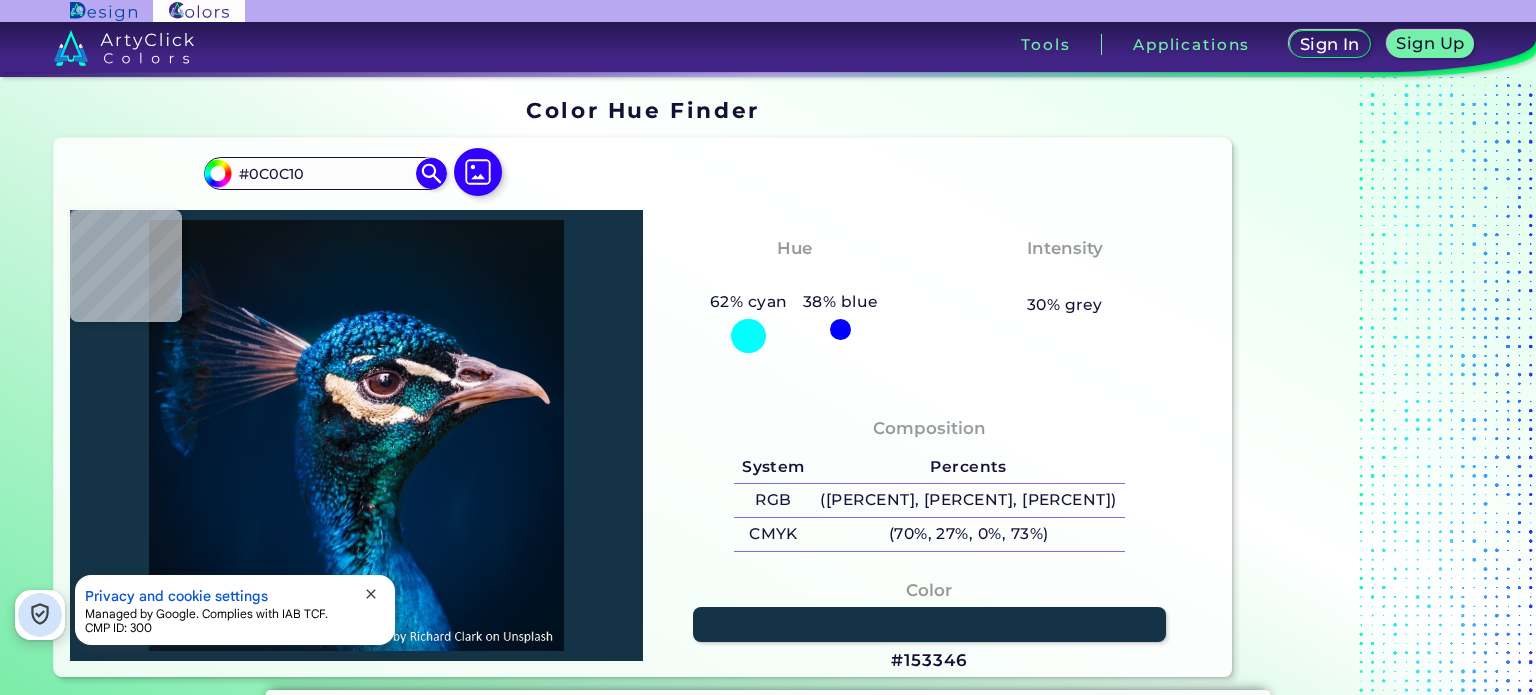 type on "#0f111d" 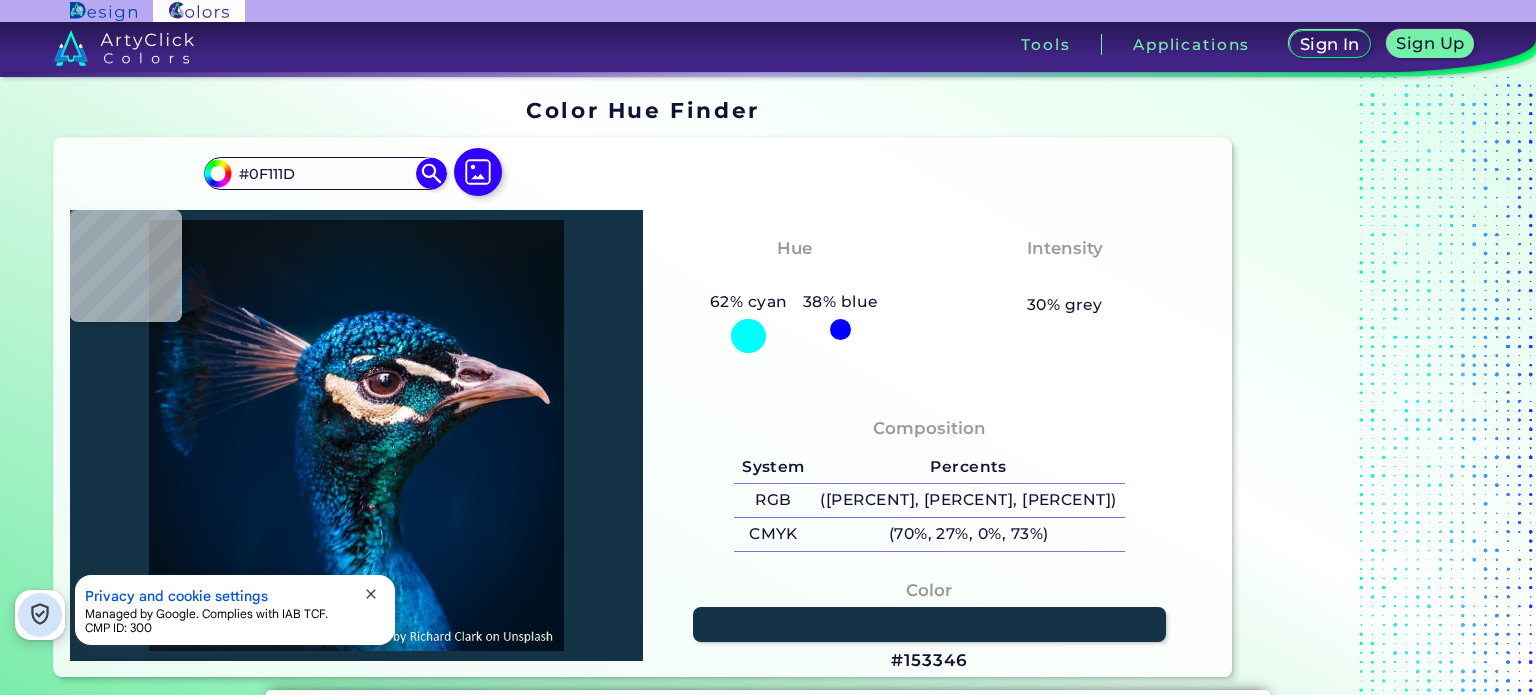 type on "#0d1e2c" 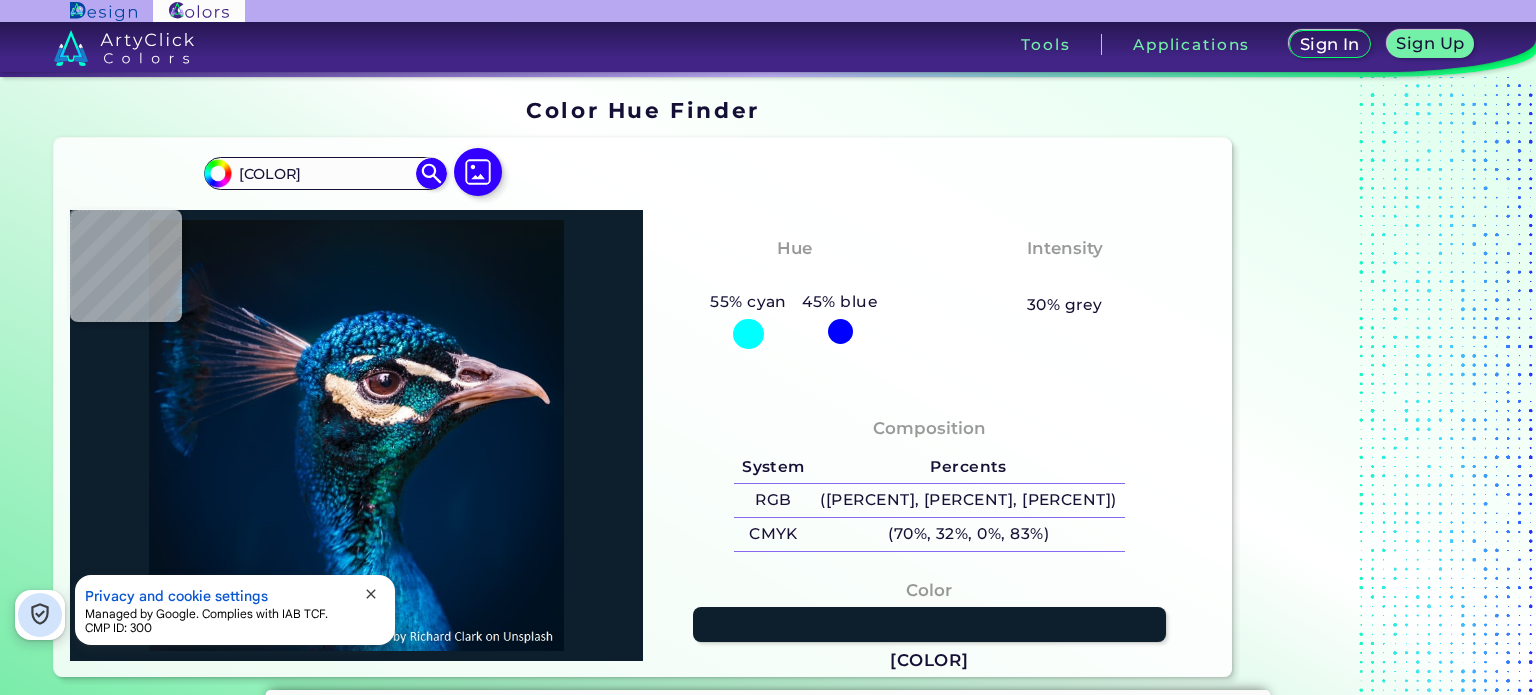 type on "#0a3246" 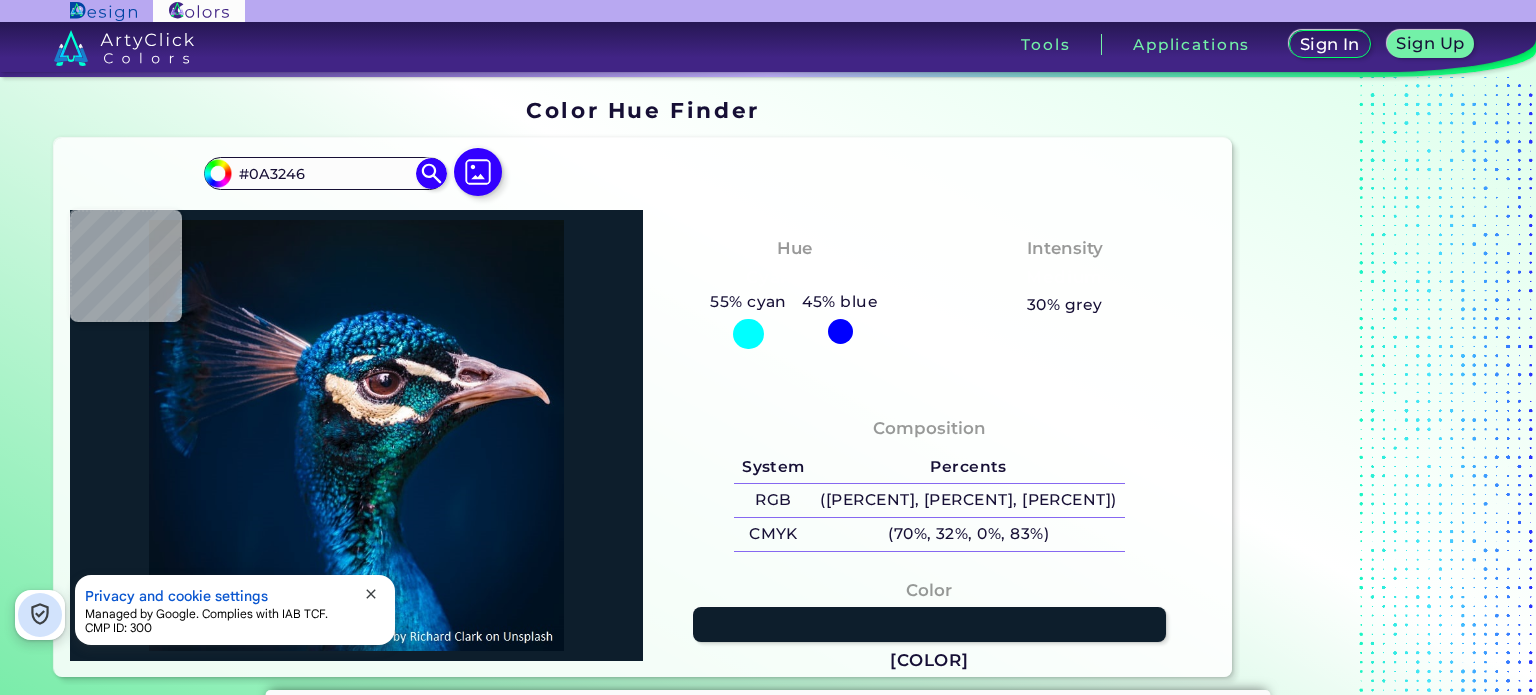 type on "#00152c" 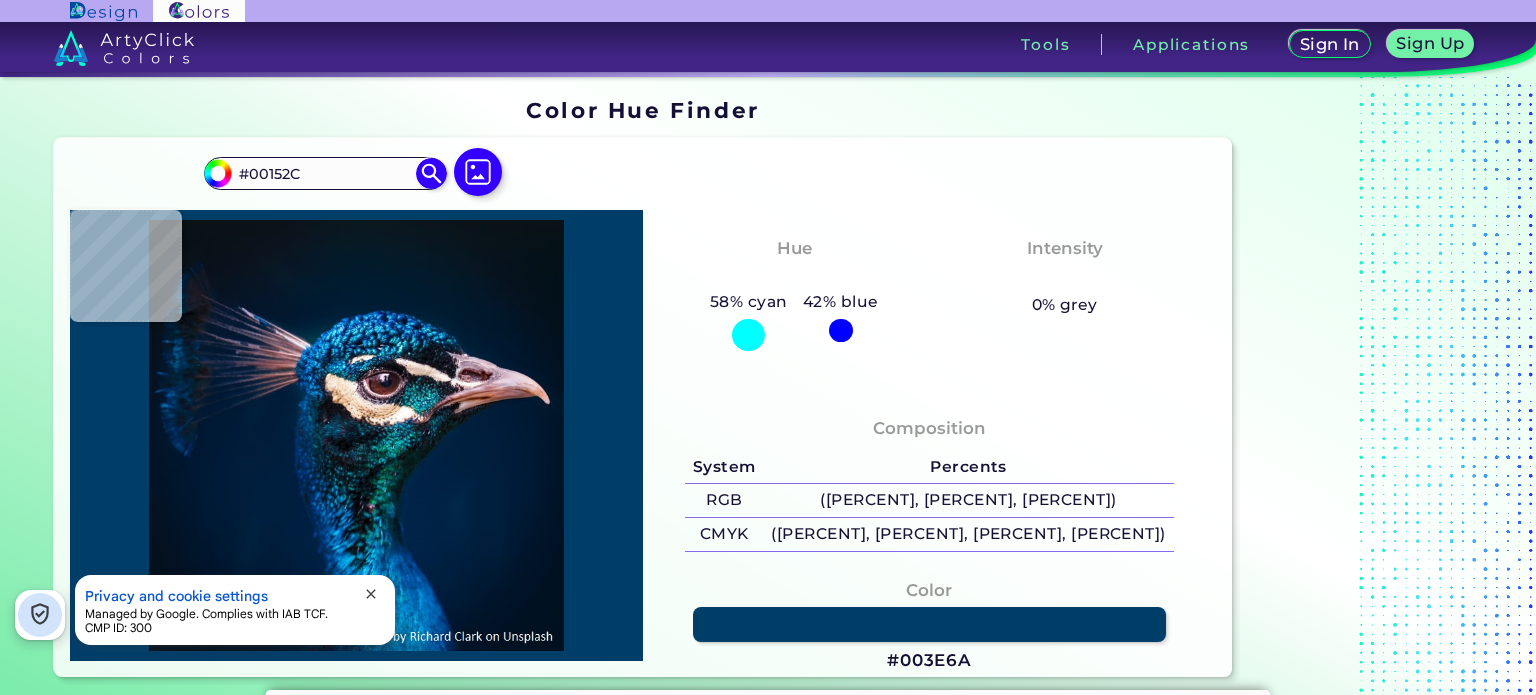 type on "#003e6a" 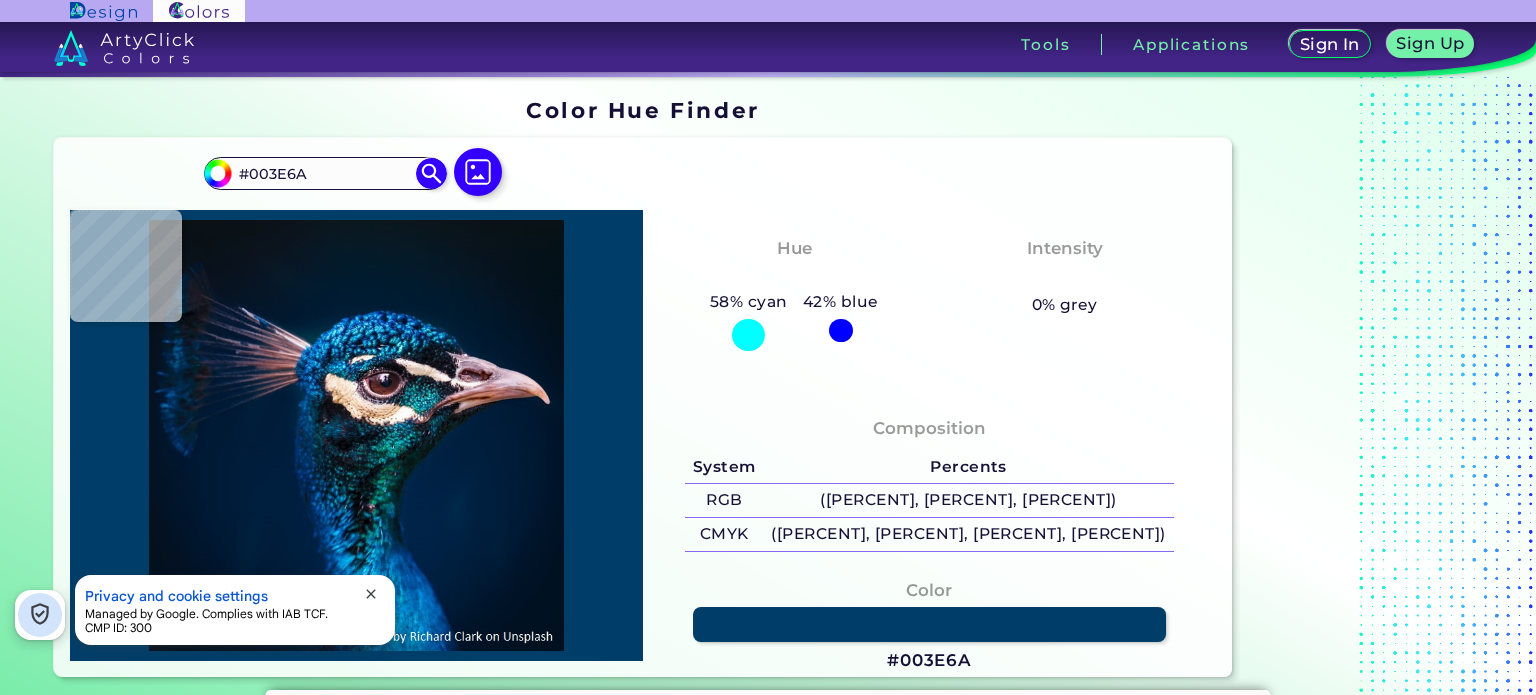 type on "#085981" 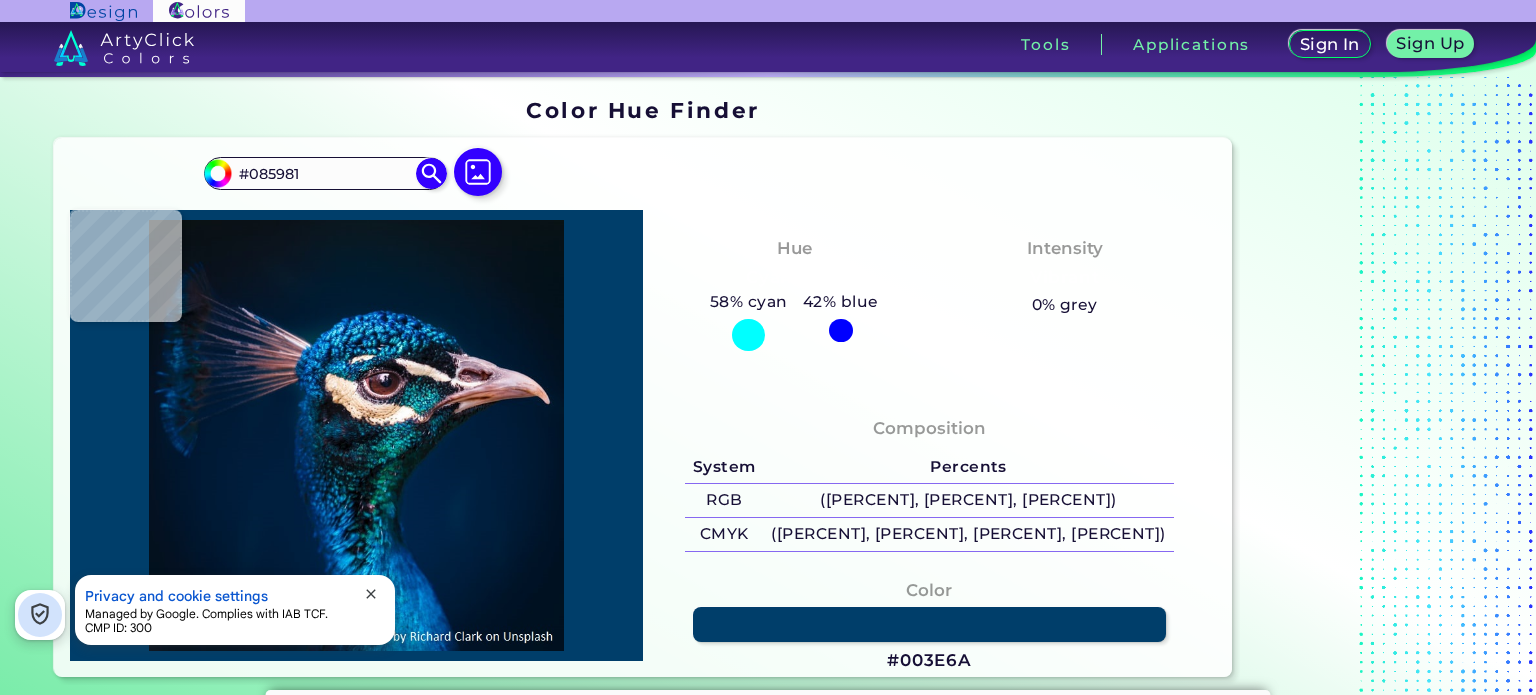type on "Data collected and processed: IP addresses, Device characteristics, Device identifiers, Probabilistic identifiers, Browsing and interaction data, User-provided data, Non-precise location data, Precise location data, Users’ profiles, Privacy choices" 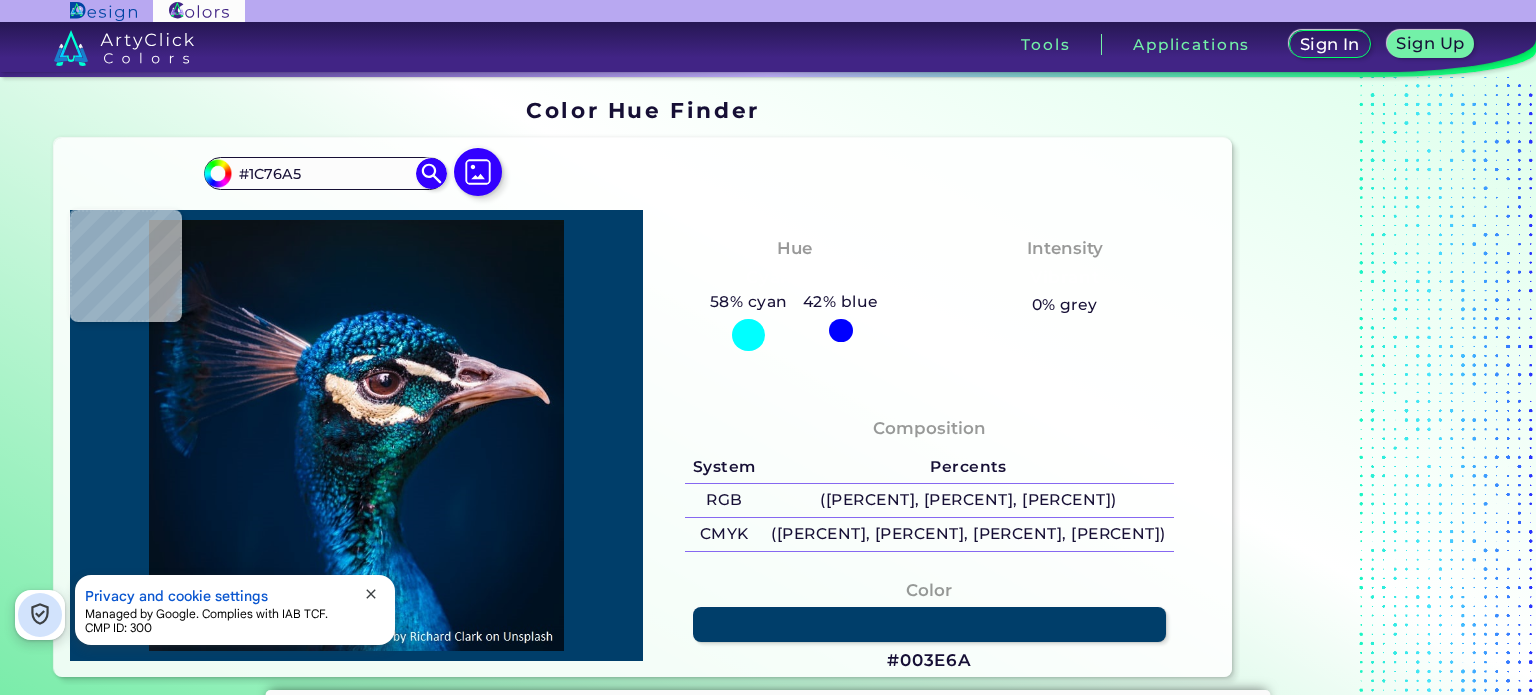 type on "#09223b" 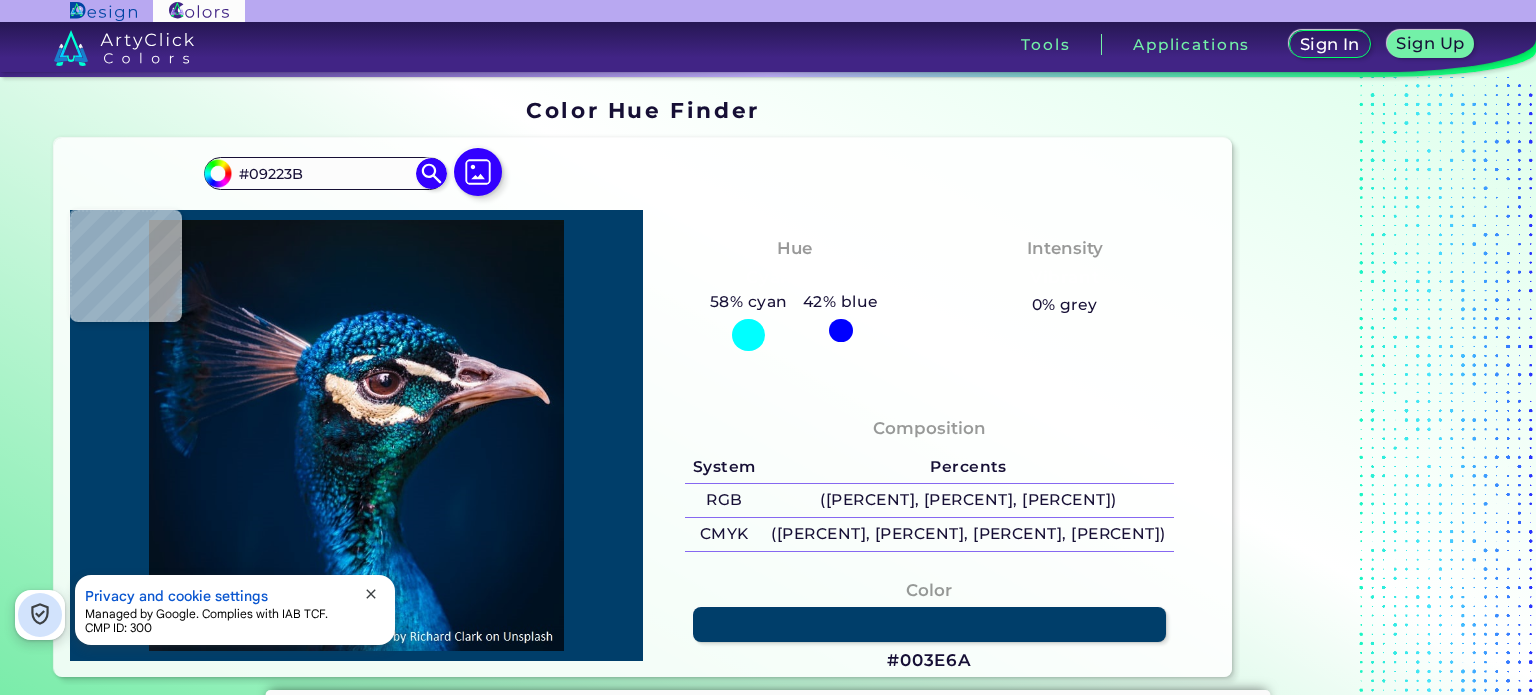 type on "#a18780" 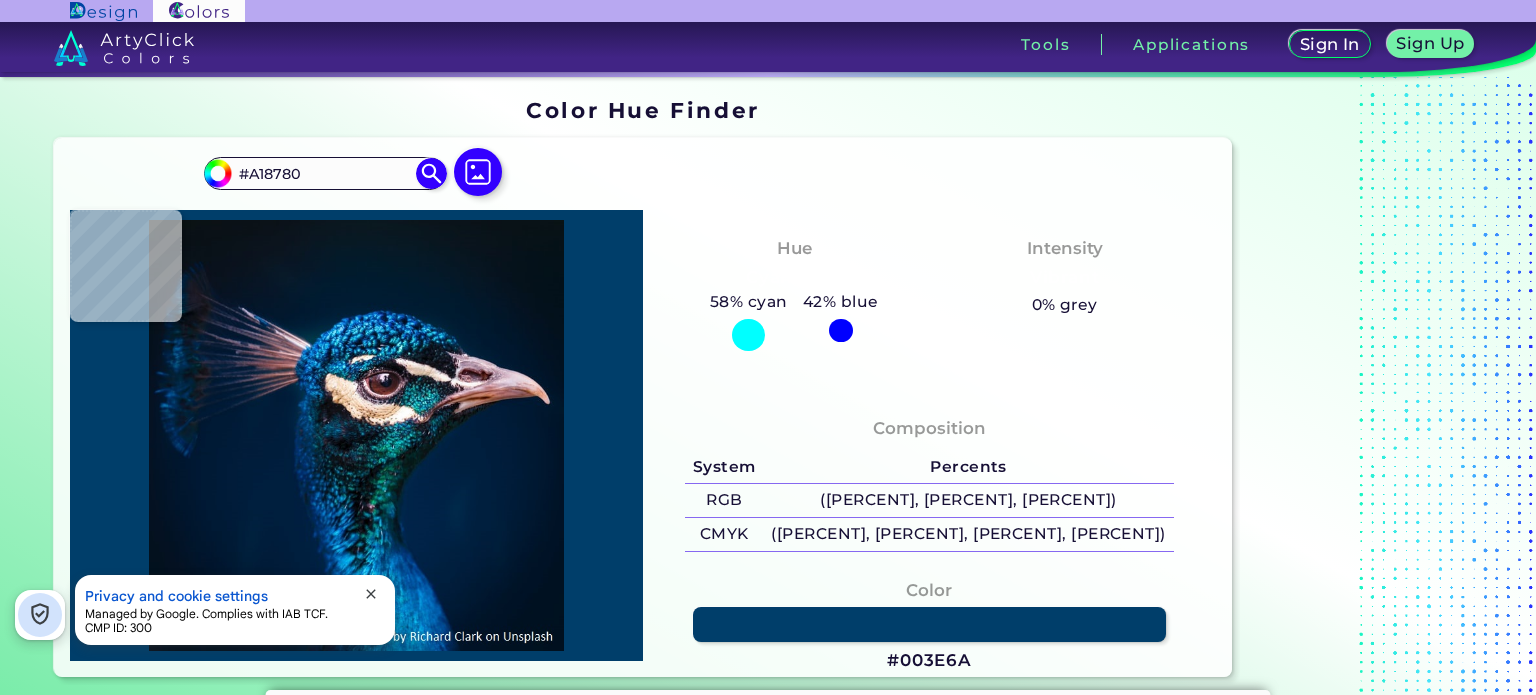type on "#d7ac8f" 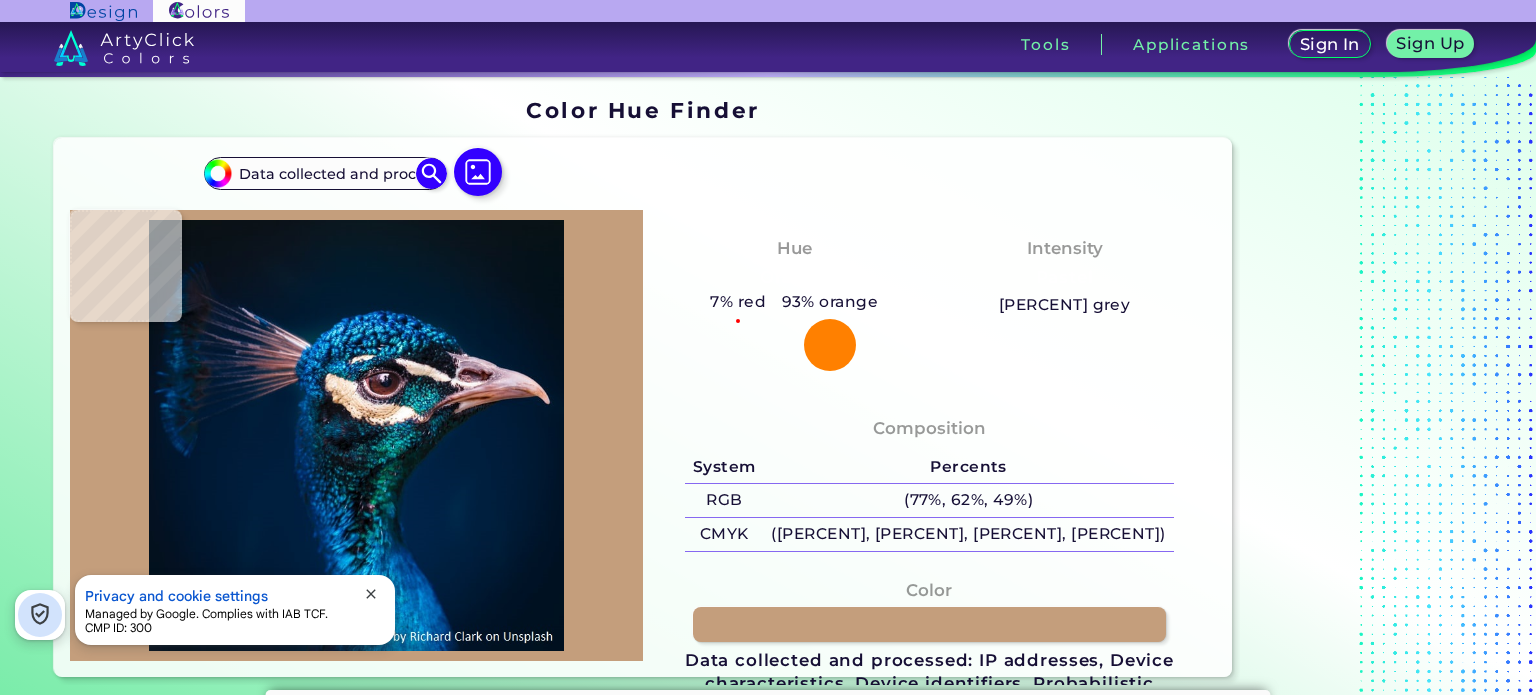 type on "#c49e7c" 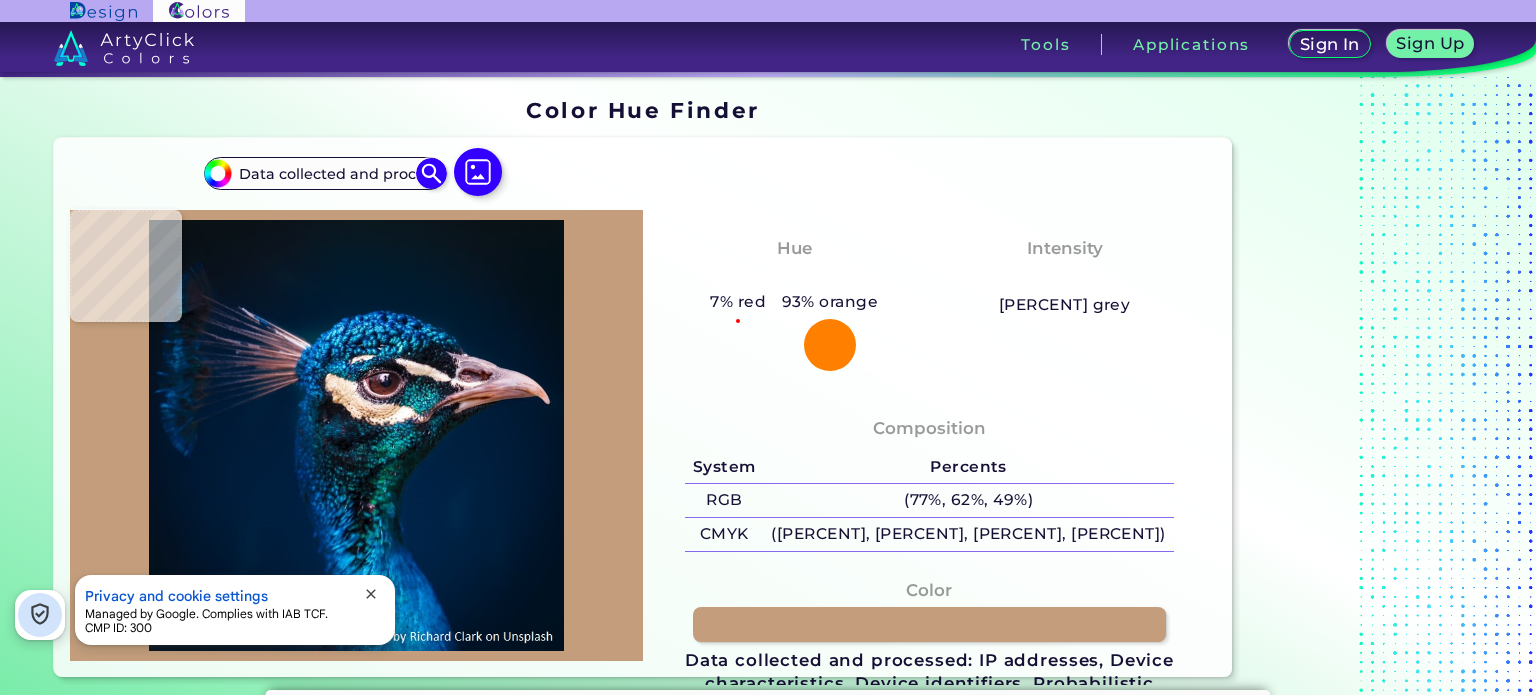 type on "Data collected and processed: IP addresses, Device characteristics, Device identifiers, Probabilistic identifiers, Browsing and interaction data, User-provided data, Non-precise location data, Precise location data, Users’ profiles, Privacy choices" 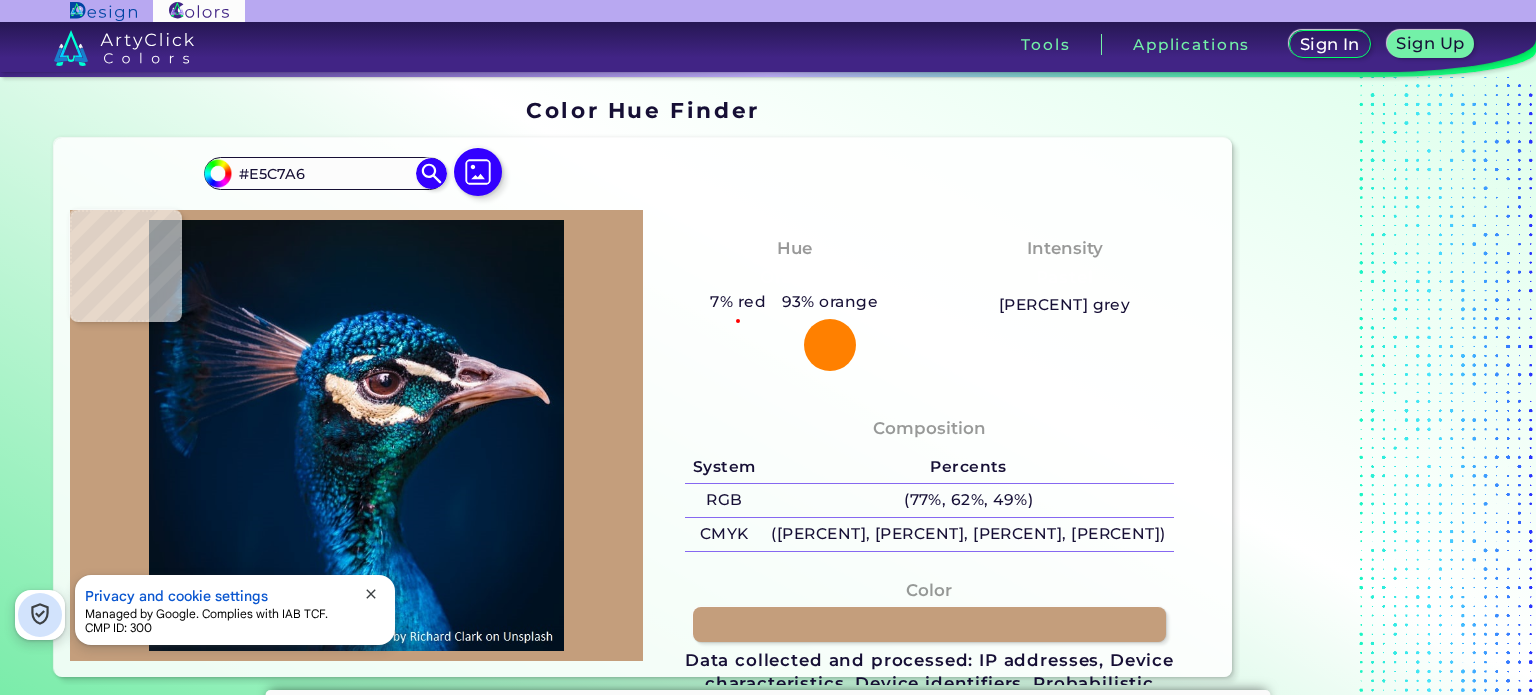 type on "#dbc3a5" 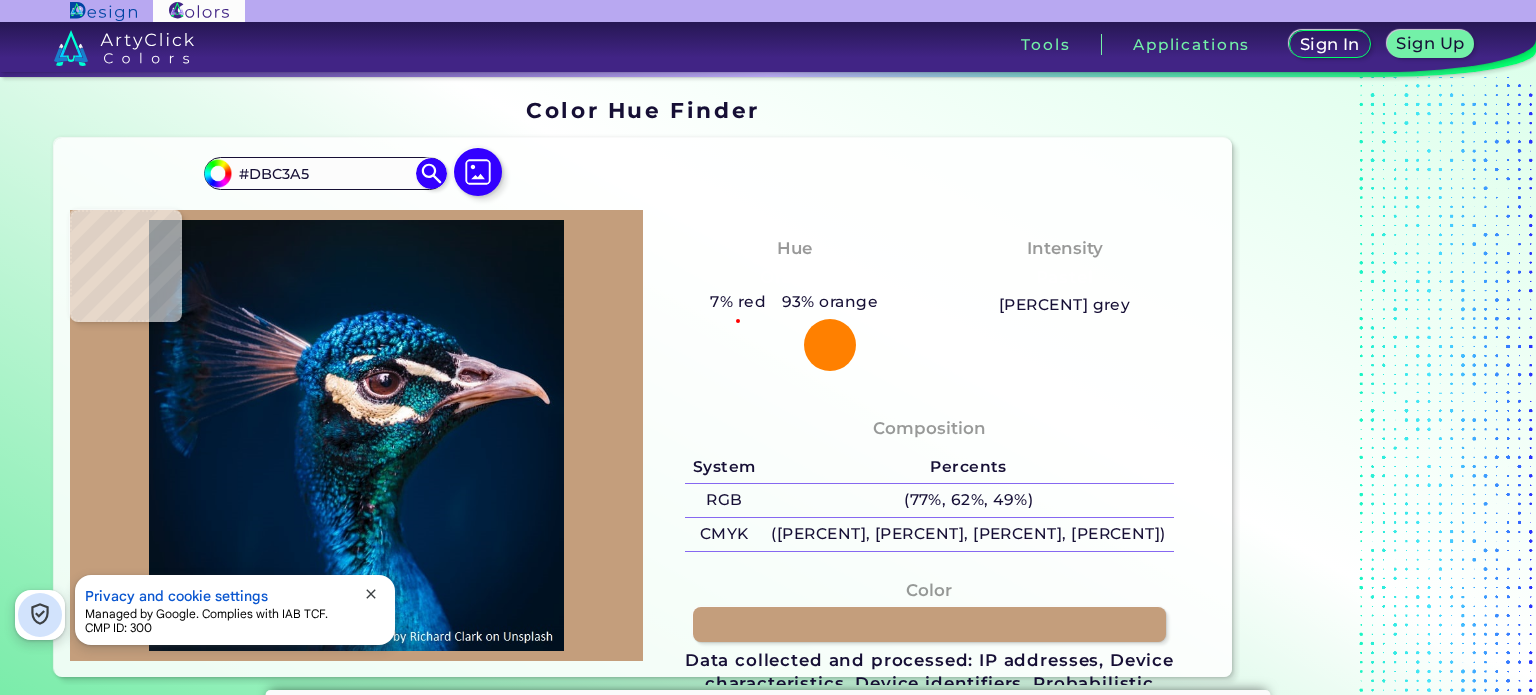 type on "#fae2c7" 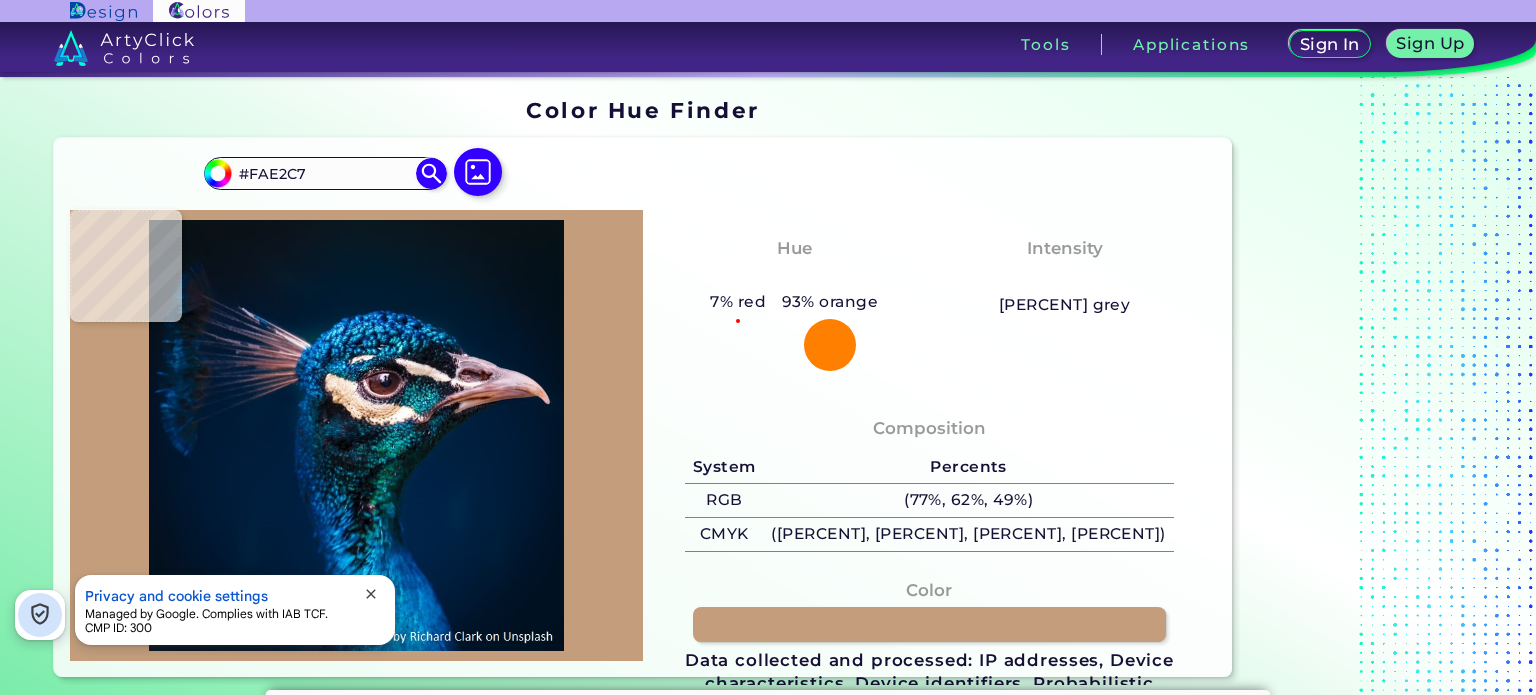 type on "#f3ddc7" 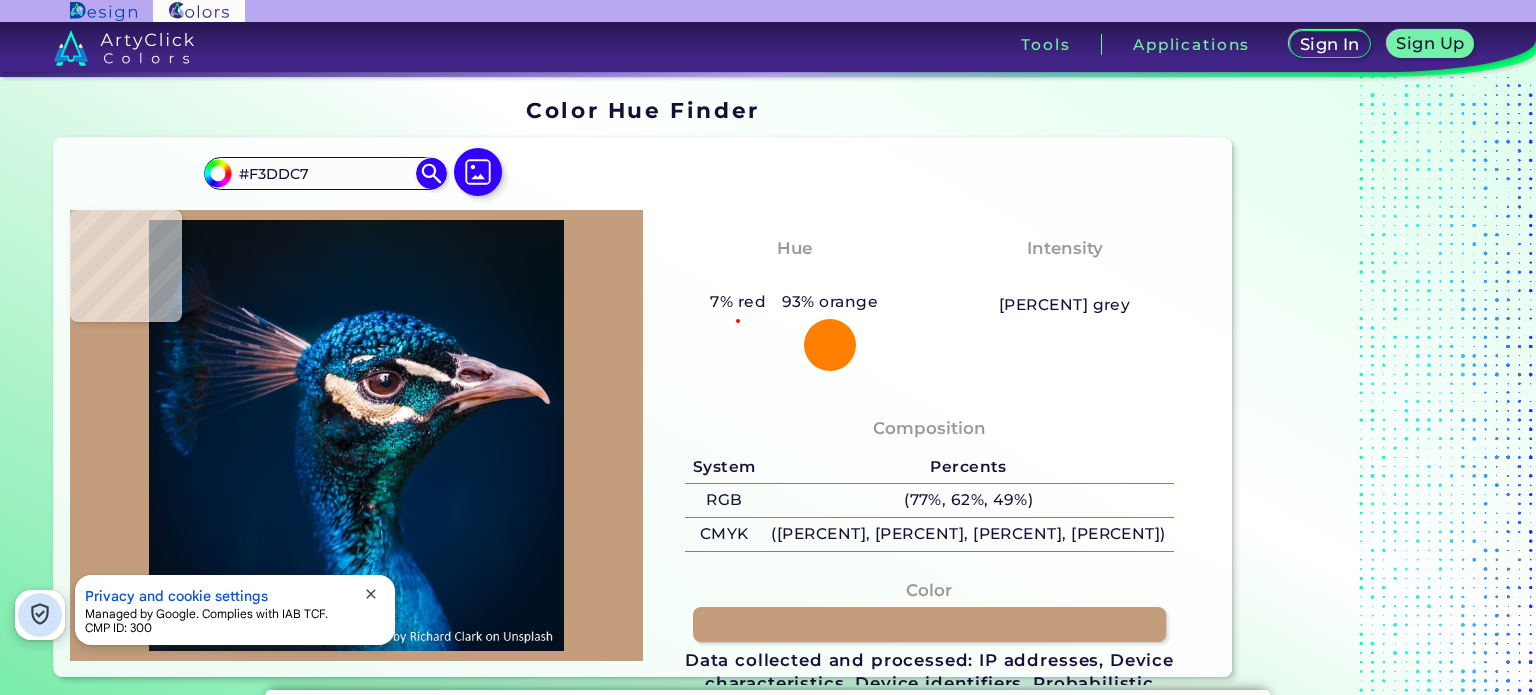 type on "#137285" 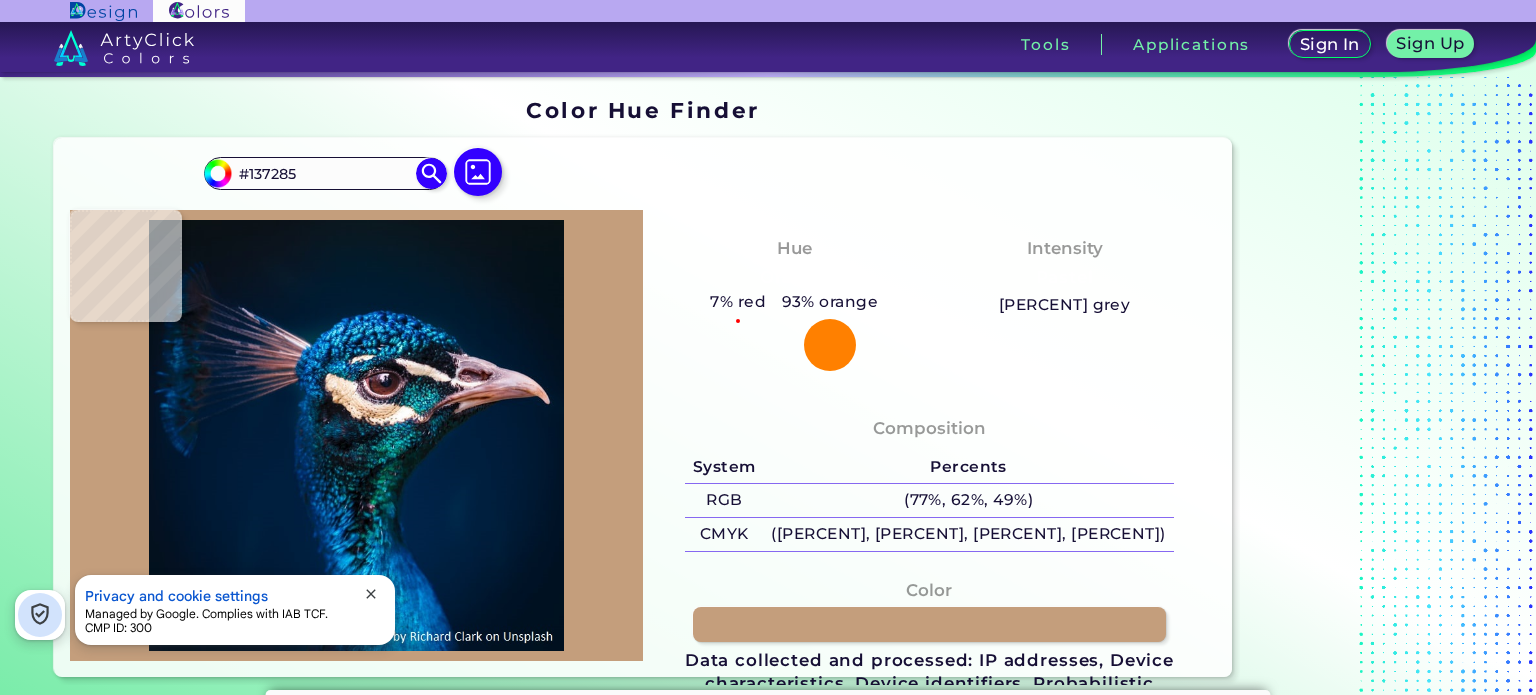 type on "#588ab1" 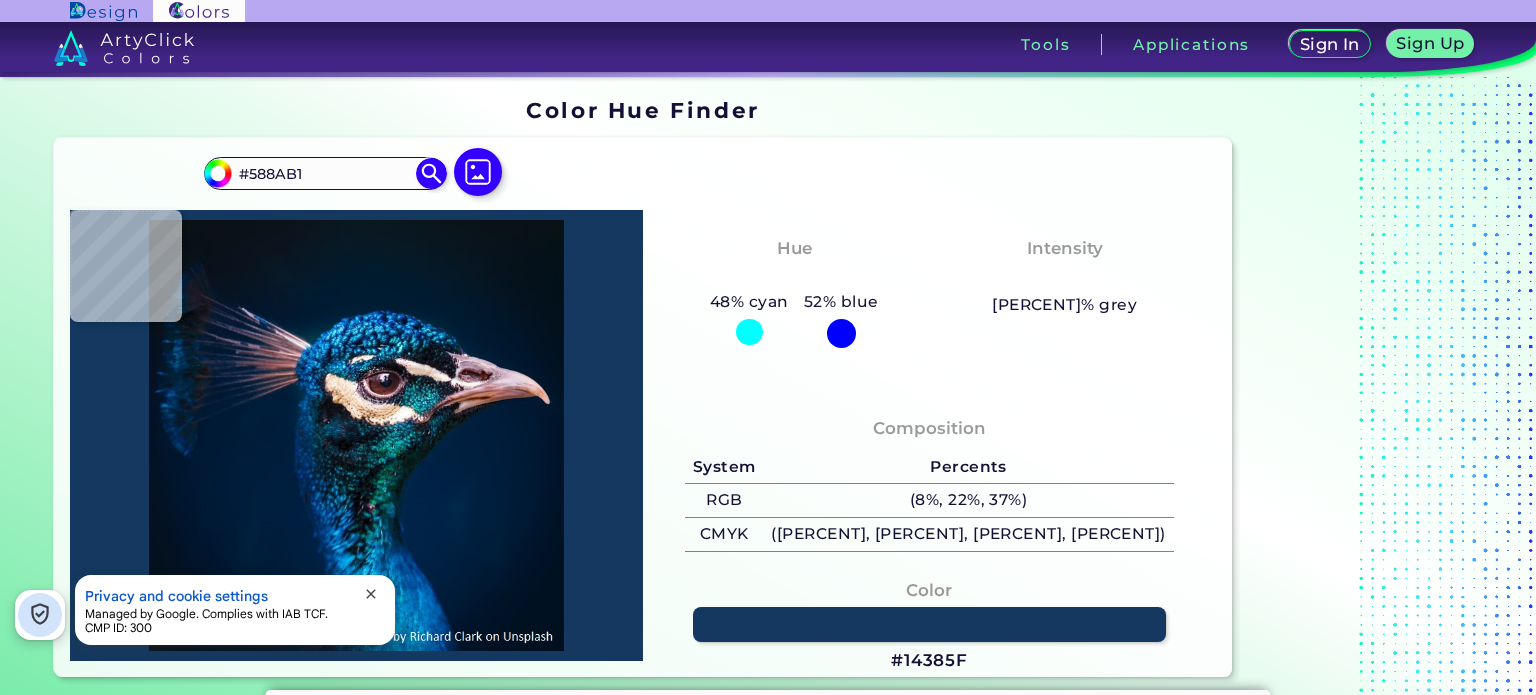 type on "#14385f" 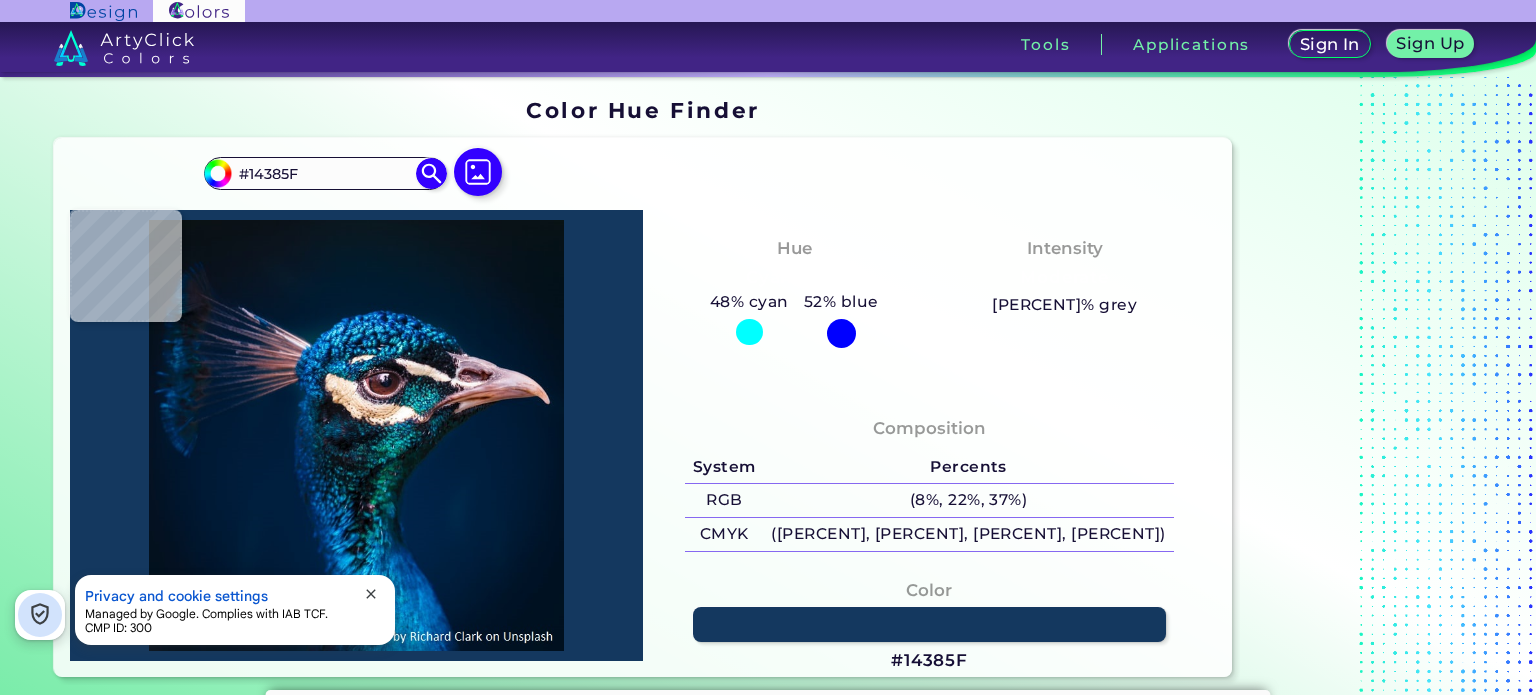 type on "Data collected and processed: IP addresses, Device identifiers, Privacy choices" 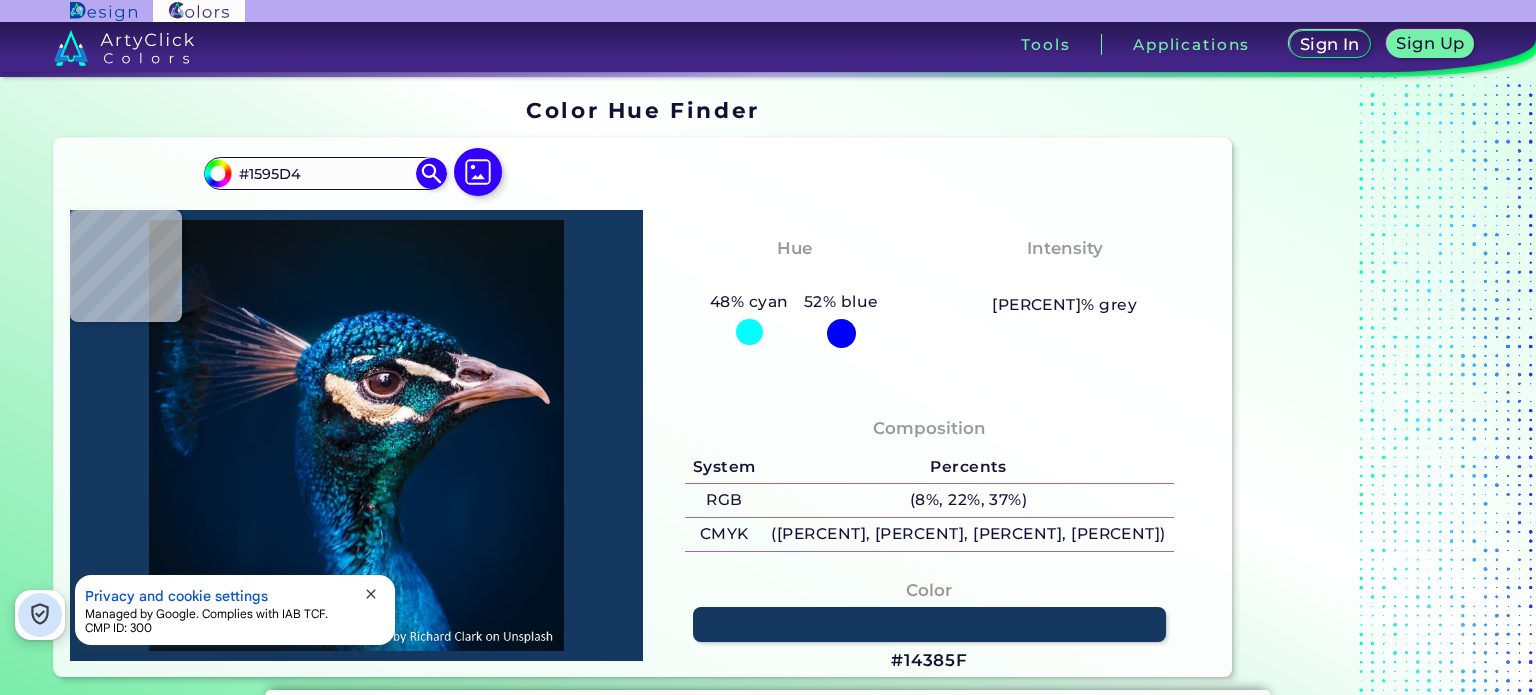 type on "#0259a6" 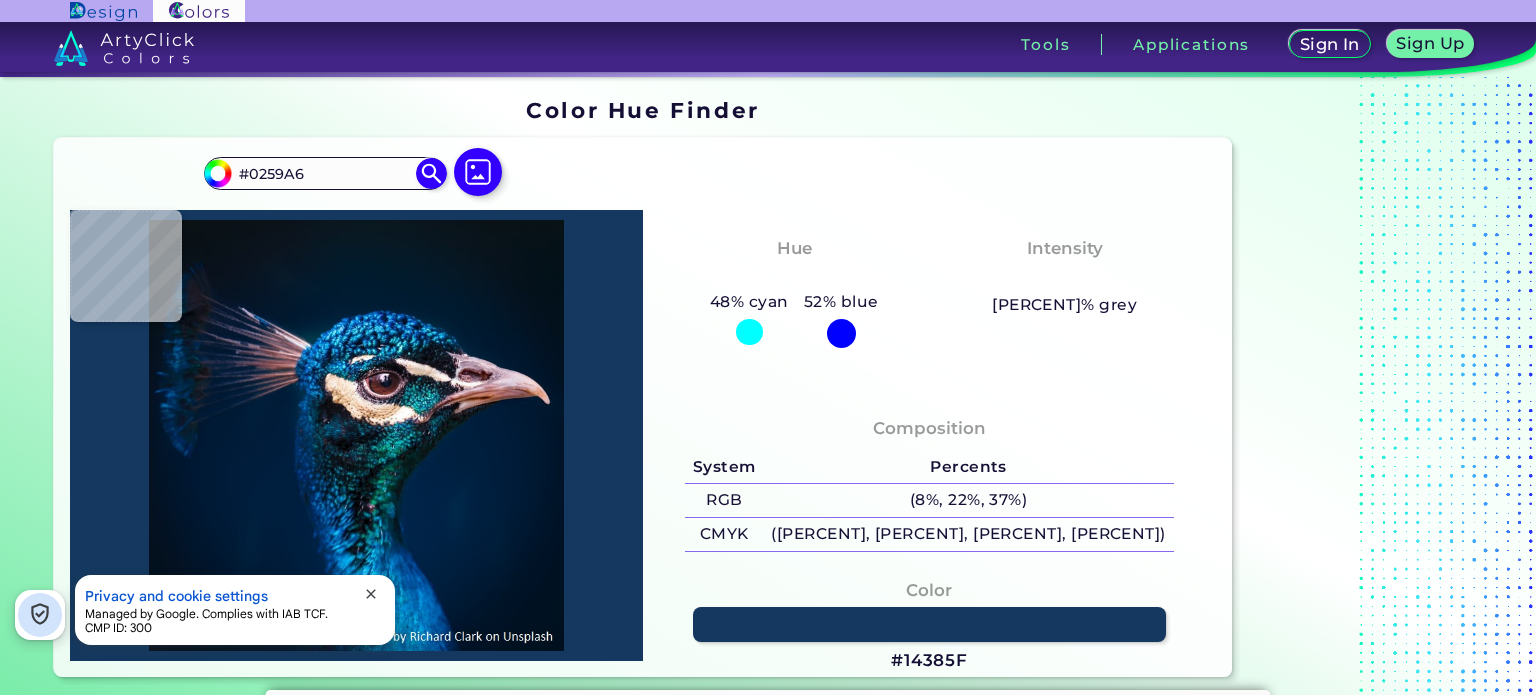type on "#001e39" 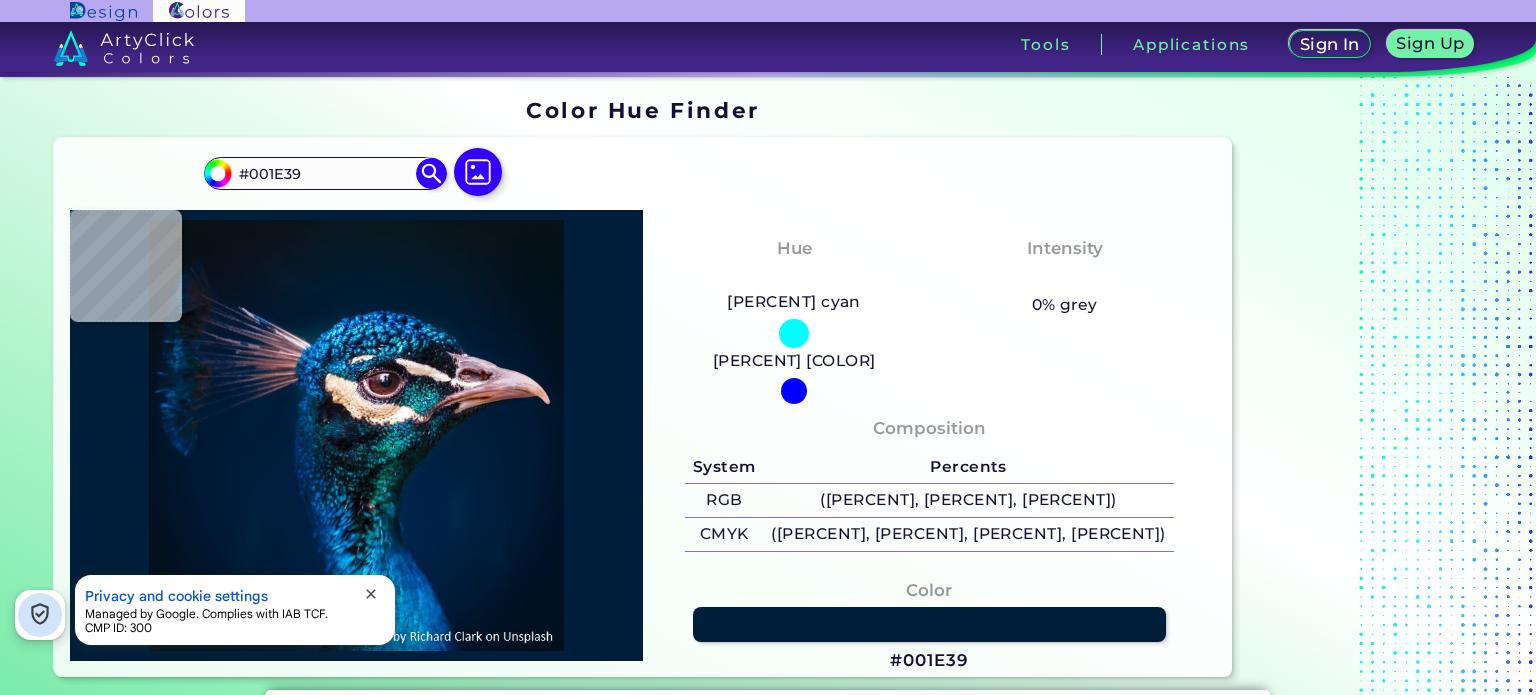 type on "#001d34" 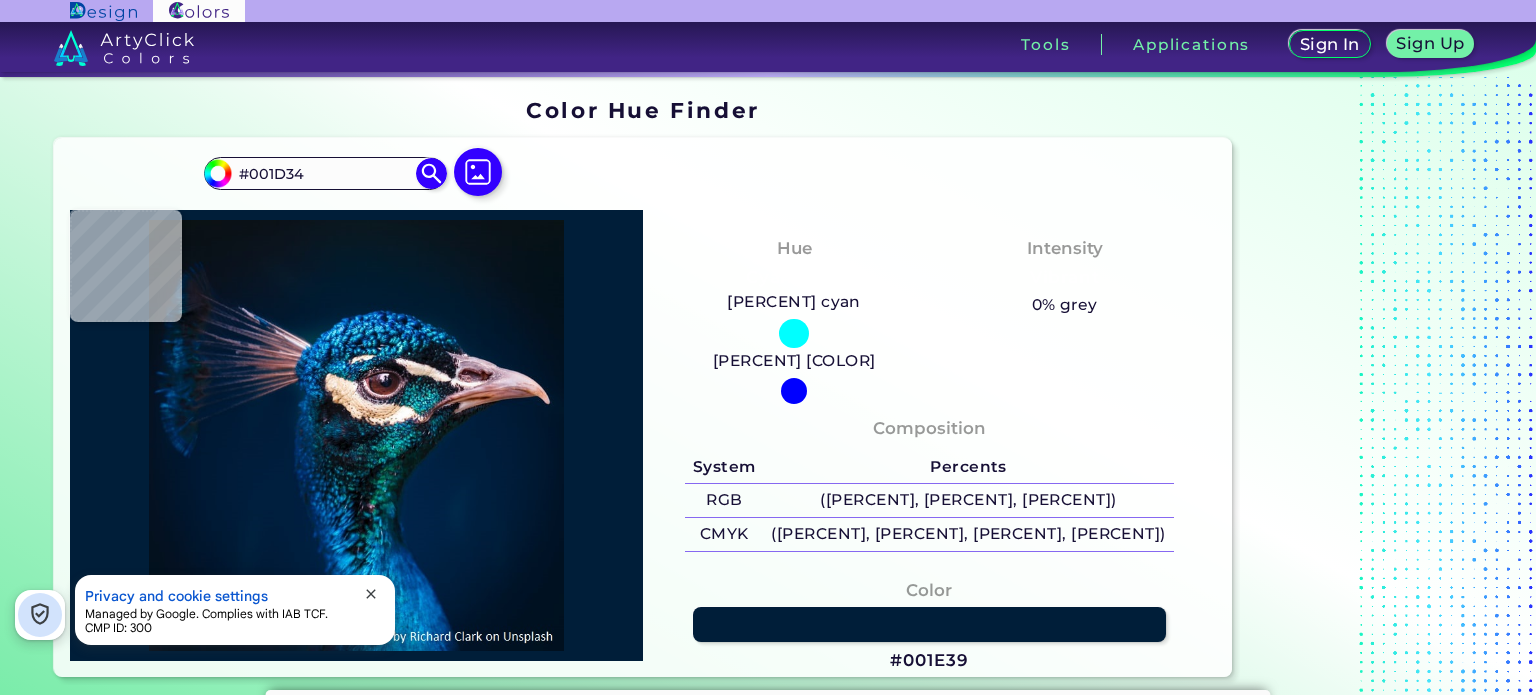 type on "#001c31" 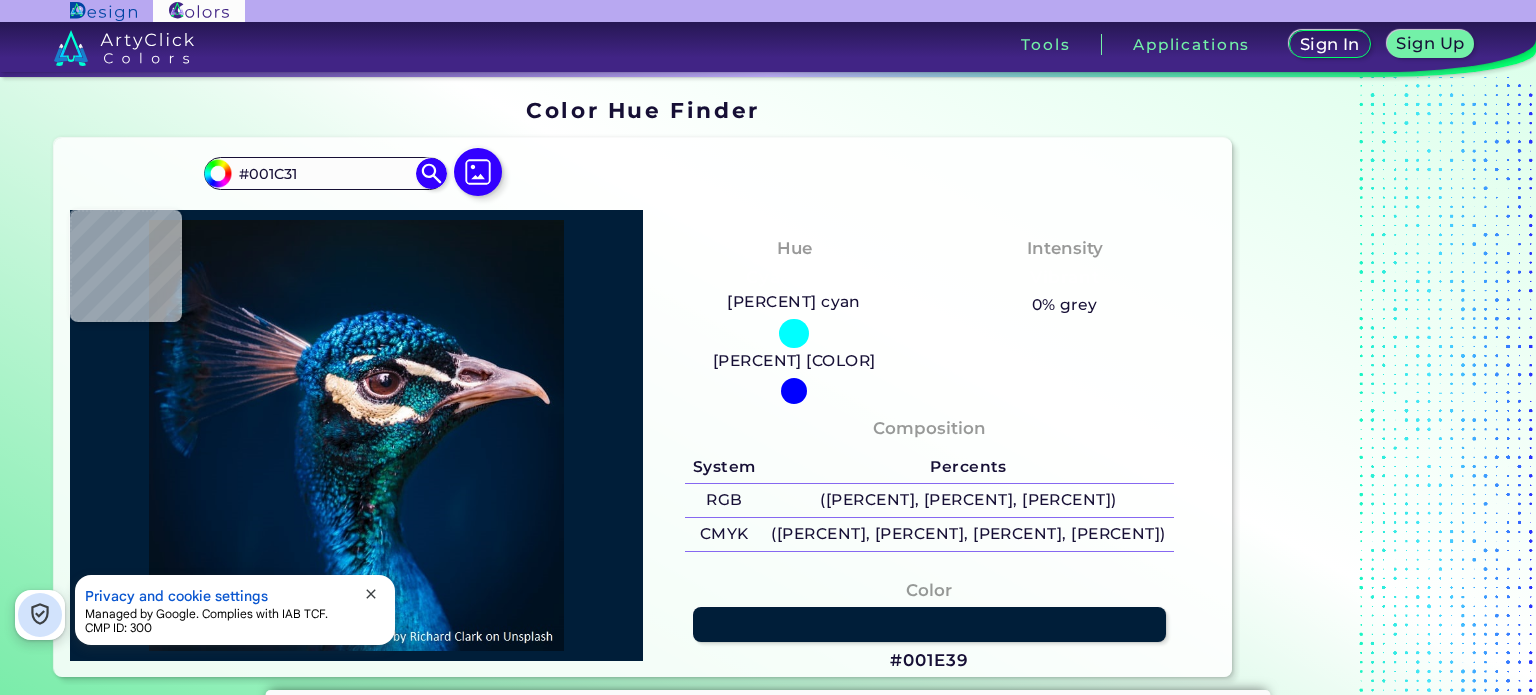 type on "#011a2e" 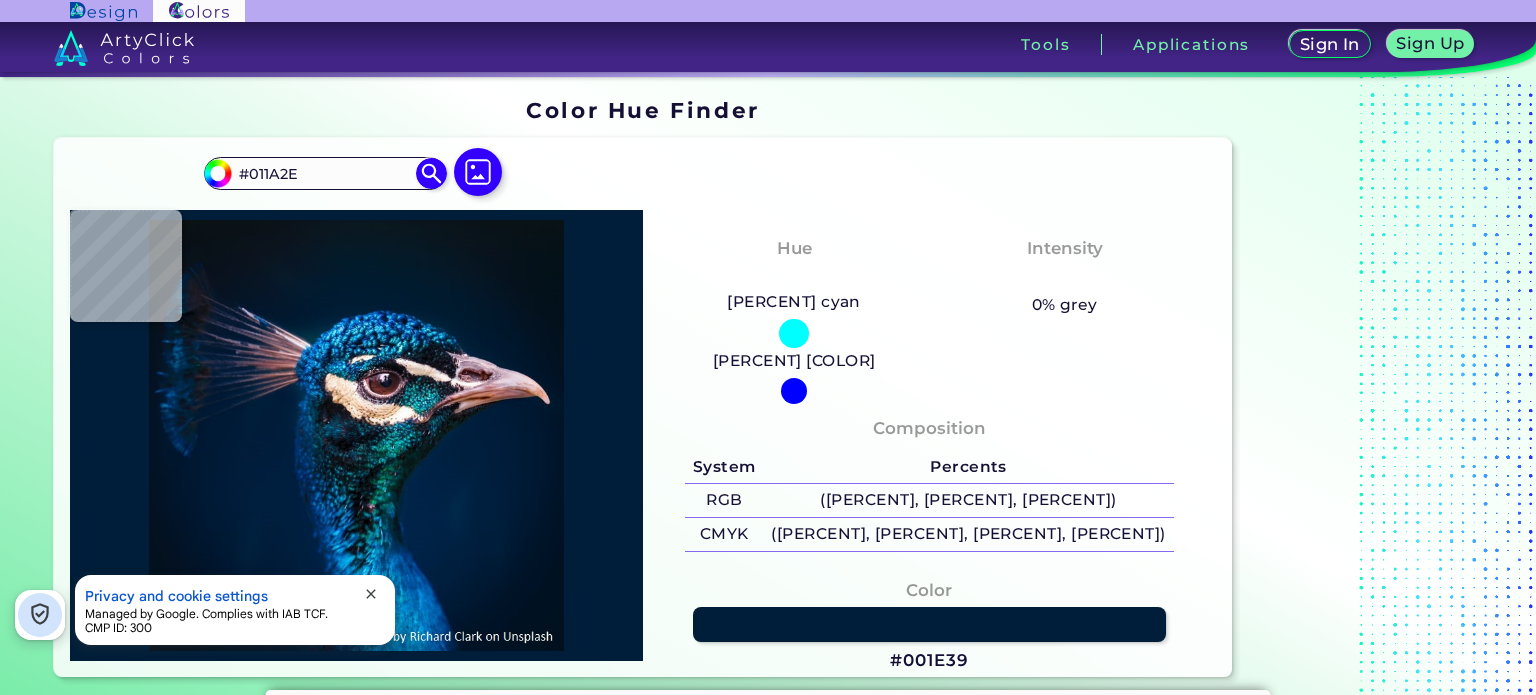 type on "#011b2a" 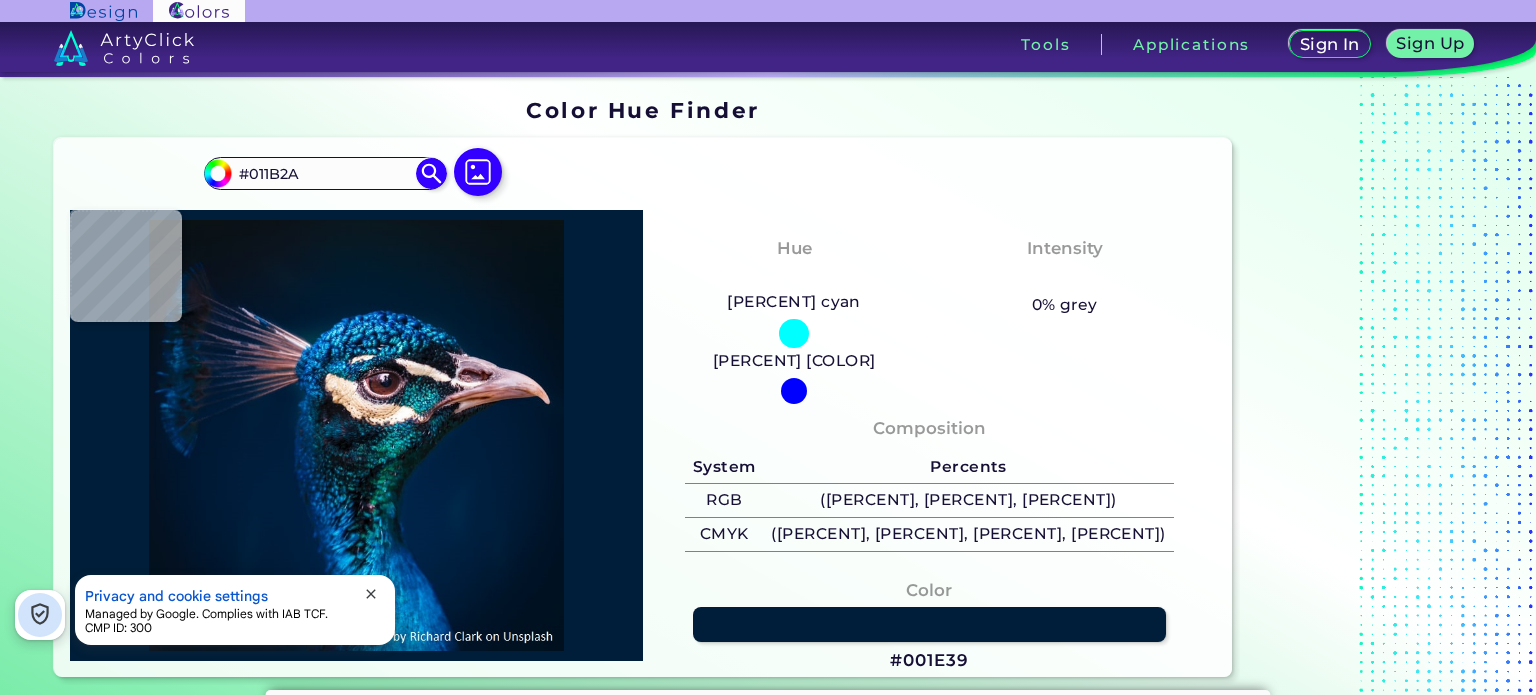 type on "[COLOR]" 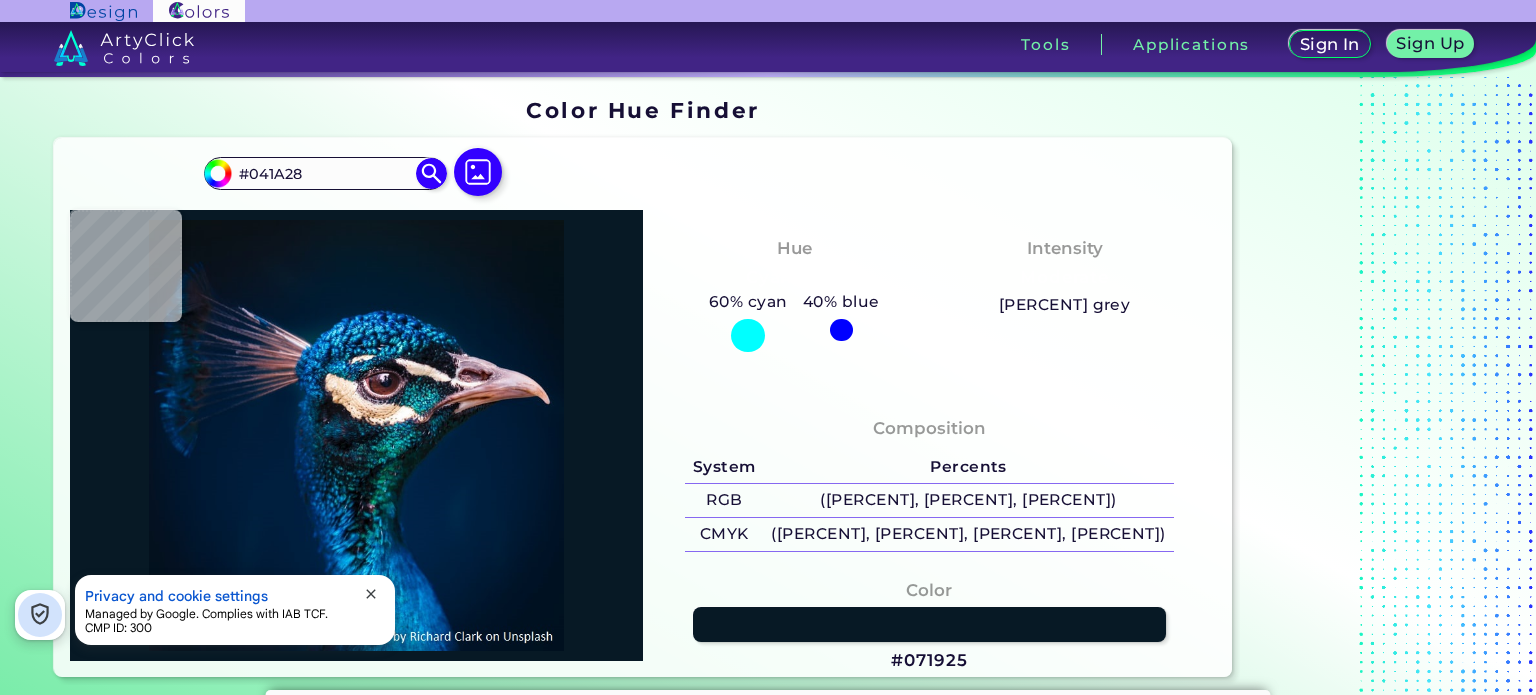 type on "#071925" 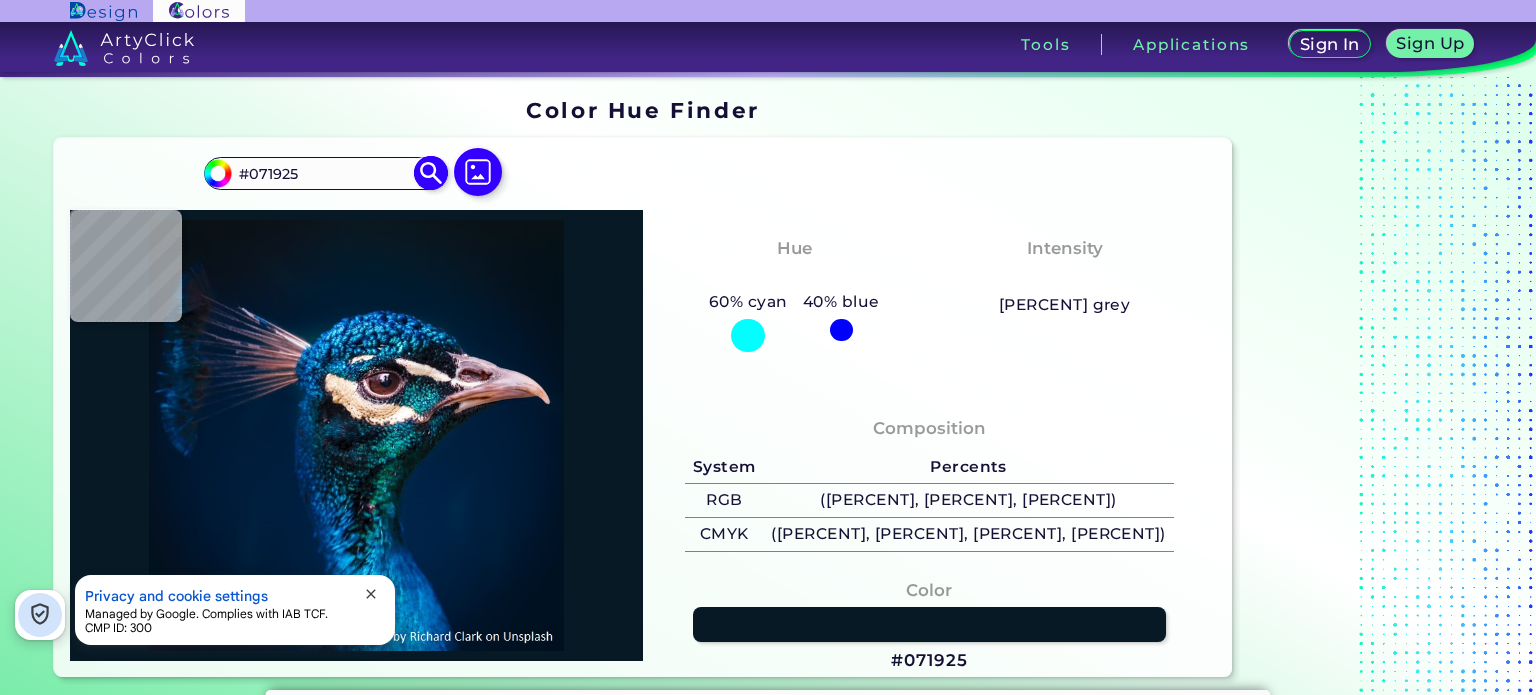 click on "#071925" at bounding box center (325, 173) 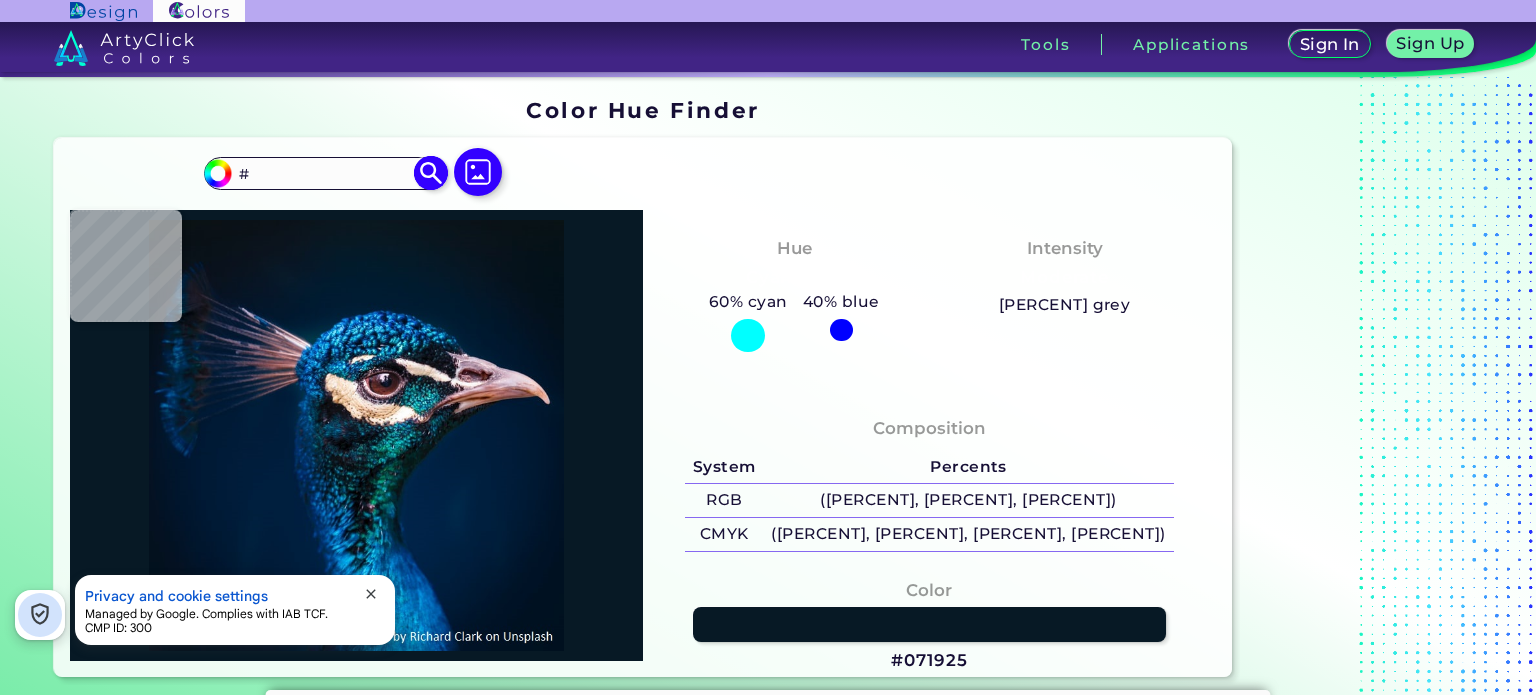 type on "#" 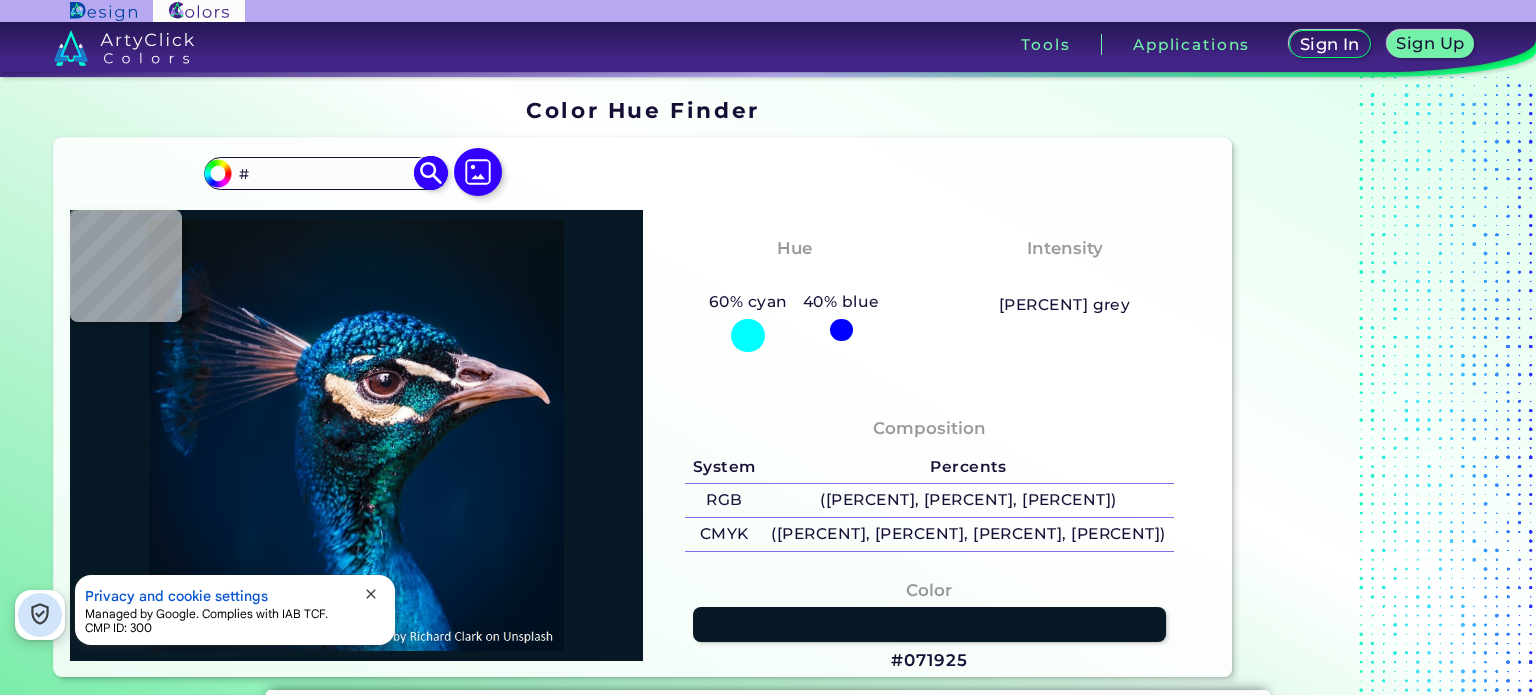 type on "#27082b" 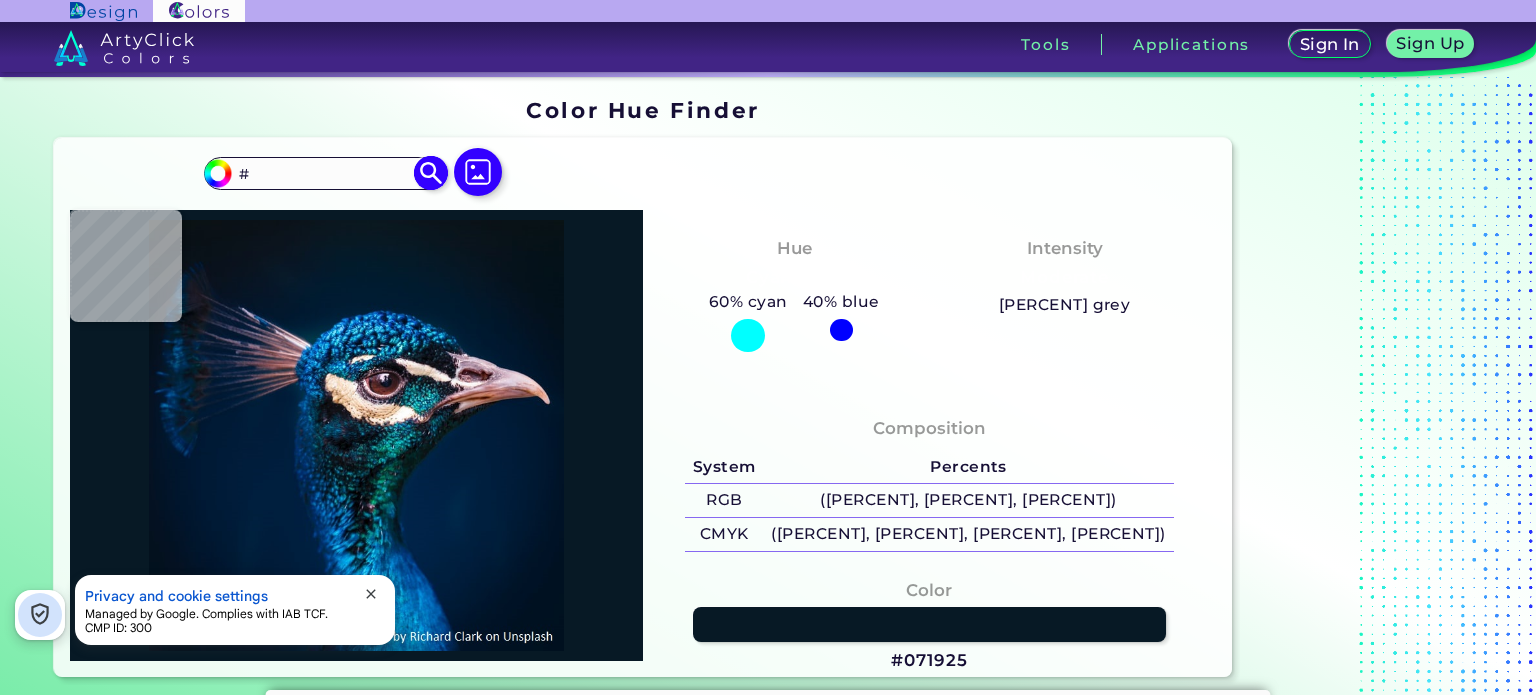 type on "#27082B" 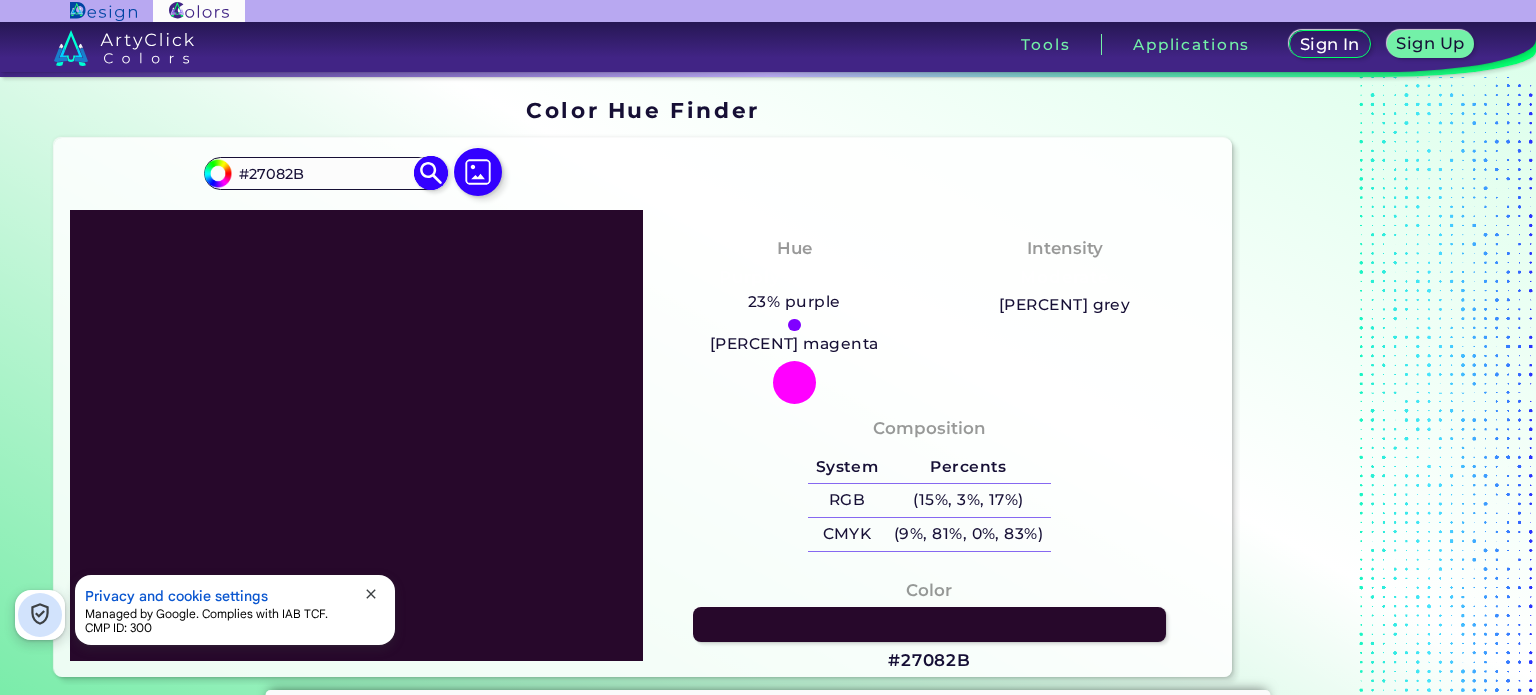type on "#2b0820" 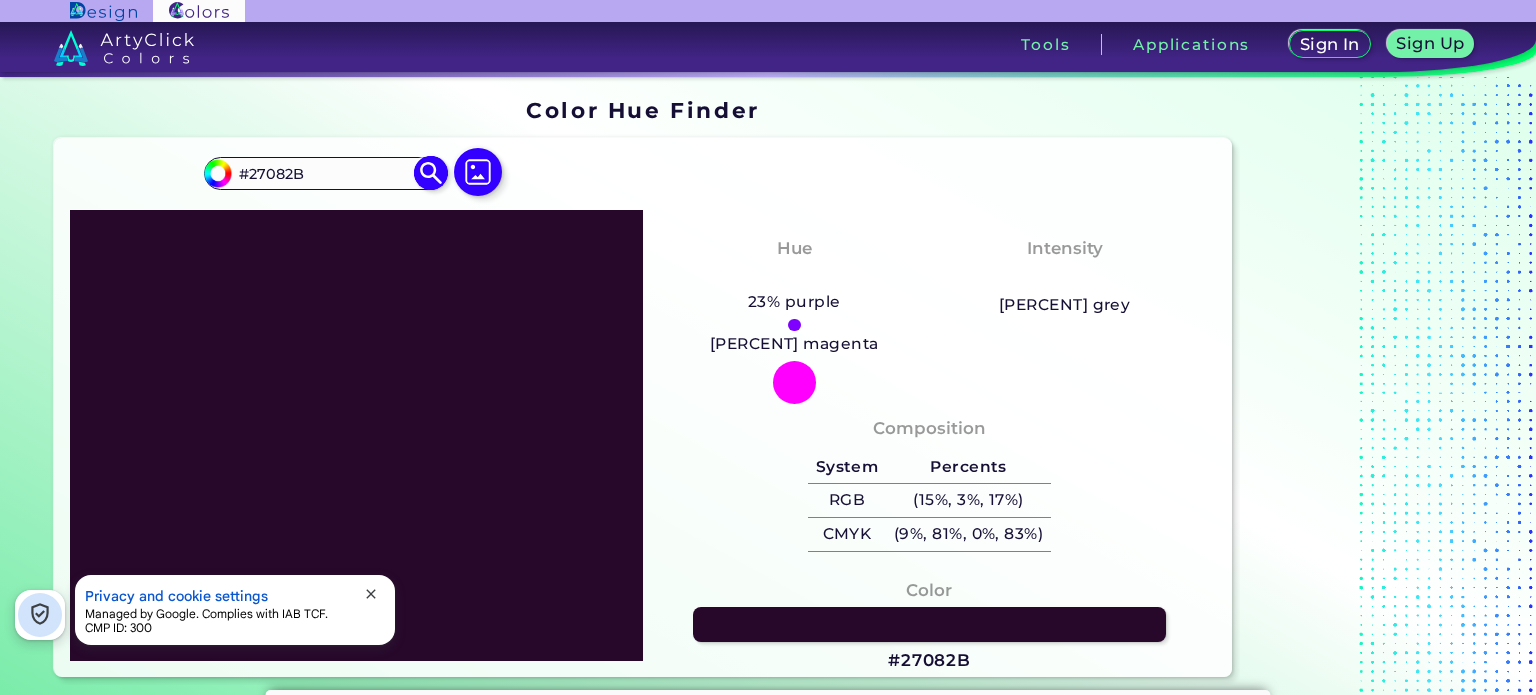 type on "#2B0820" 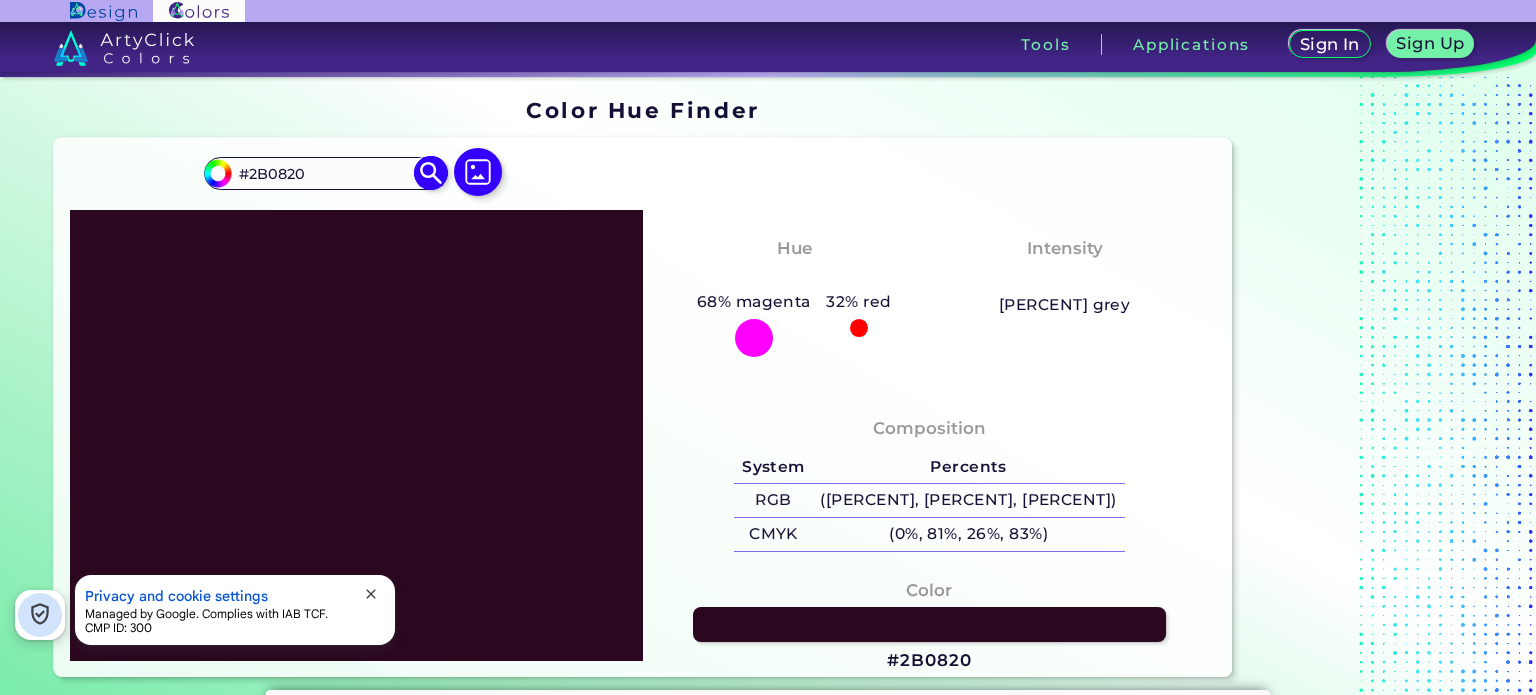 type on "#27082b" 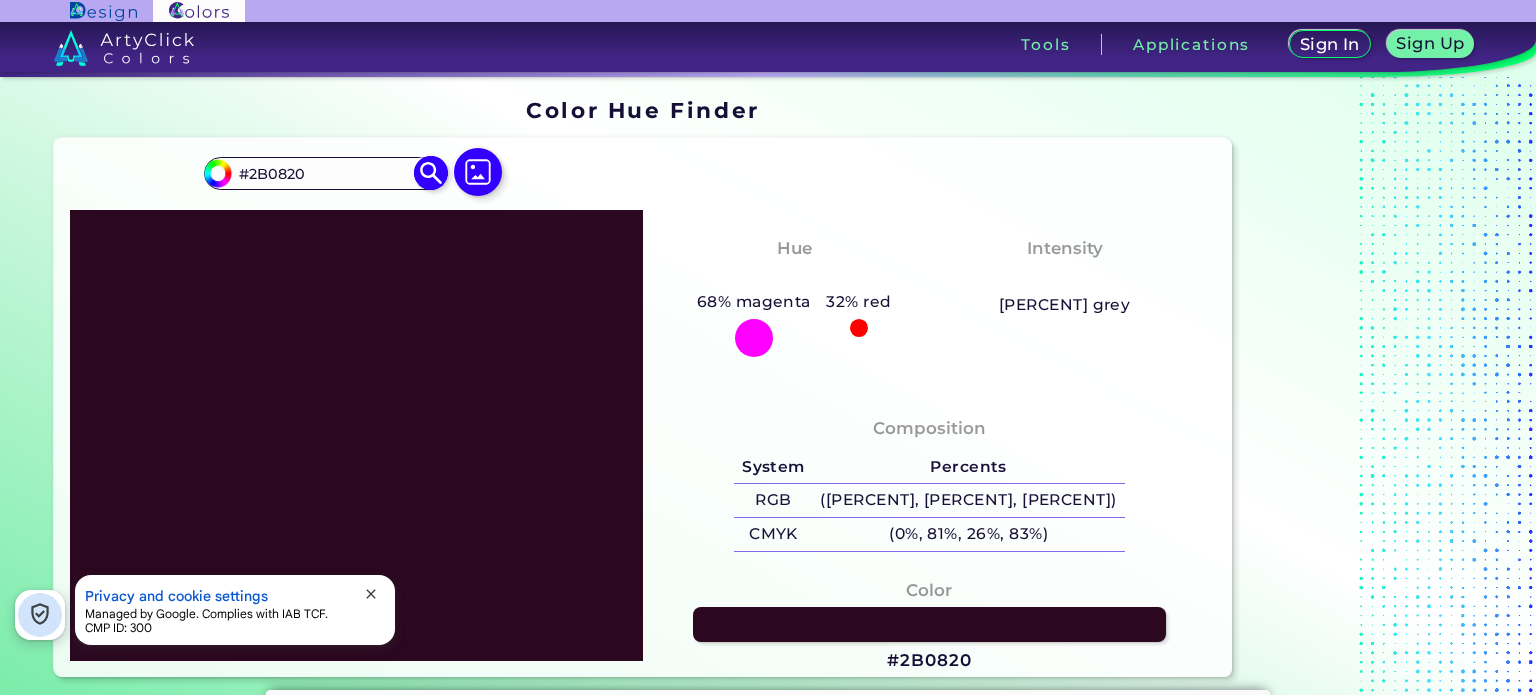 type on "#27082B" 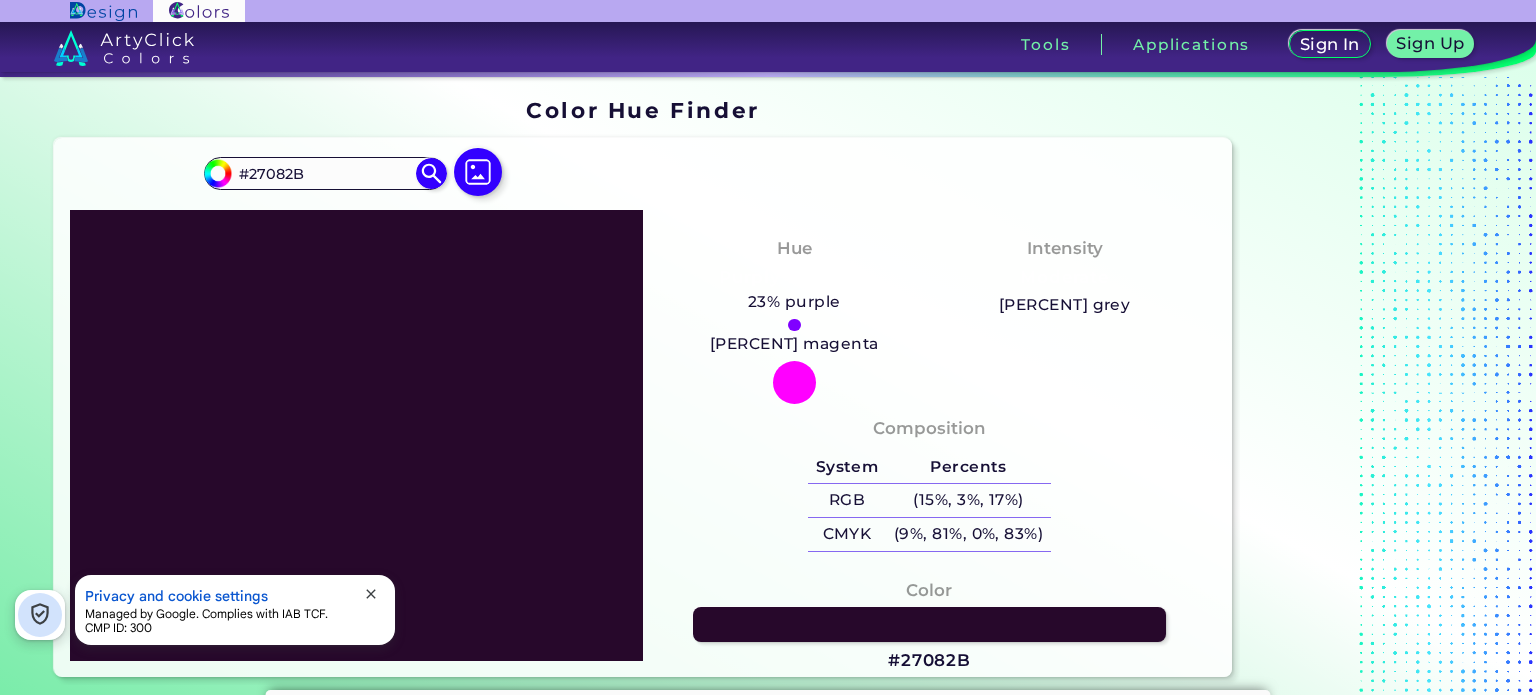 click at bounding box center (794, 382) 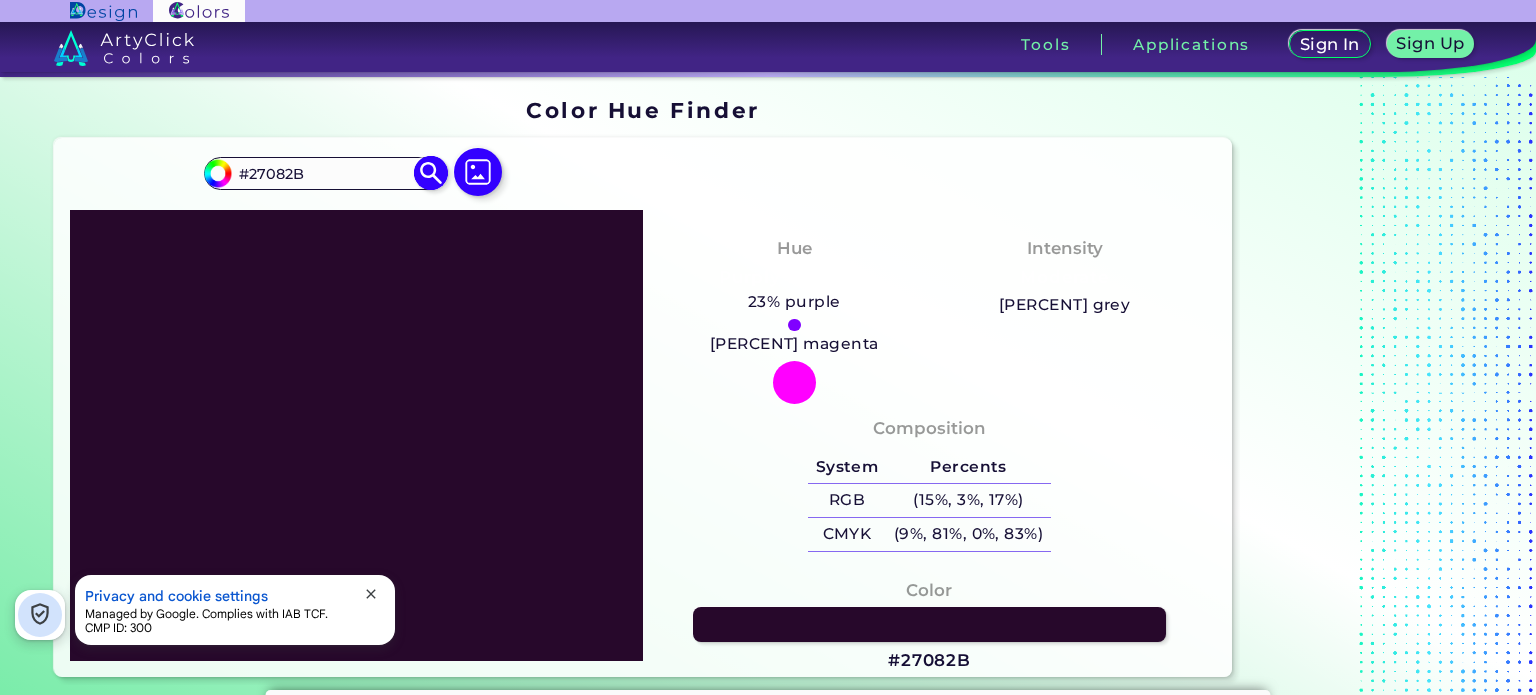 click on "#27082B" at bounding box center [325, 173] 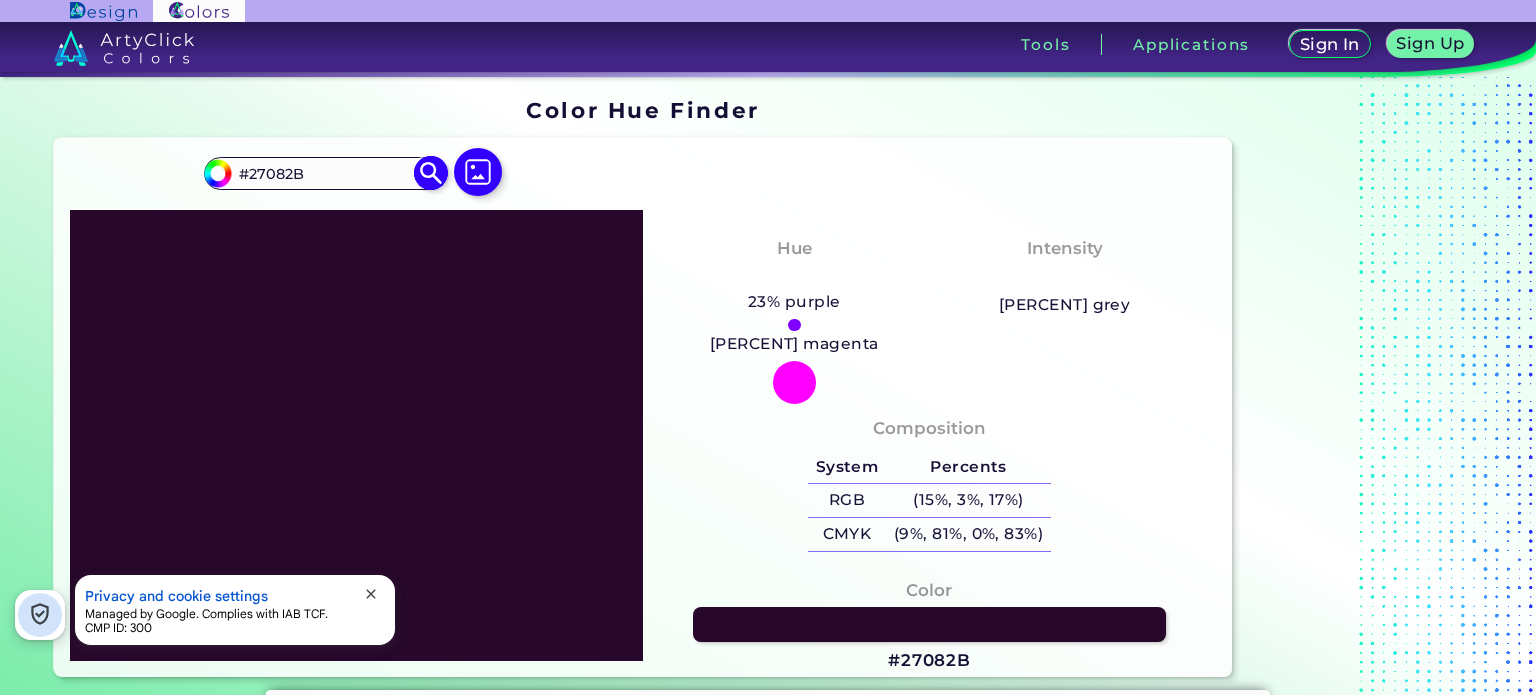 type on "Data collected and processed: IP addresses, Device characteristics, Device identifiers, Probabilistic identifiers, Browsing and interaction data, Non-precise location data, Precise location data, Users’ profiles, Privacy choices" 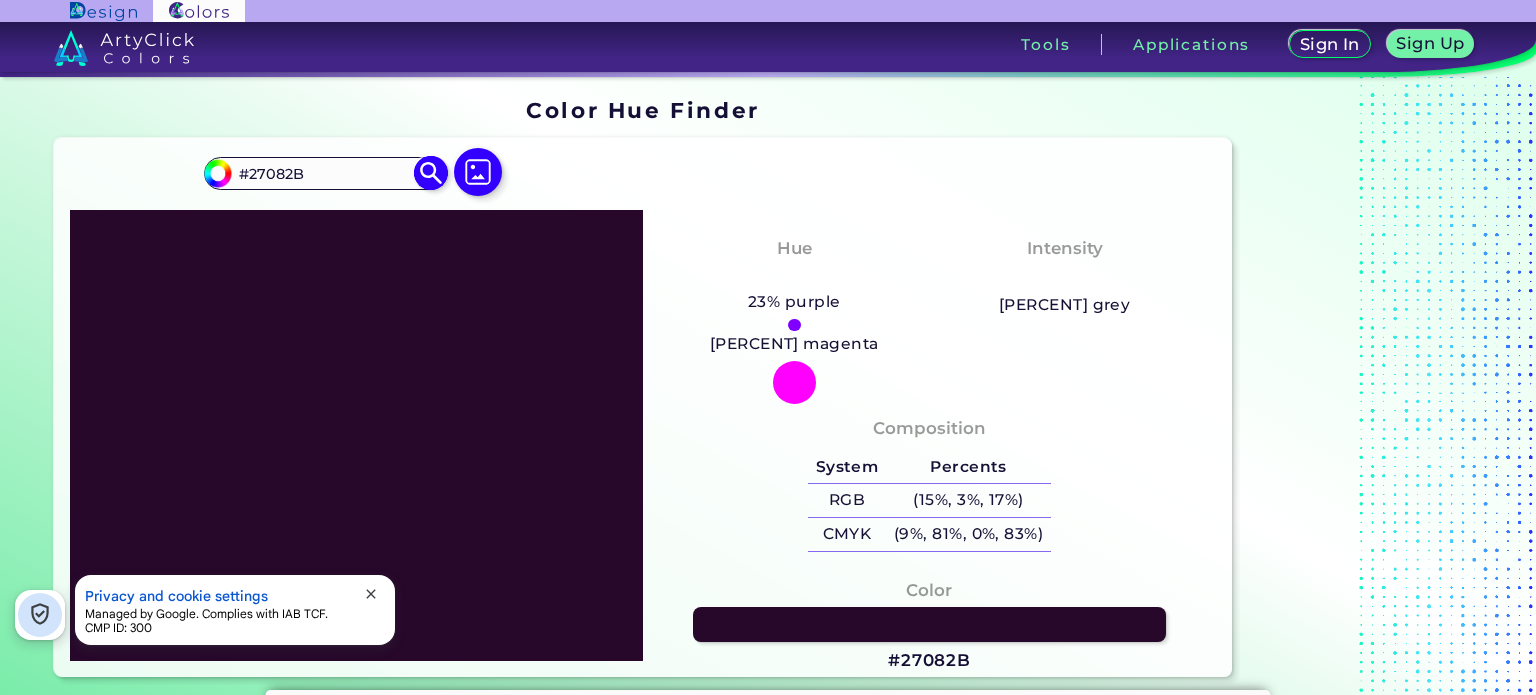 type on "#8F5397" 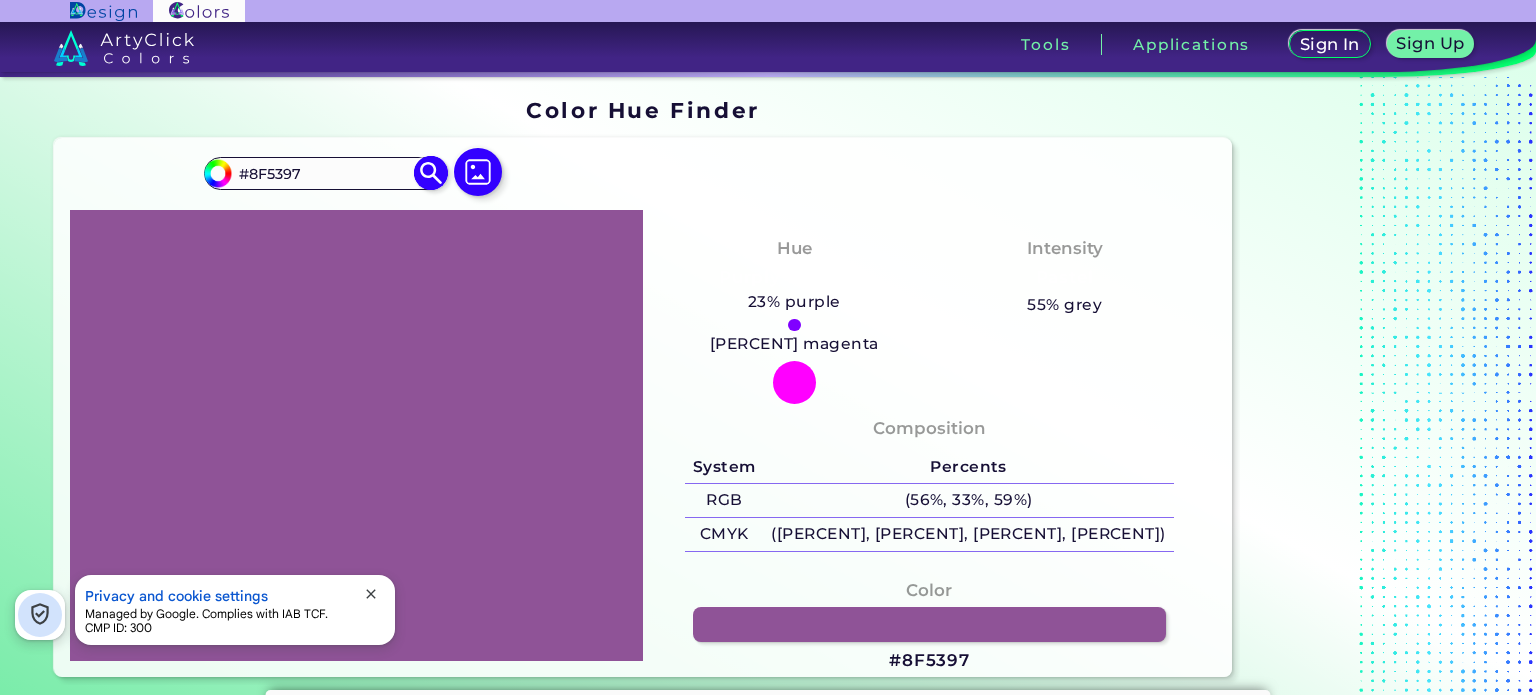 type on "#92559b" 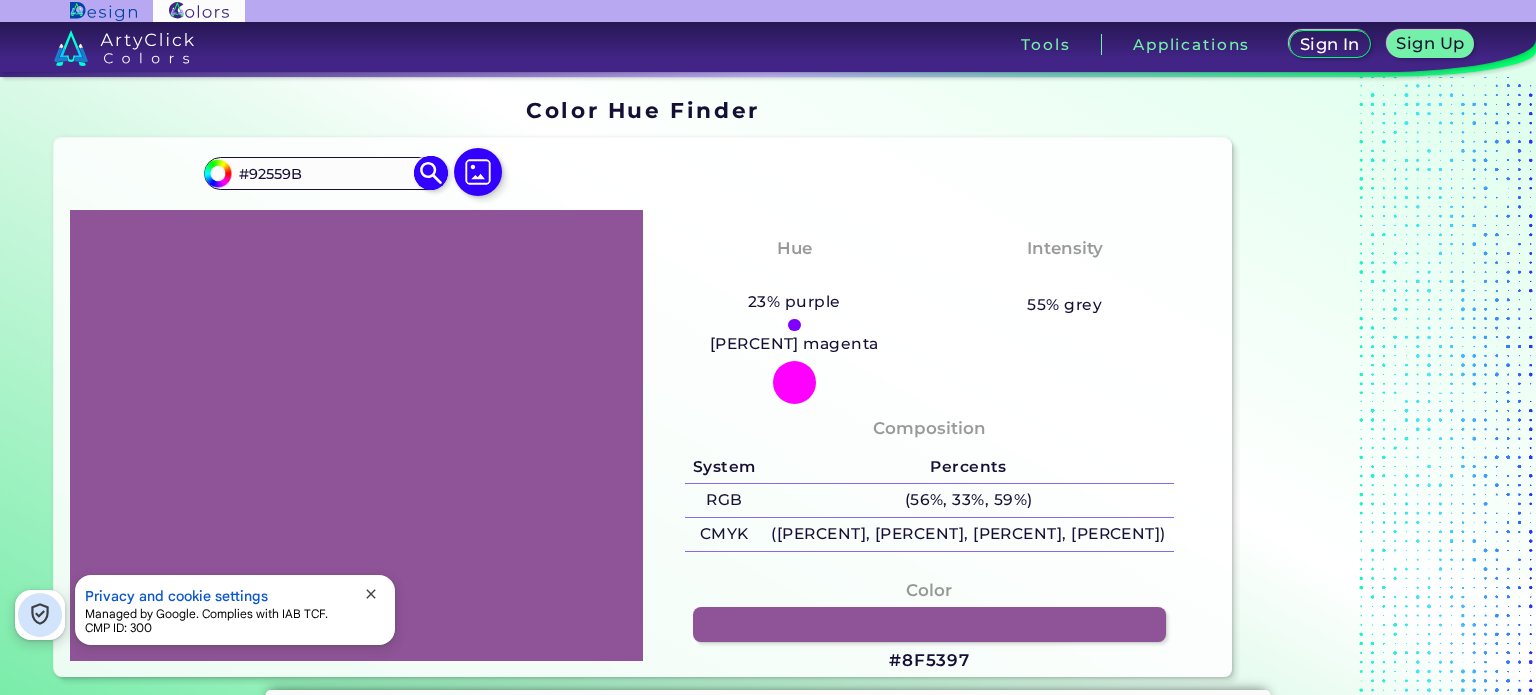 type on "#925699" 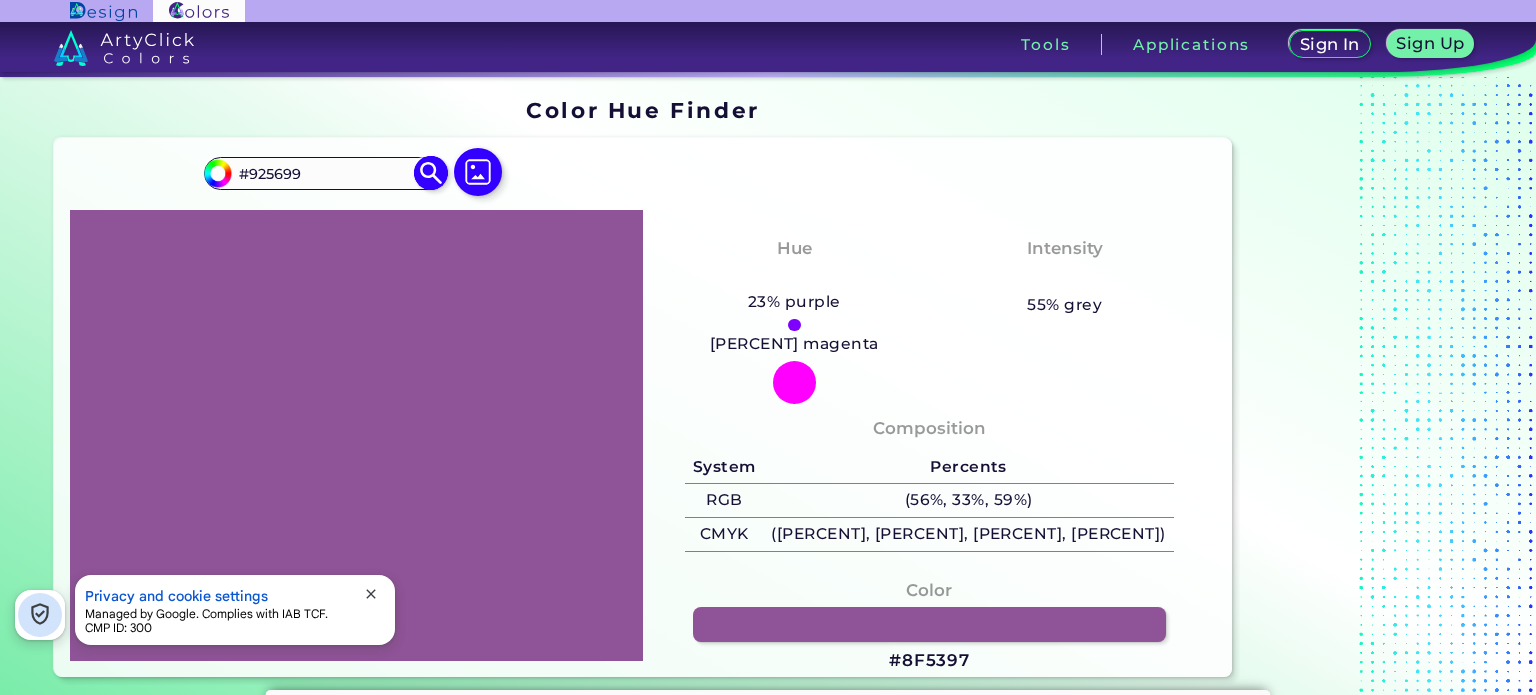type on "[COLOR]" 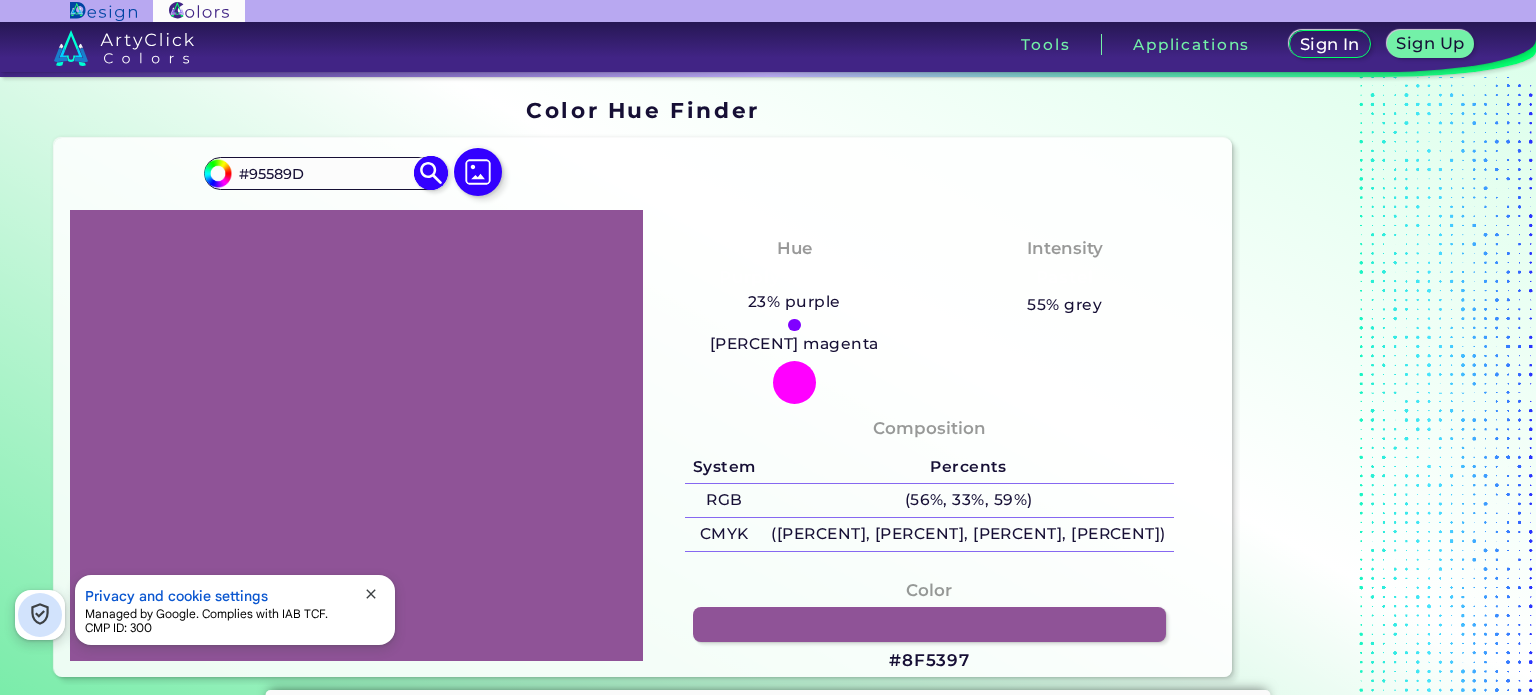 type on "#94599b" 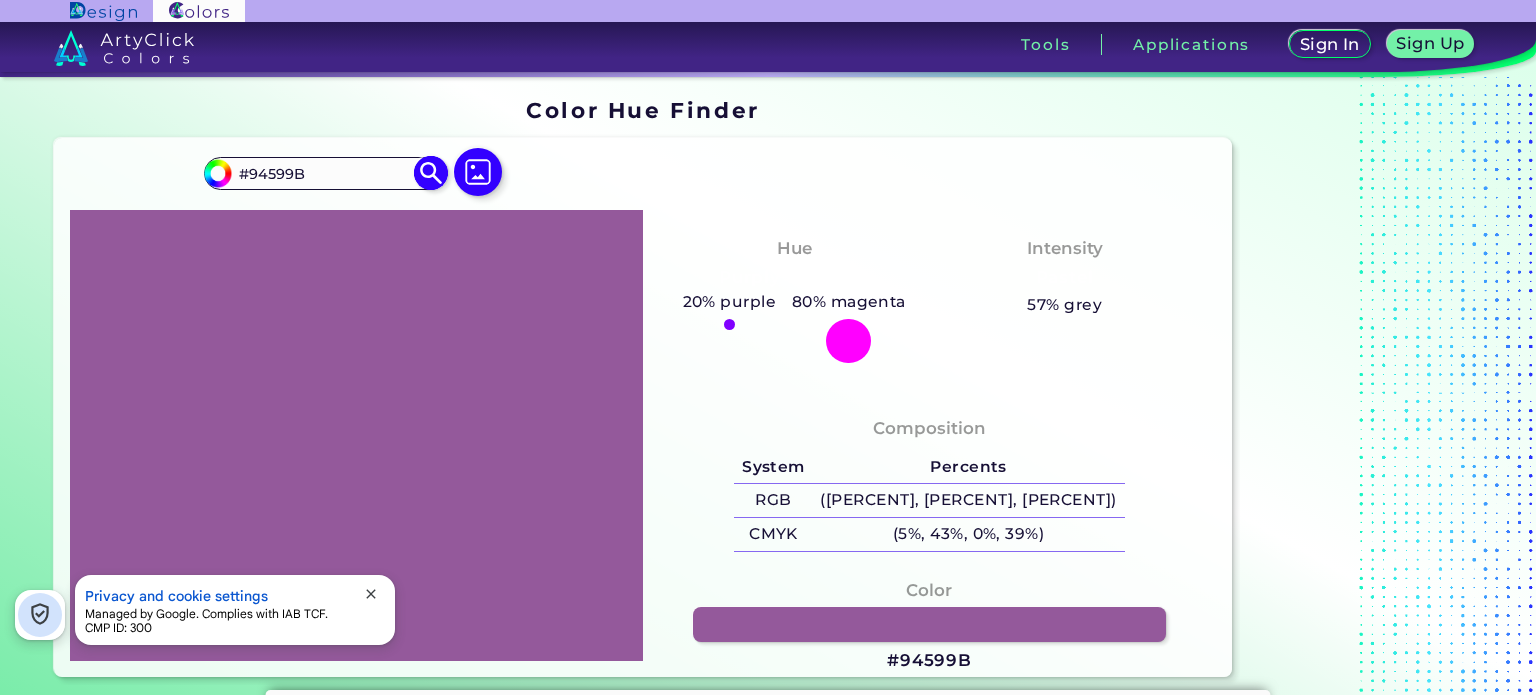 type on "Data collected and processed: IP addresses, Device characteristics, Device identifiers, Probabilistic identifiers, Browsing and interaction data, Non-precise location data, Precise location data, Users’ profiles, Privacy choices" 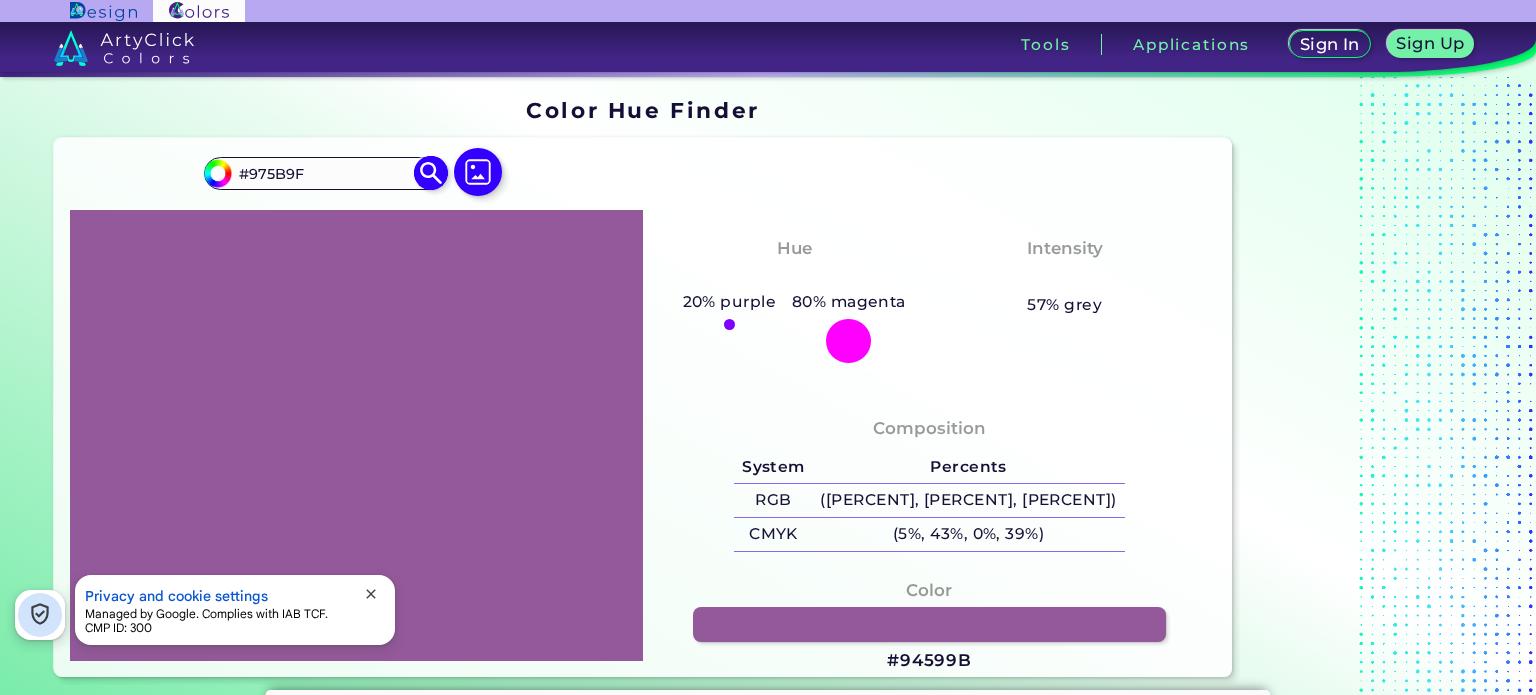 type on "#9a5da2" 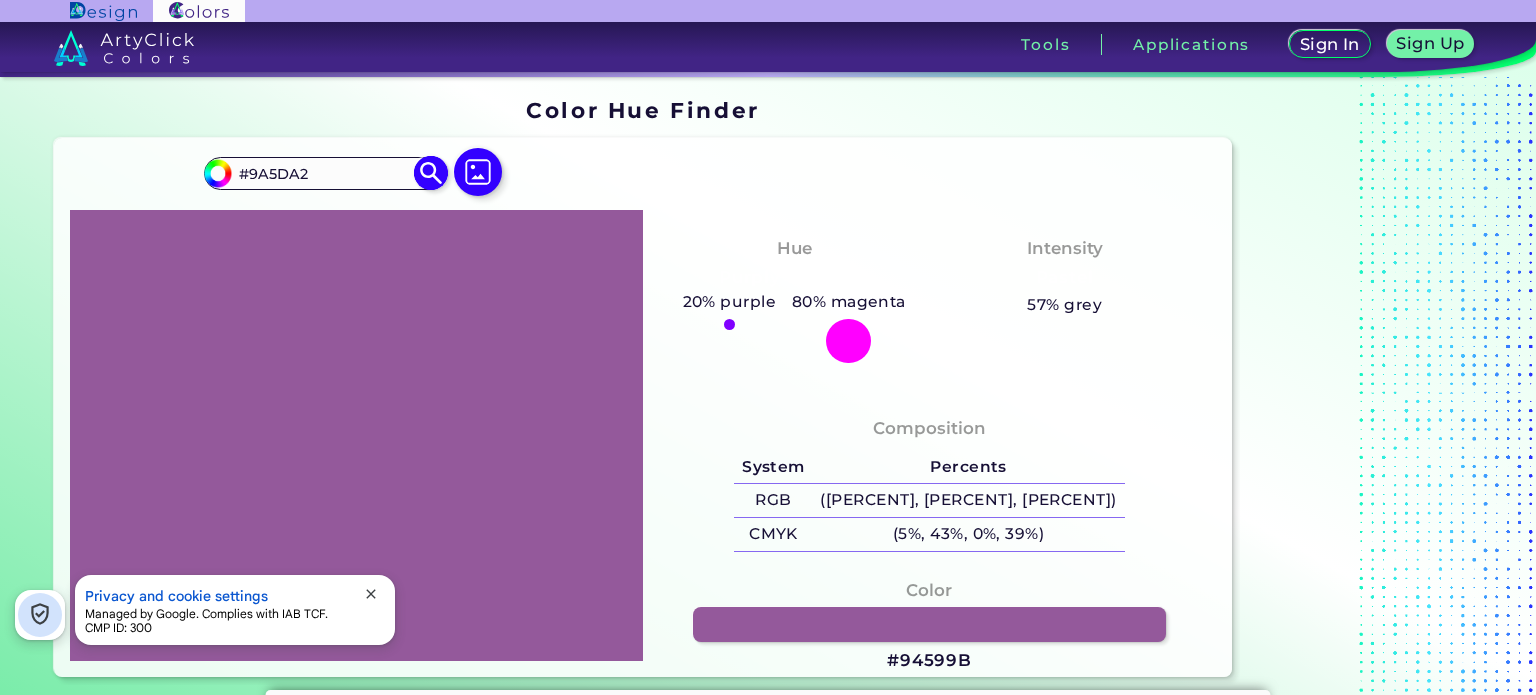 type on "#995ea1" 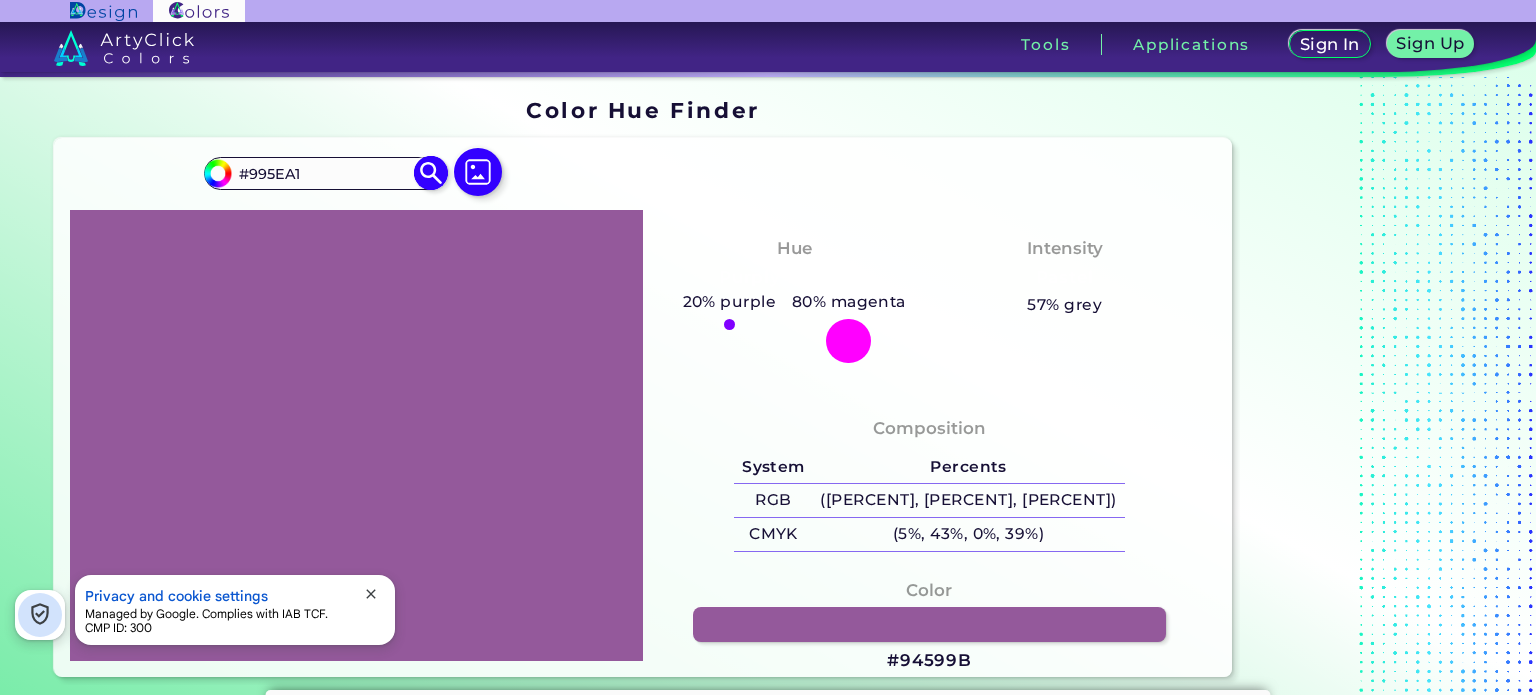 type on "#a468ac" 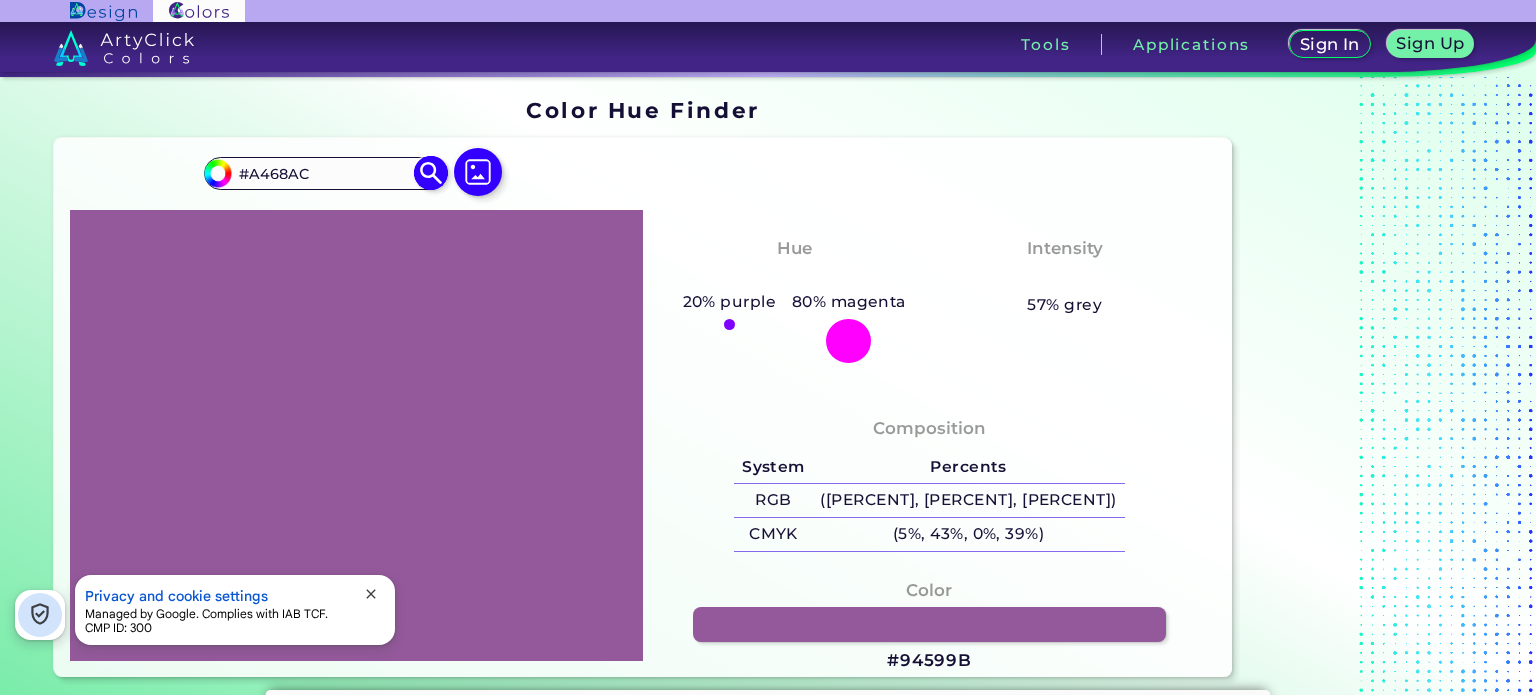 type on "#b075b8" 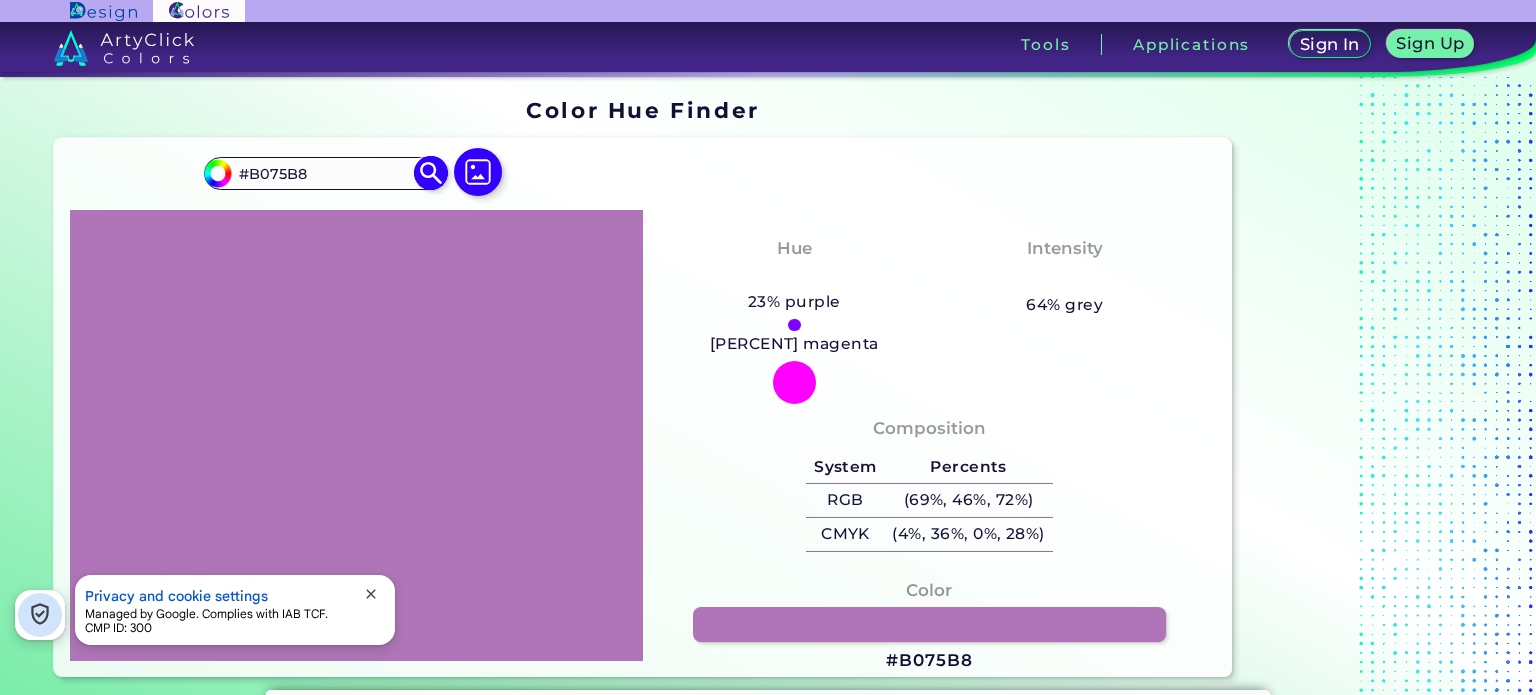 type on "#b273ba" 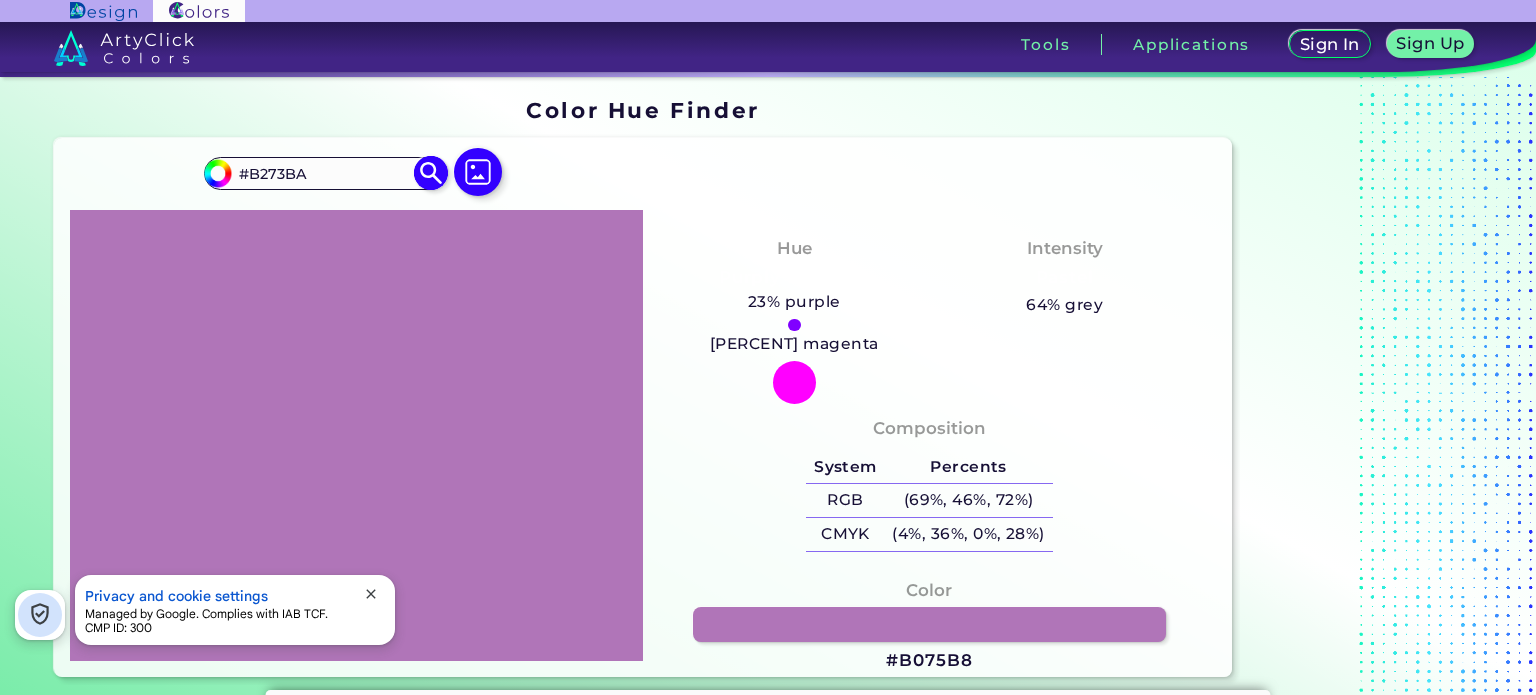 type on "#b372bb" 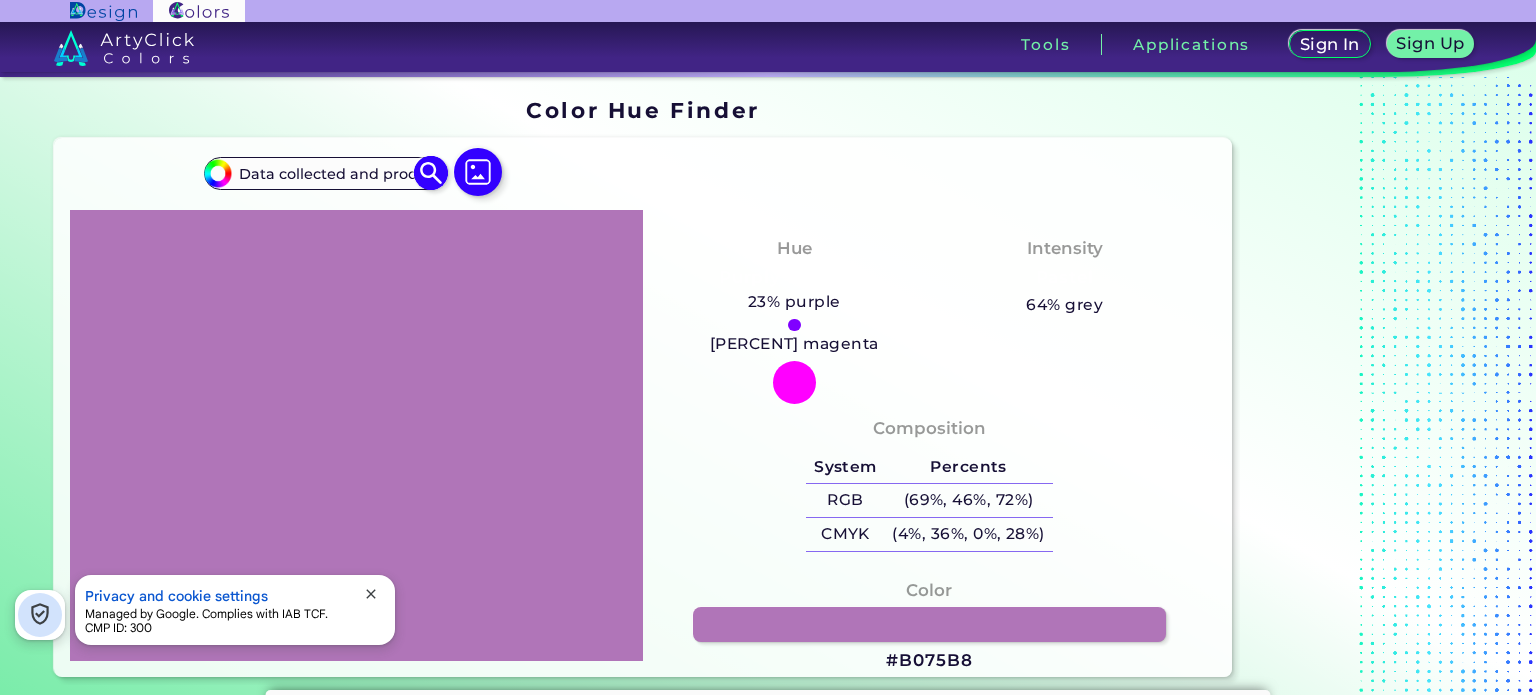type on "#b574be" 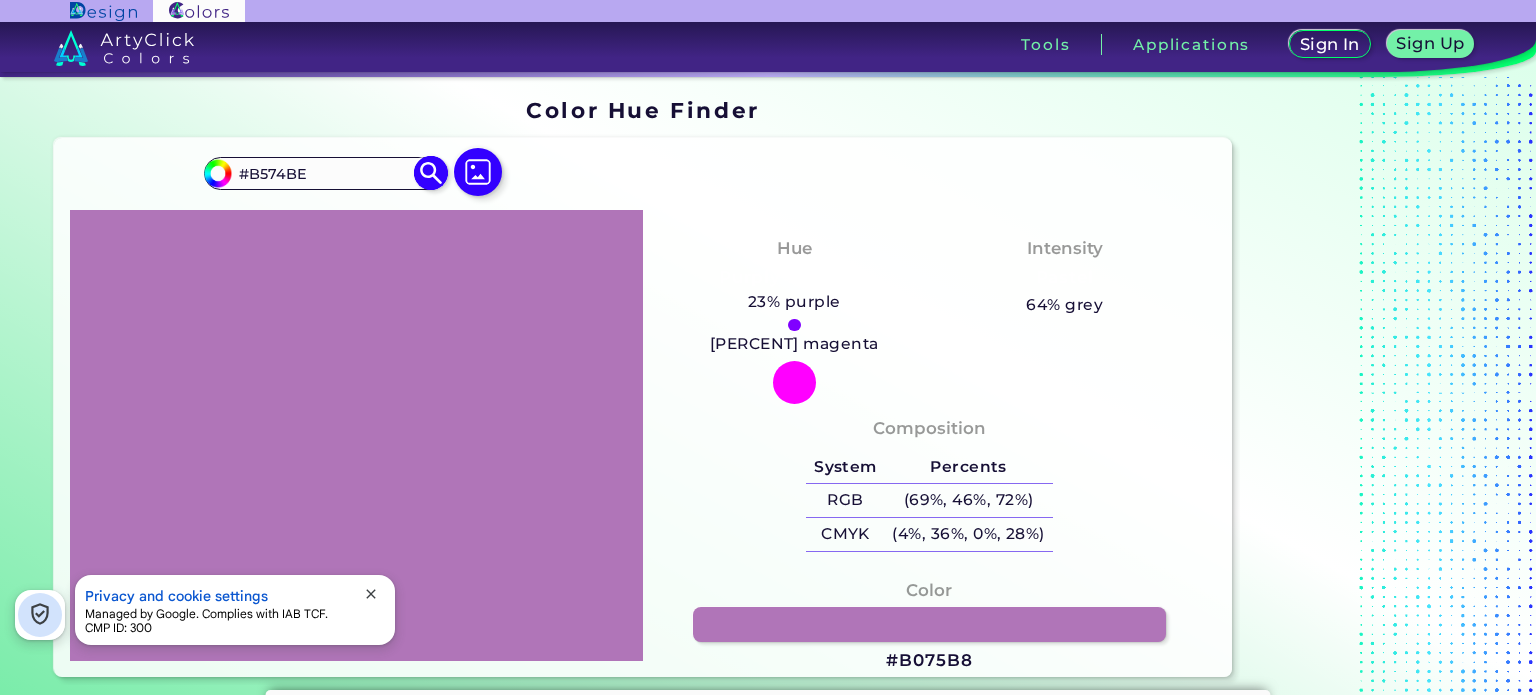 type on "#b772c0" 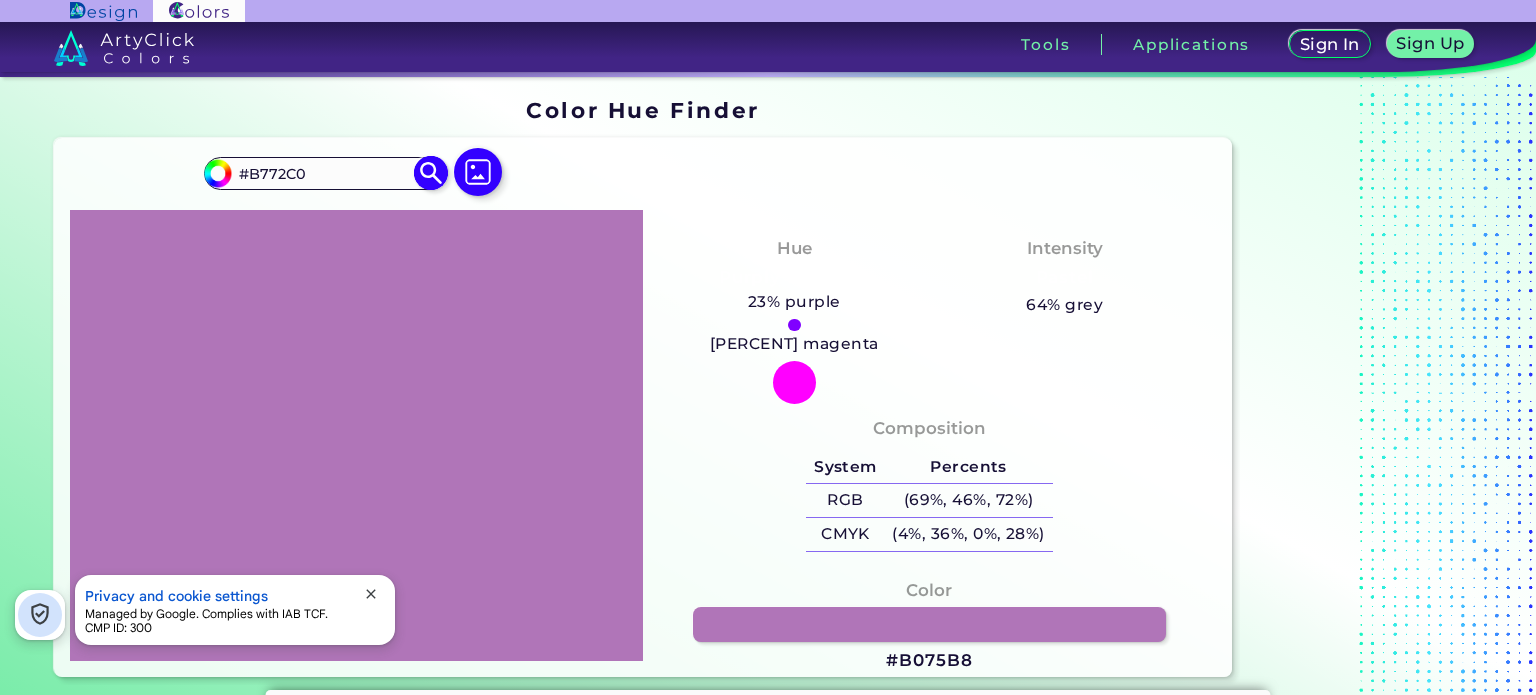 type on "#c066cc" 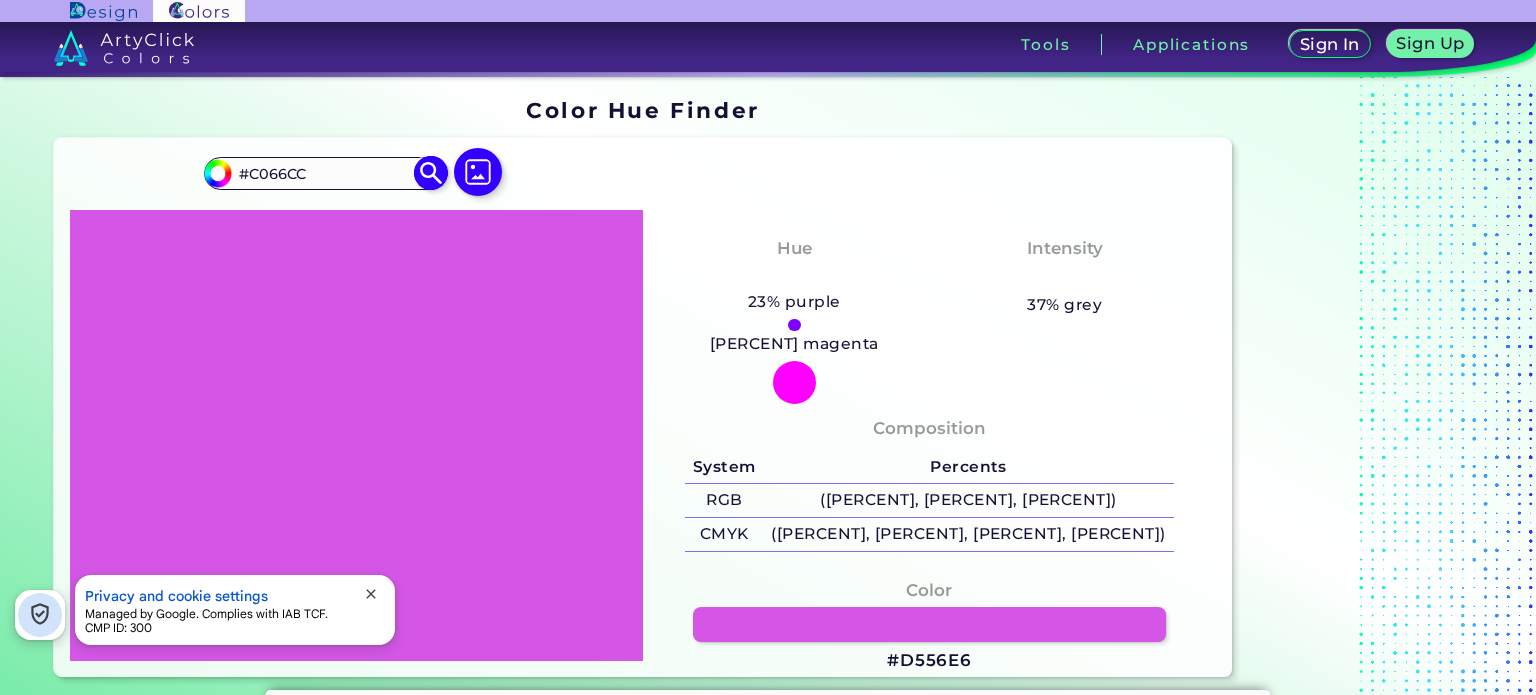 type on "#e739fe" 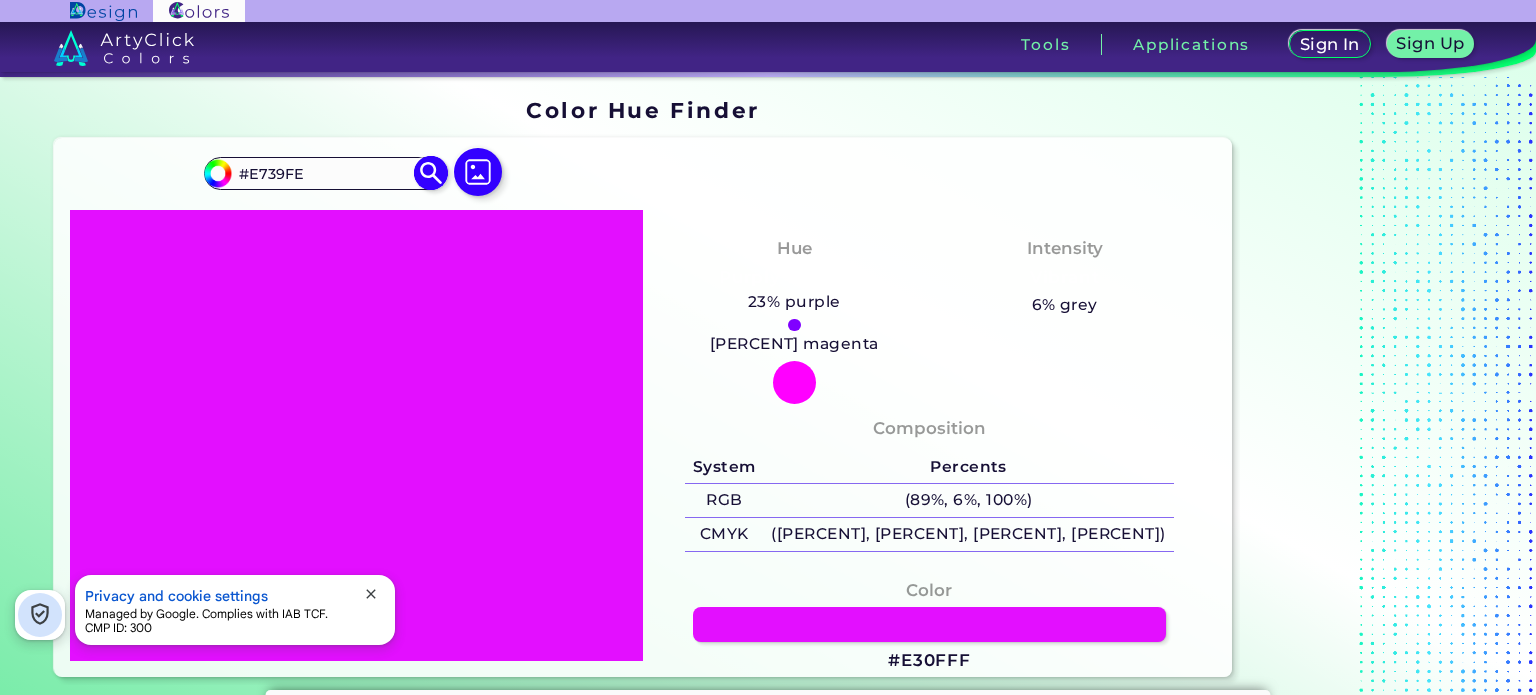 type on "#e30fff" 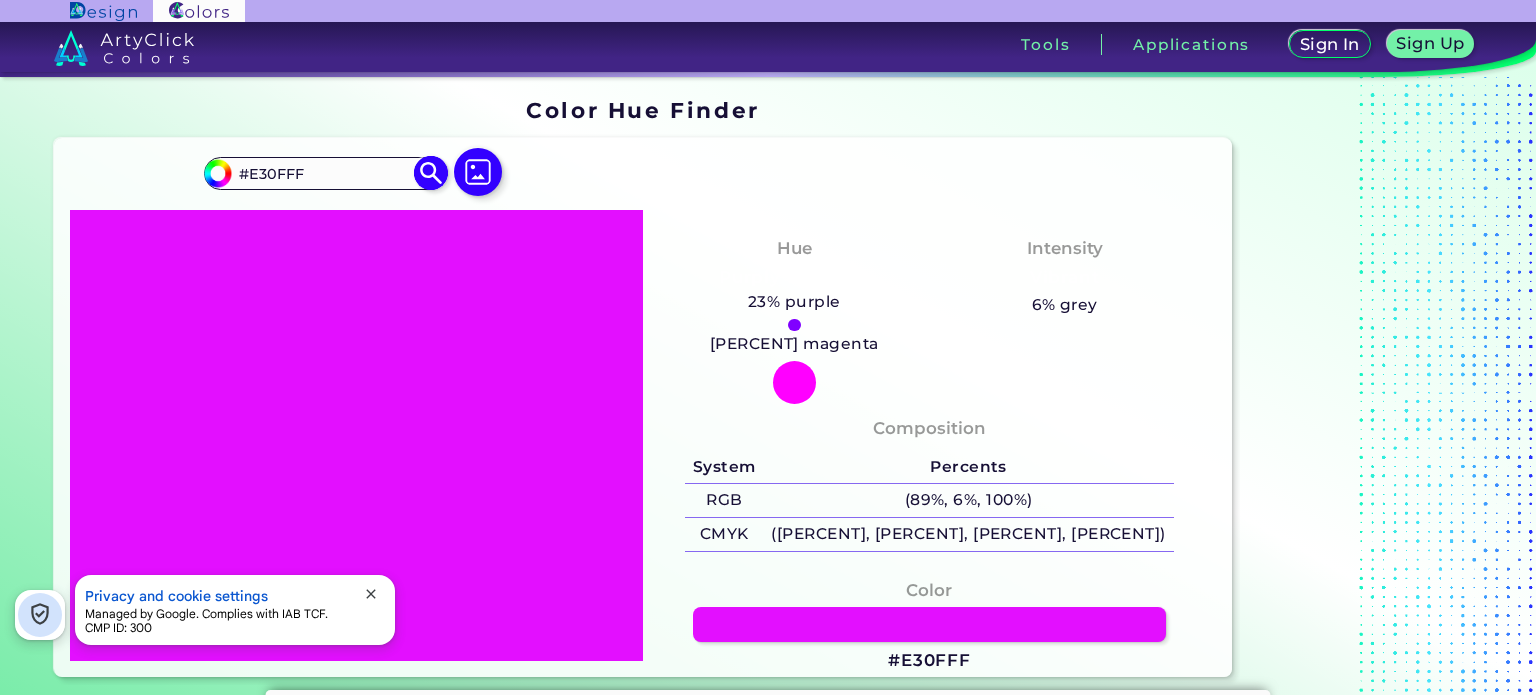 type on "#e106fe" 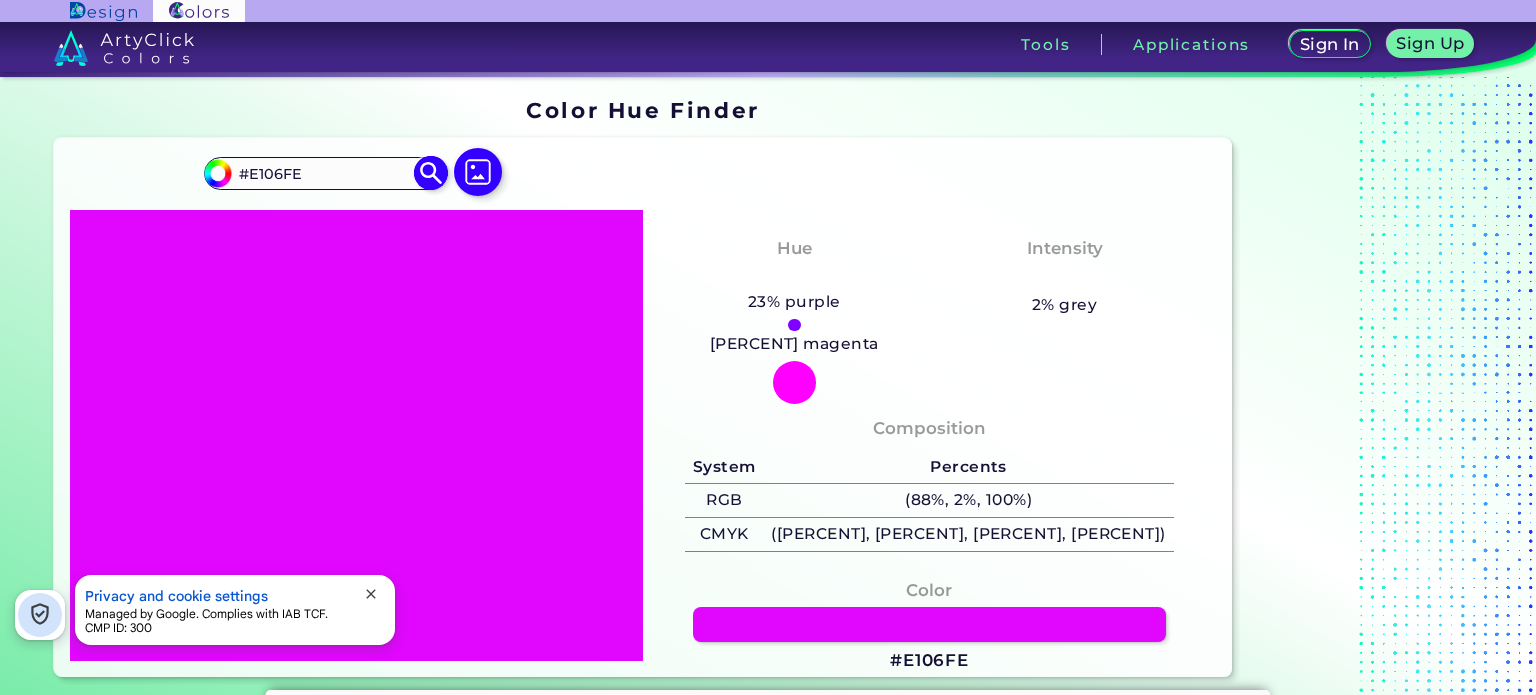 type on "#e001fe" 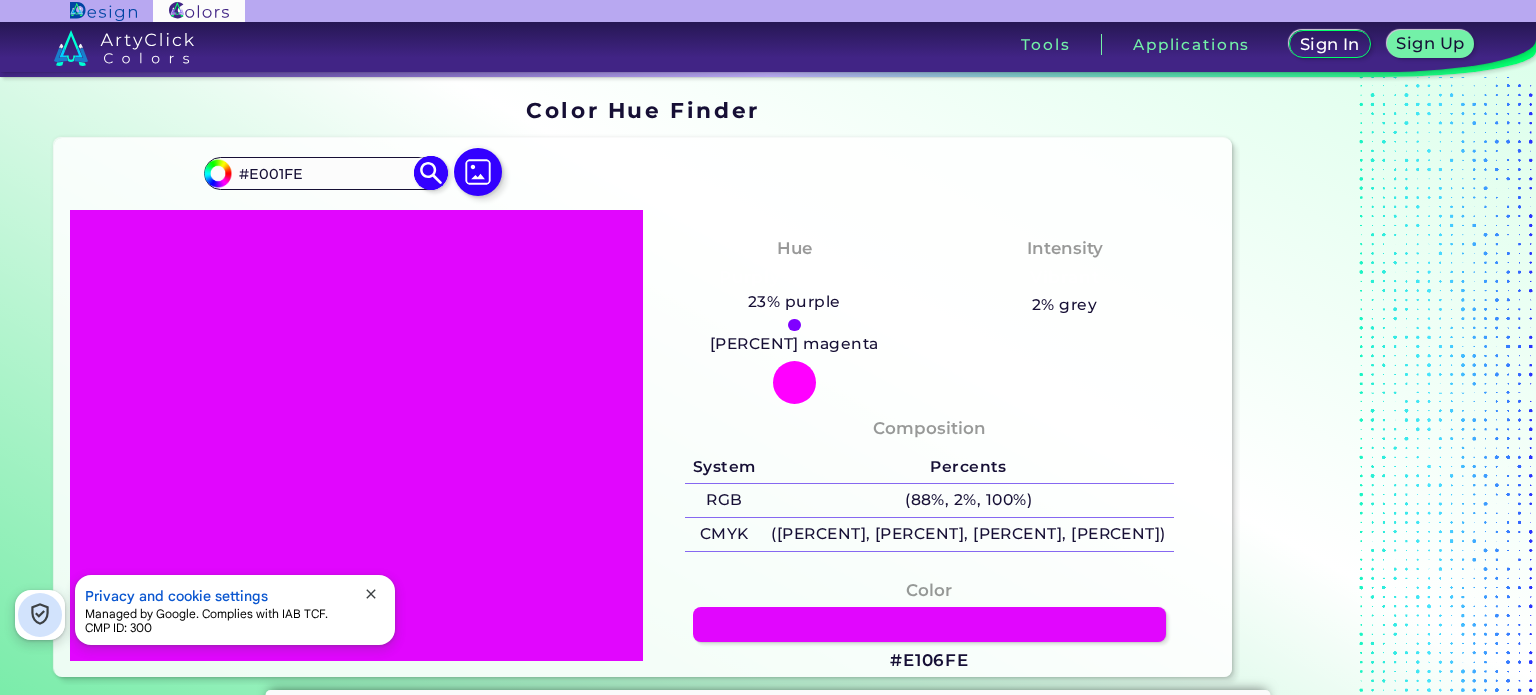type on "#e100ff" 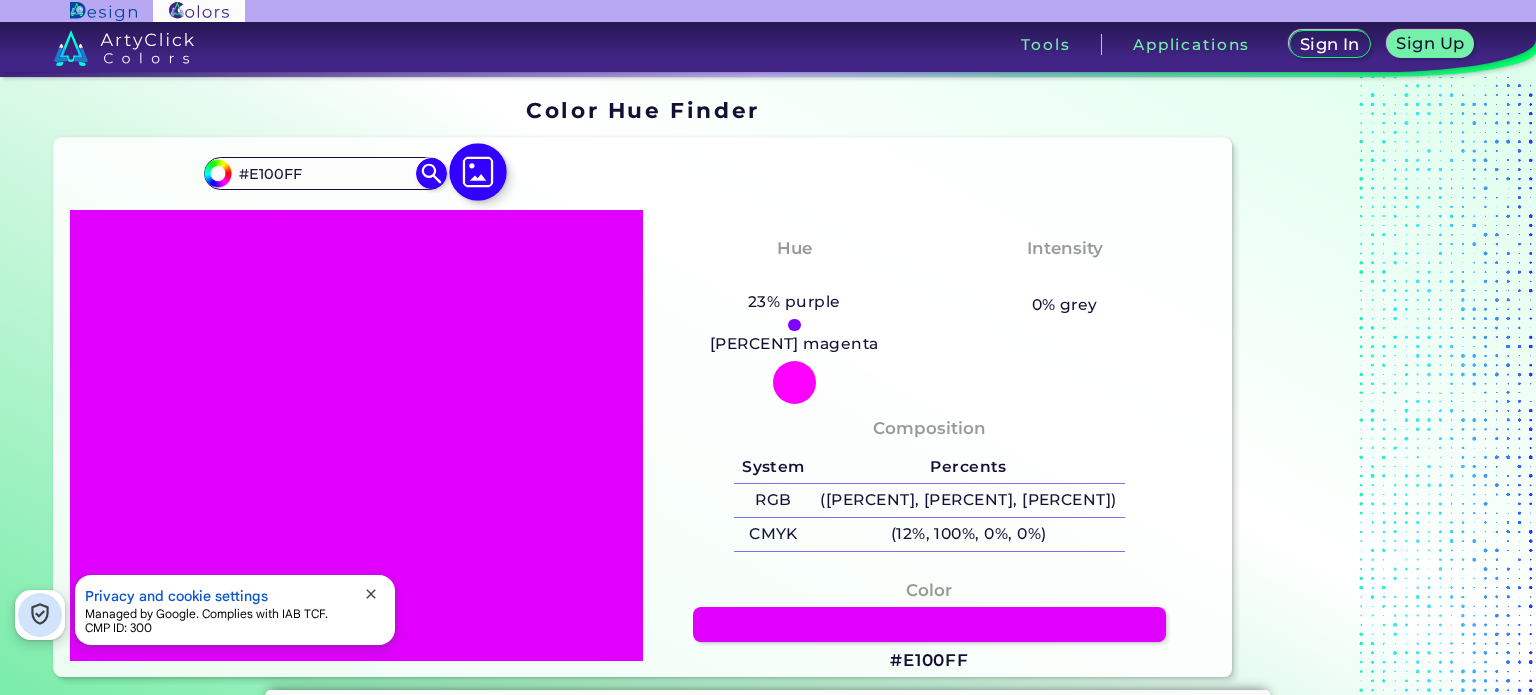 type on "#e100ff" 